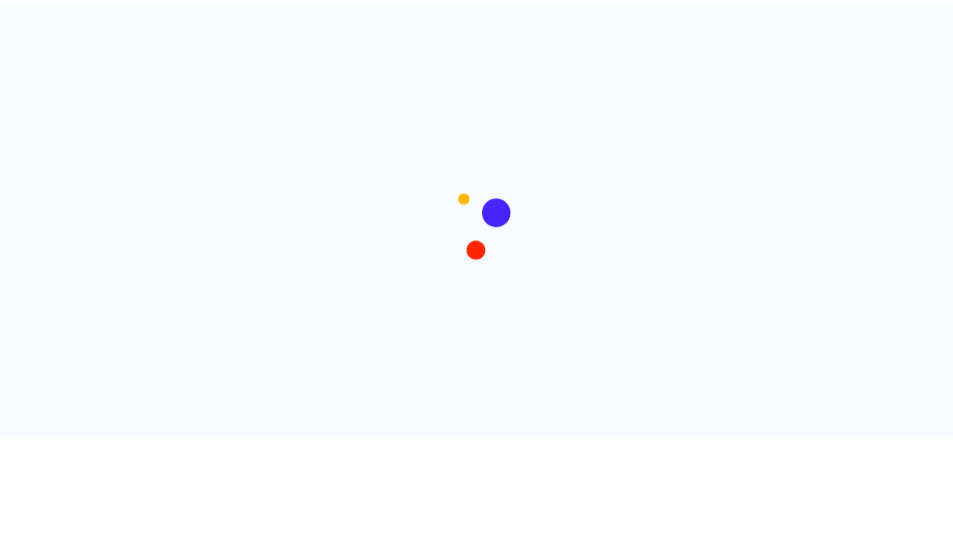 scroll, scrollTop: 0, scrollLeft: 0, axis: both 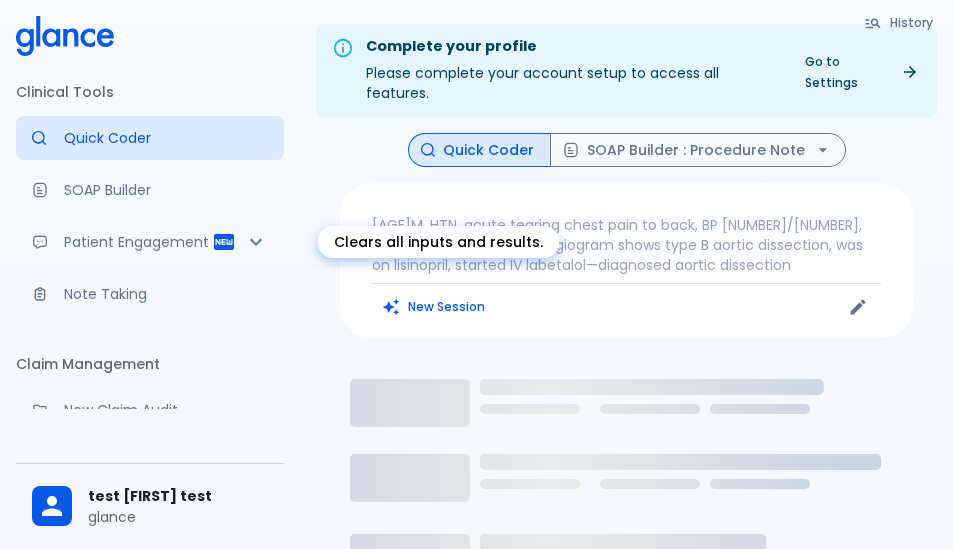 click on "New Session" at bounding box center (434, 306) 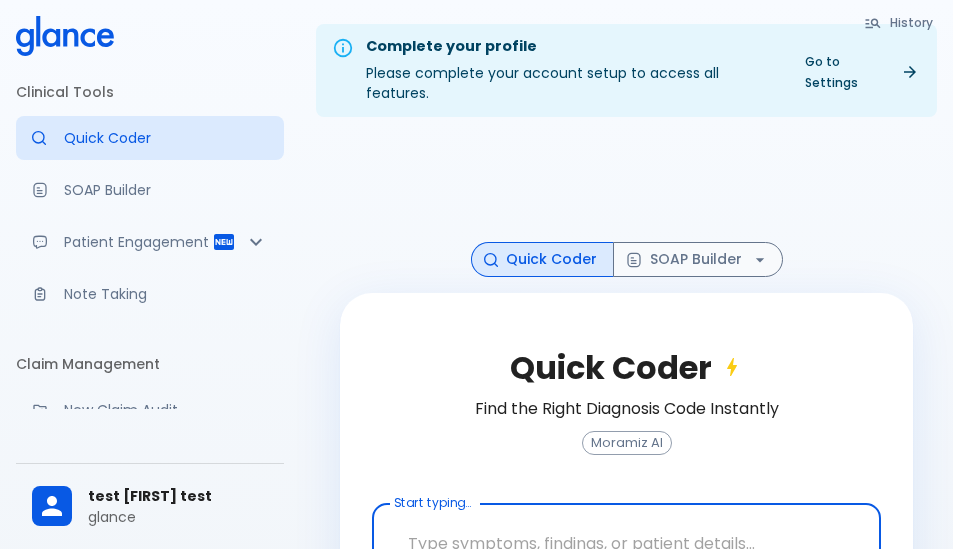 click at bounding box center (626, 543) 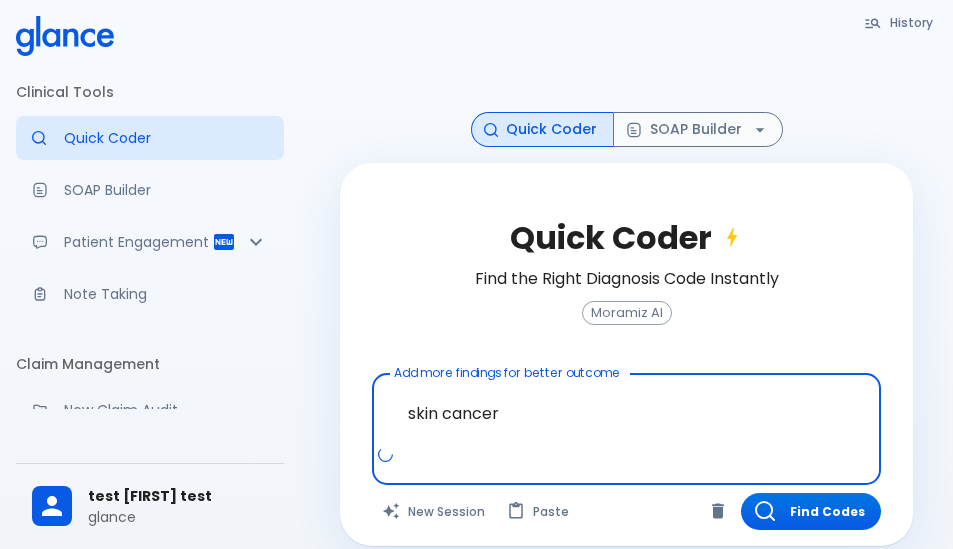 scroll, scrollTop: 131, scrollLeft: 0, axis: vertical 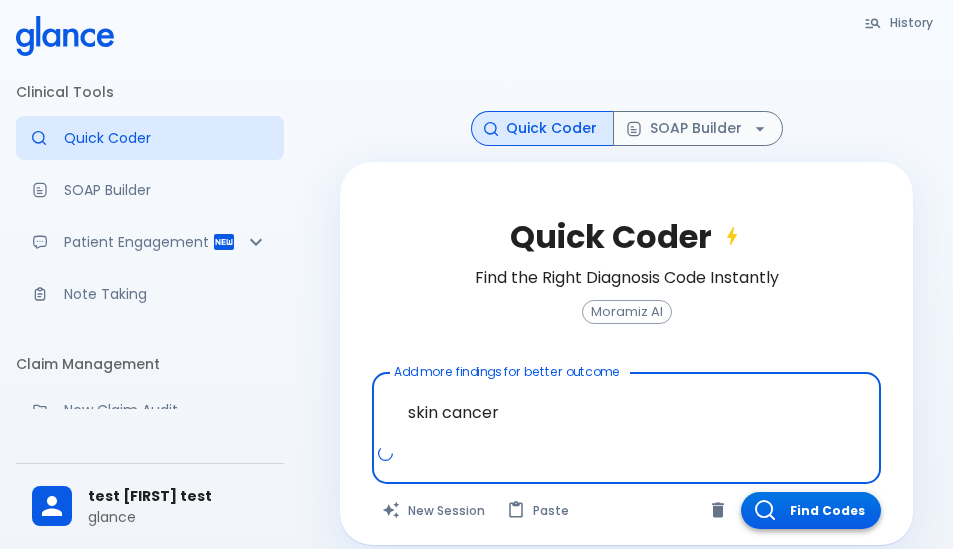 type on "skin cancer" 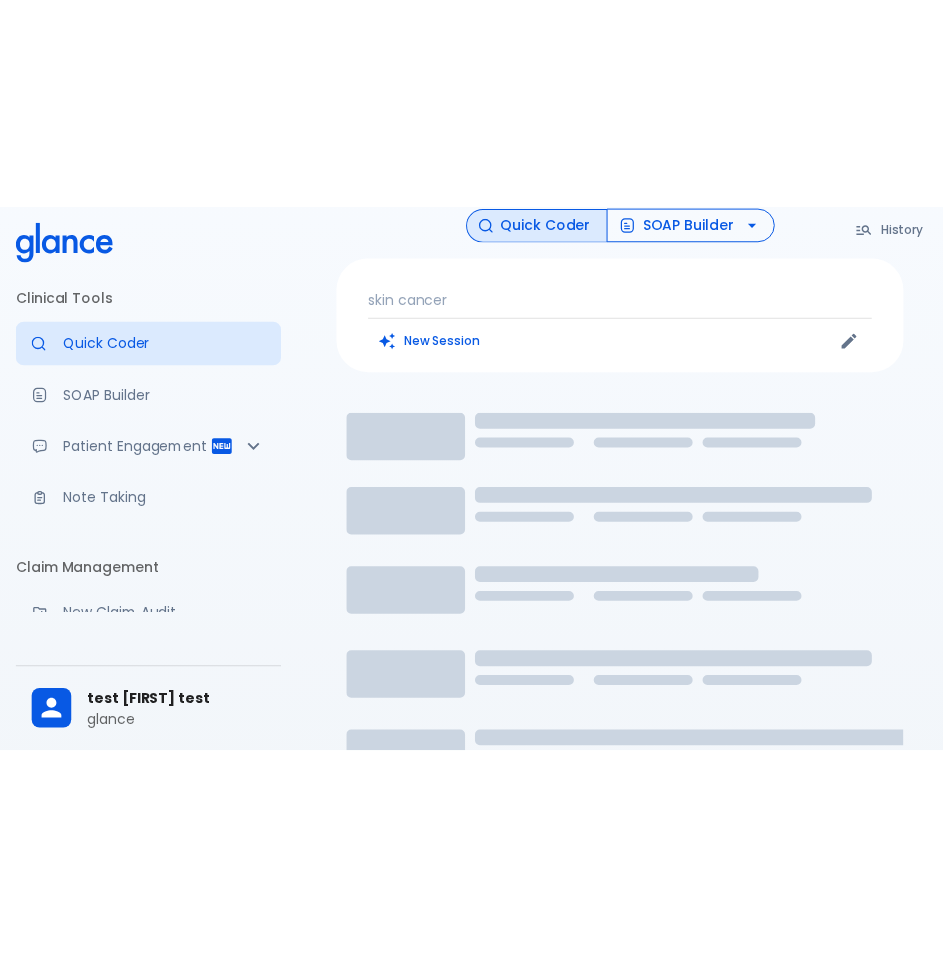 scroll, scrollTop: 48, scrollLeft: 0, axis: vertical 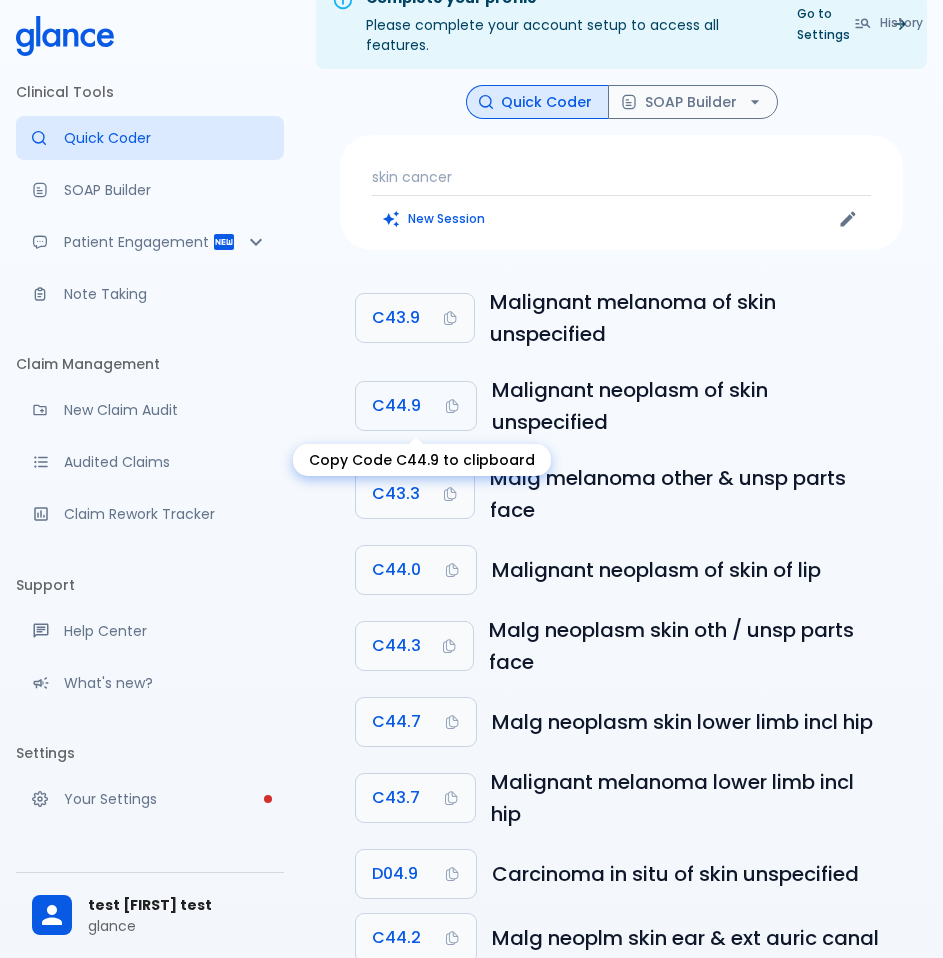 click on "C44.9" at bounding box center (416, 406) 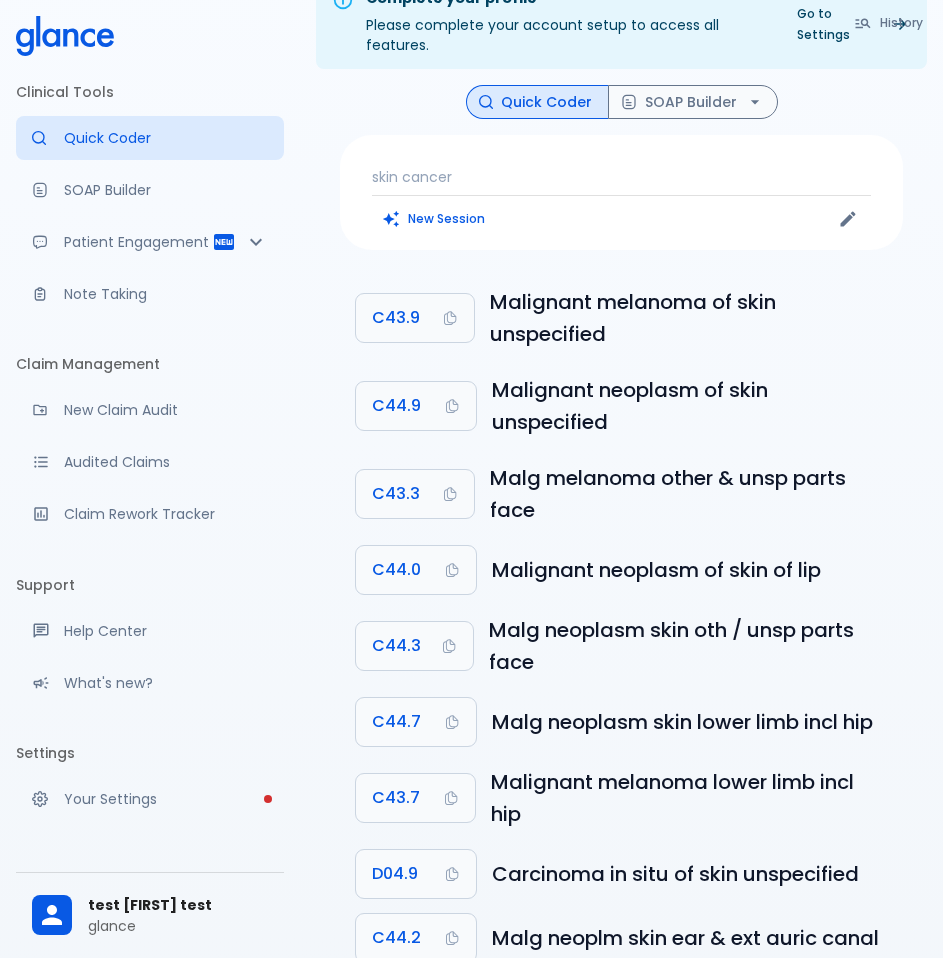 type 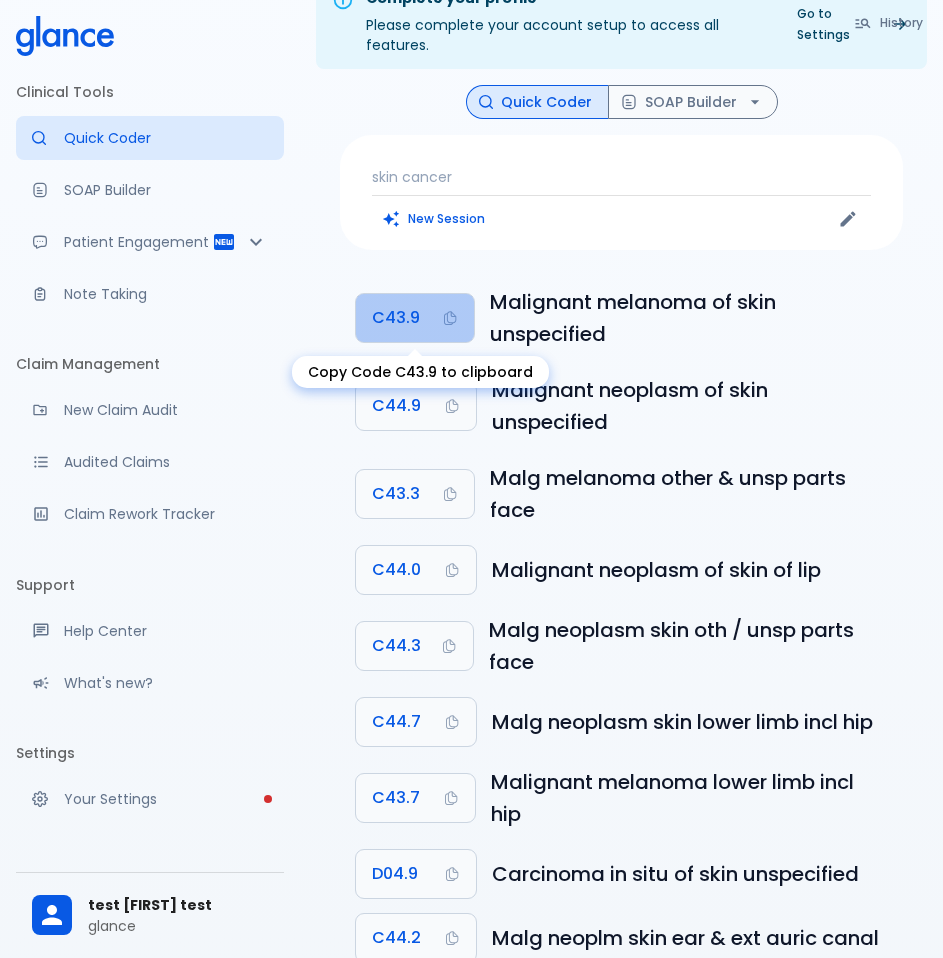 click on "C43.9" at bounding box center [396, 318] 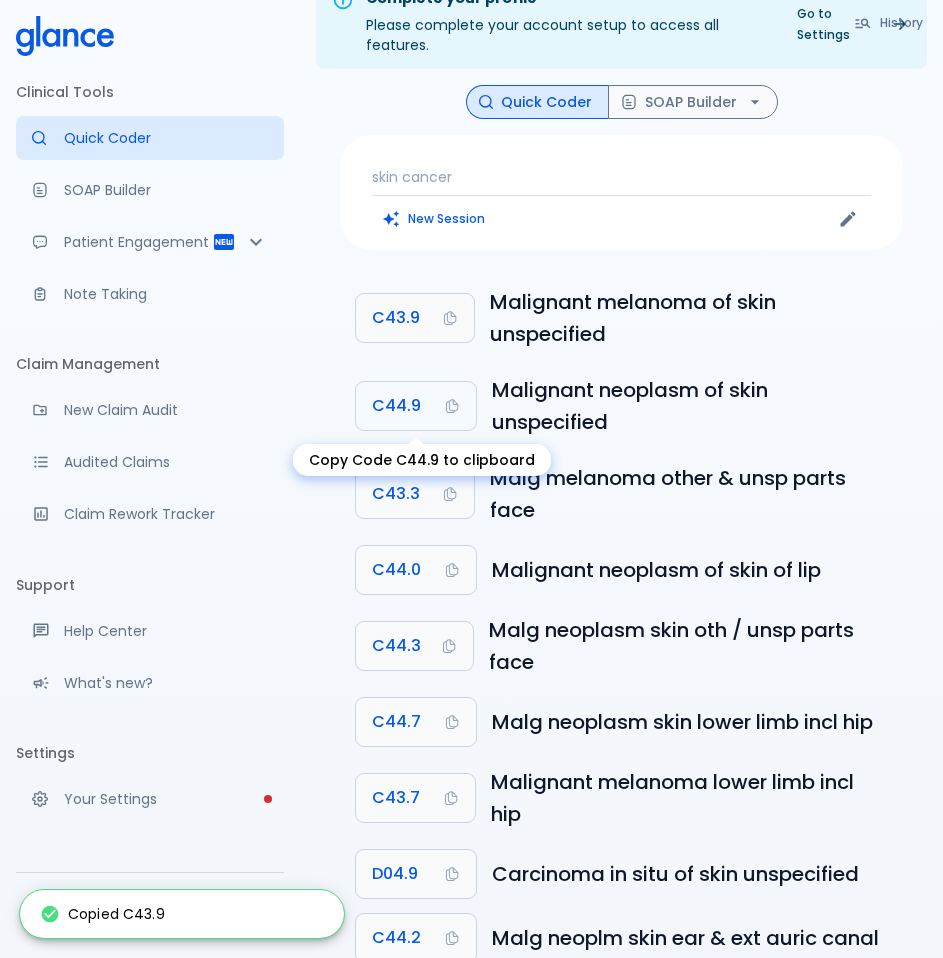 click on "C44.9" at bounding box center (396, 406) 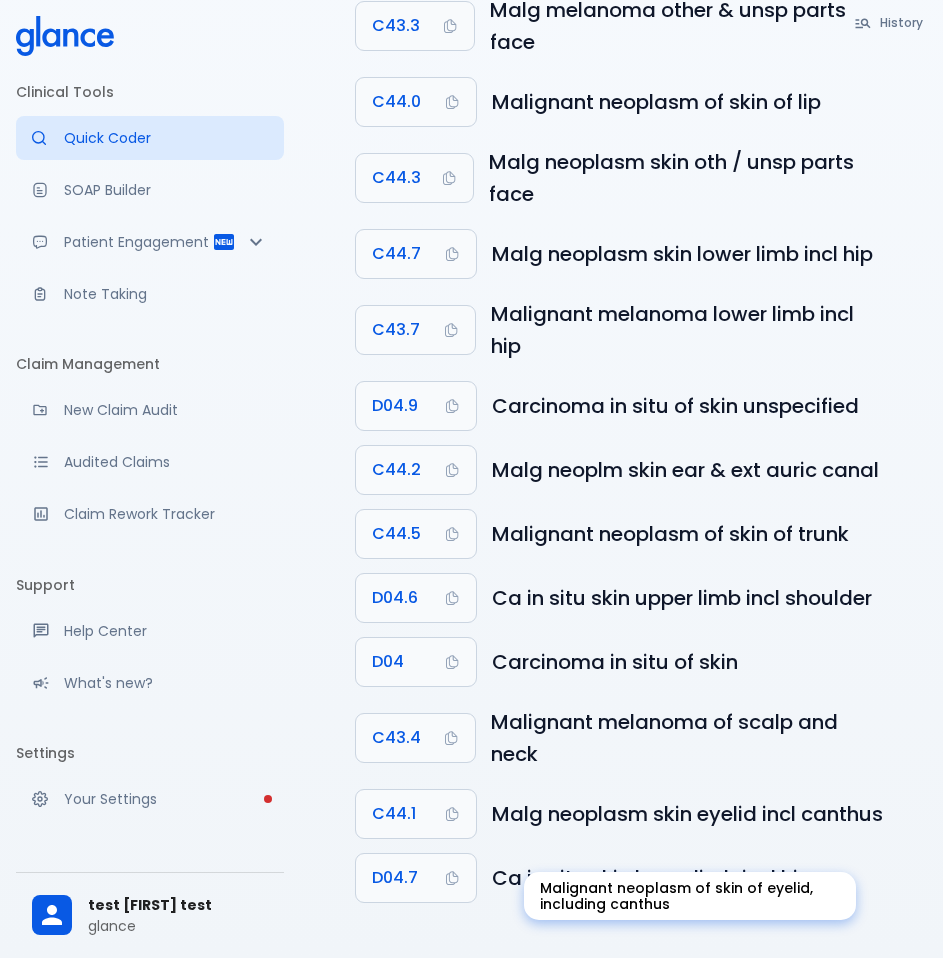 scroll, scrollTop: 540, scrollLeft: 0, axis: vertical 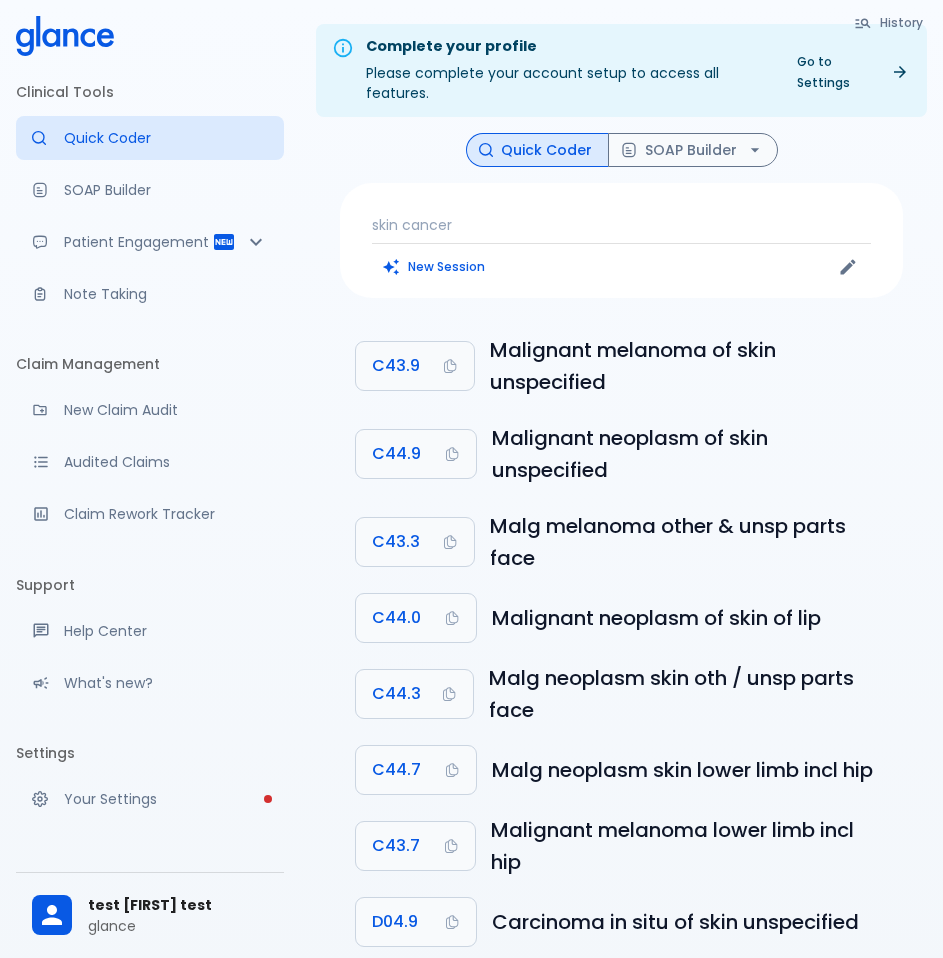 click on "skin cancer" at bounding box center (621, 225) 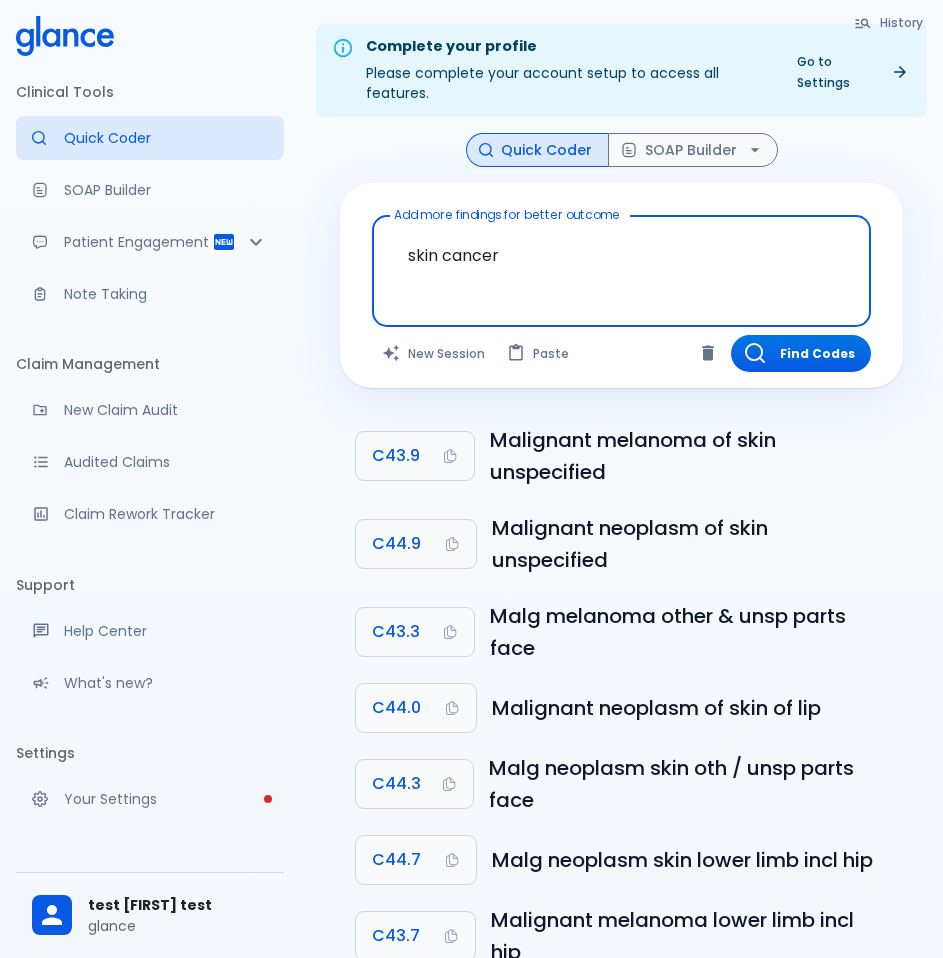 click on "skin cancer" at bounding box center (621, 255) 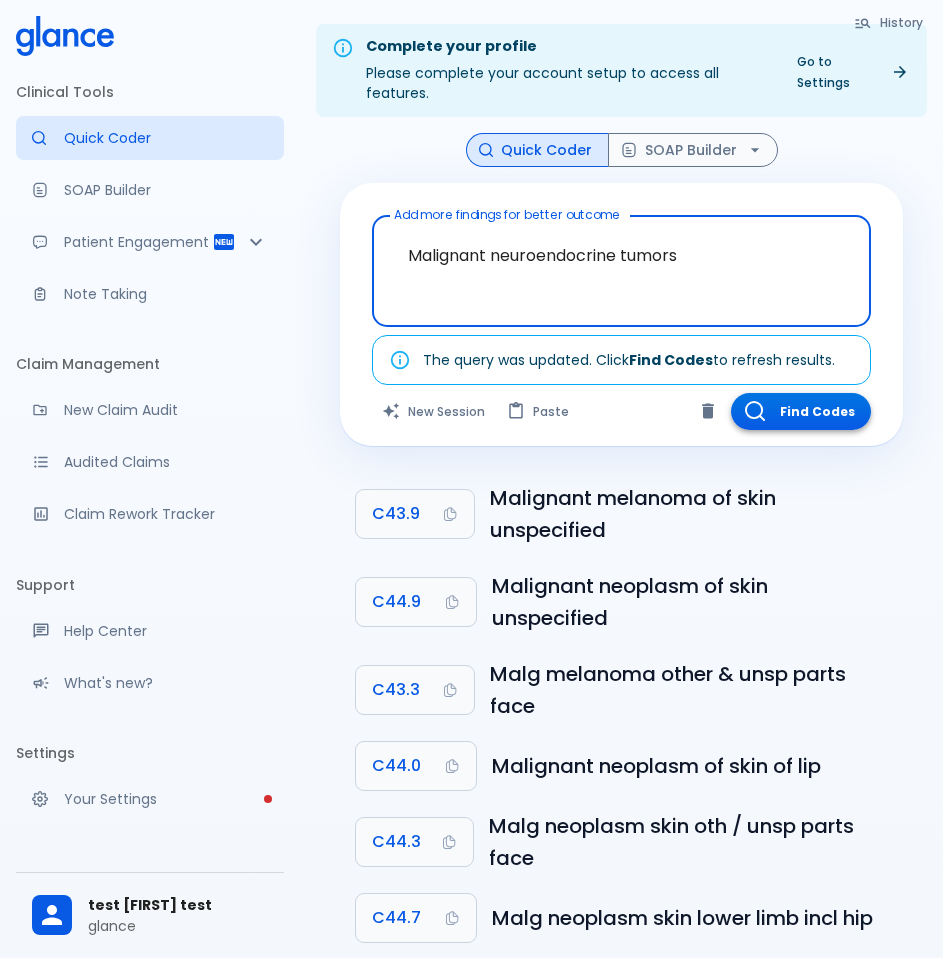 type on "Malignant neuroendocrine tumors" 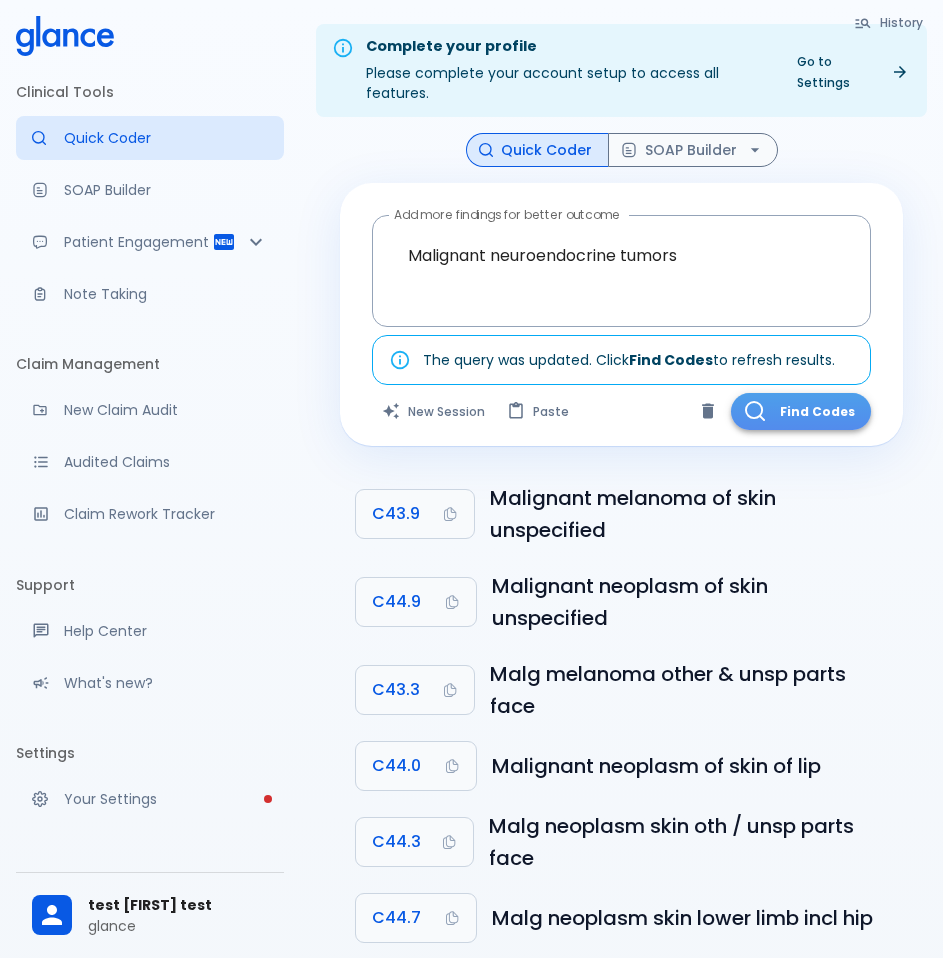 click on "Find Codes" at bounding box center [801, 411] 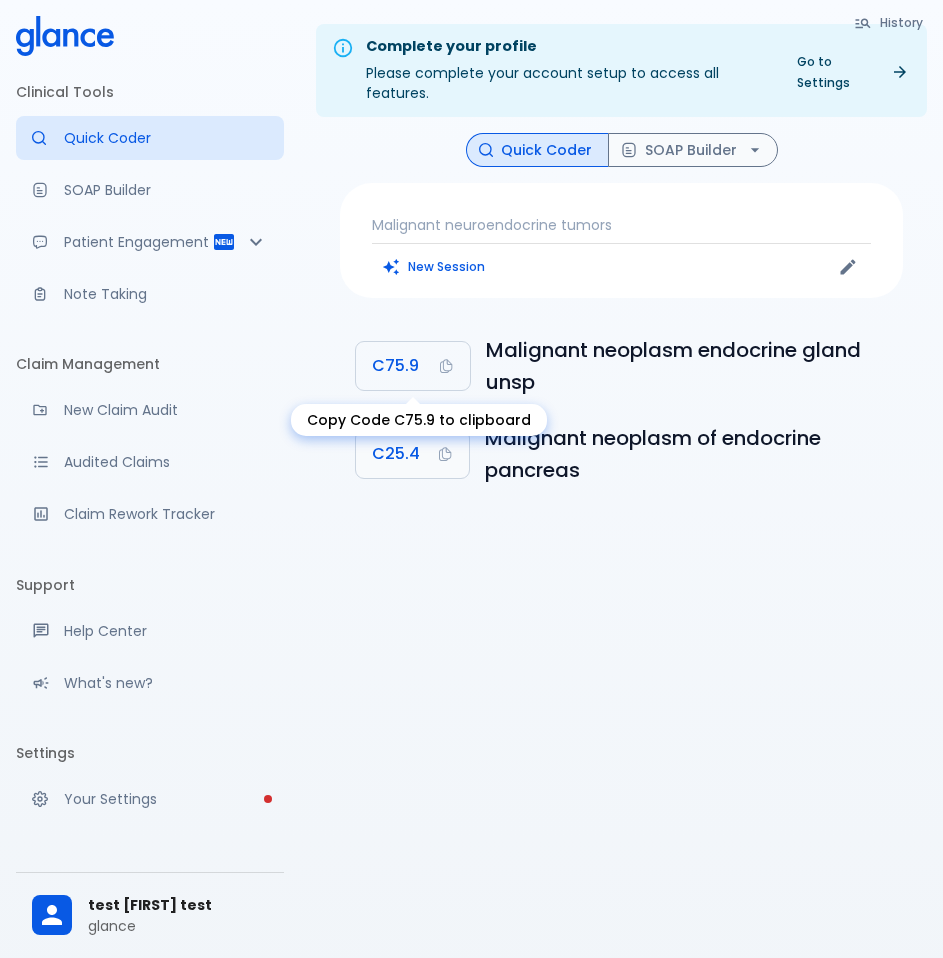 click 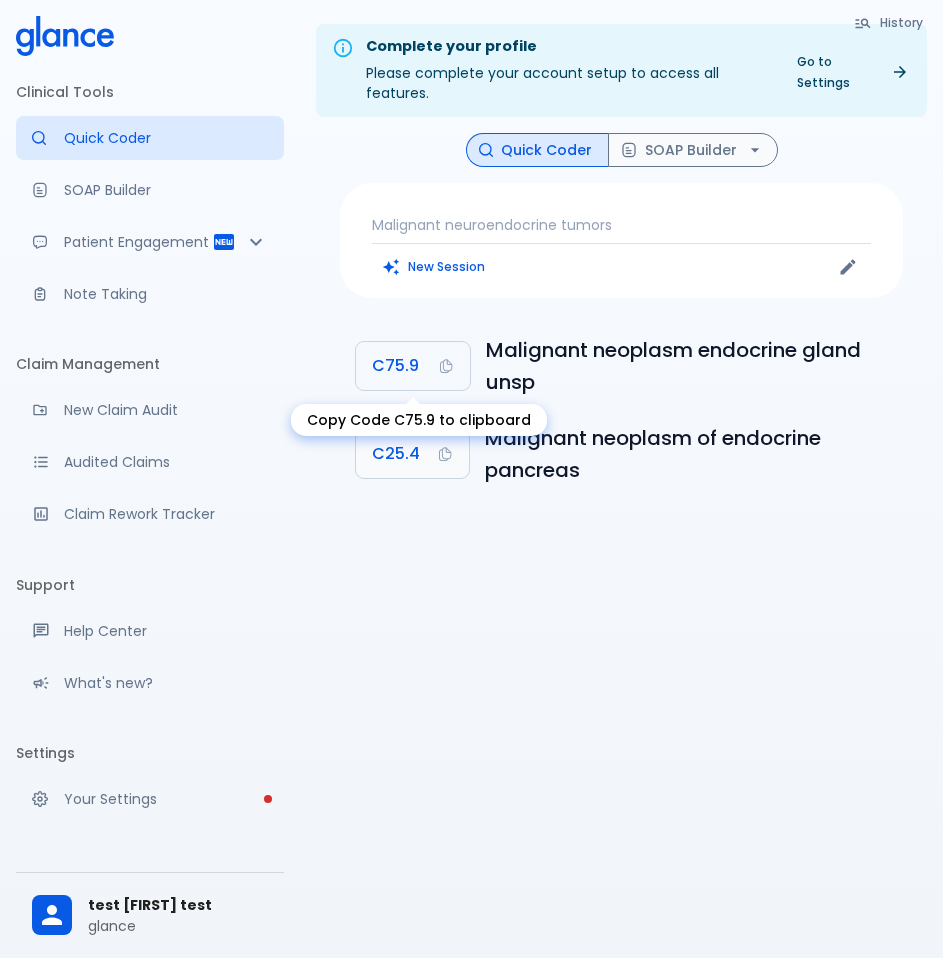 click on "C75.9" at bounding box center [395, 366] 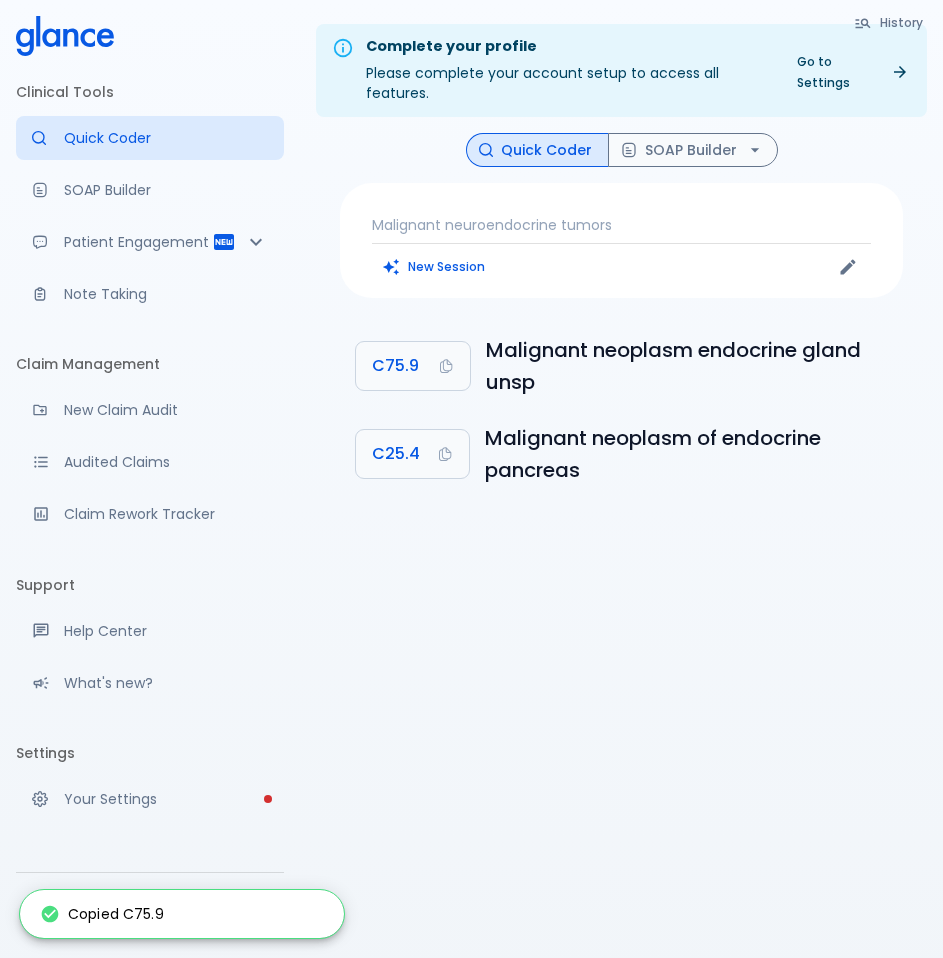 click on "Malignant neuroendocrine tumors" at bounding box center [621, 225] 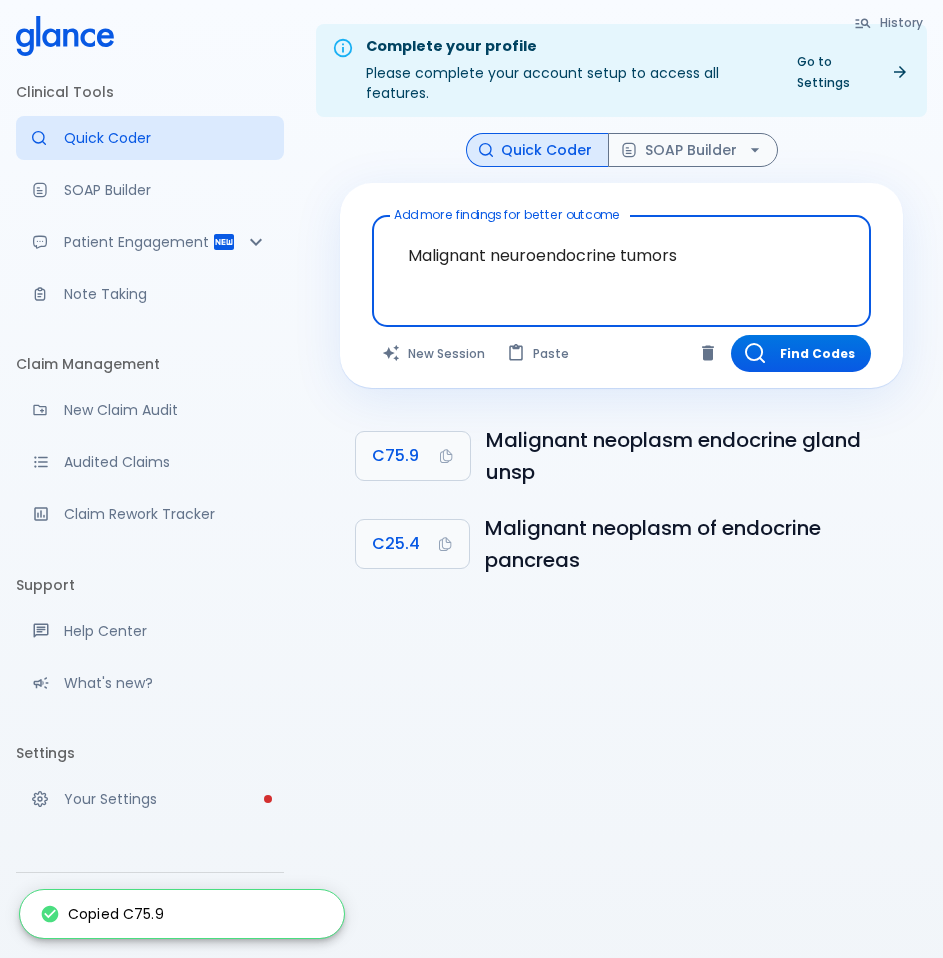 click on "Malignant neuroendocrine tumors" at bounding box center (621, 255) 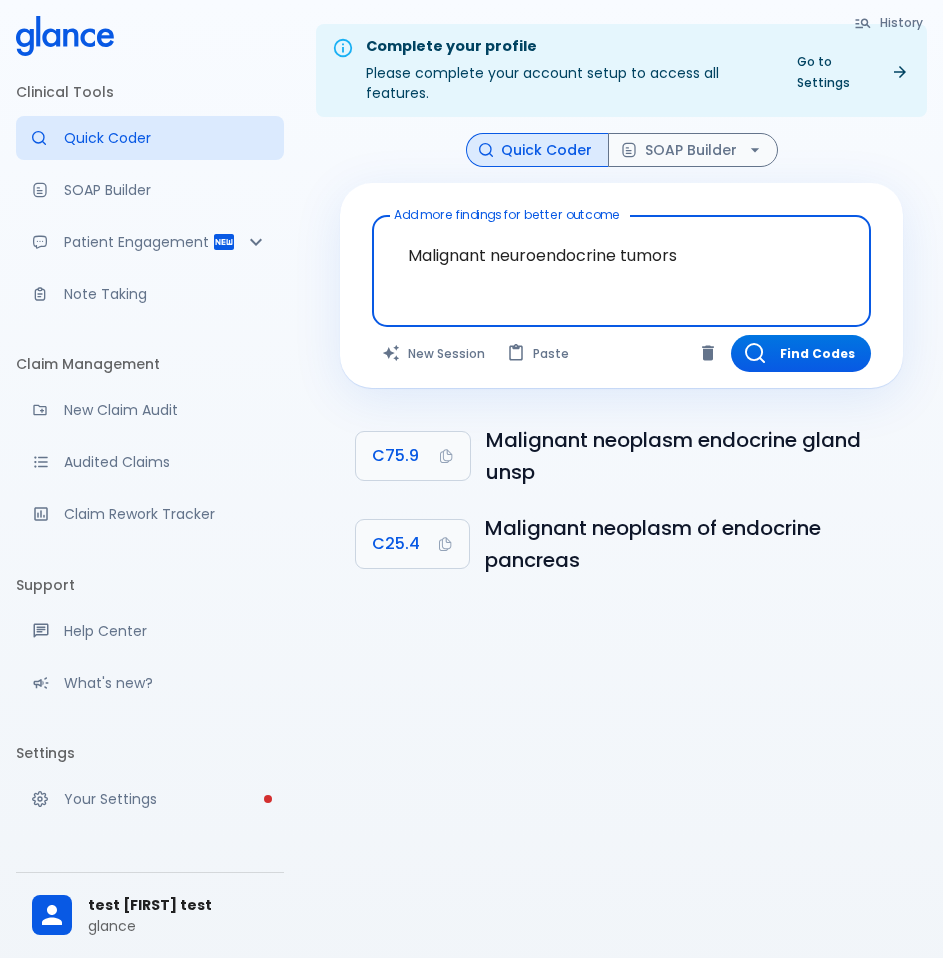 click on "Malignant neuroendocrine tumors" at bounding box center [621, 255] 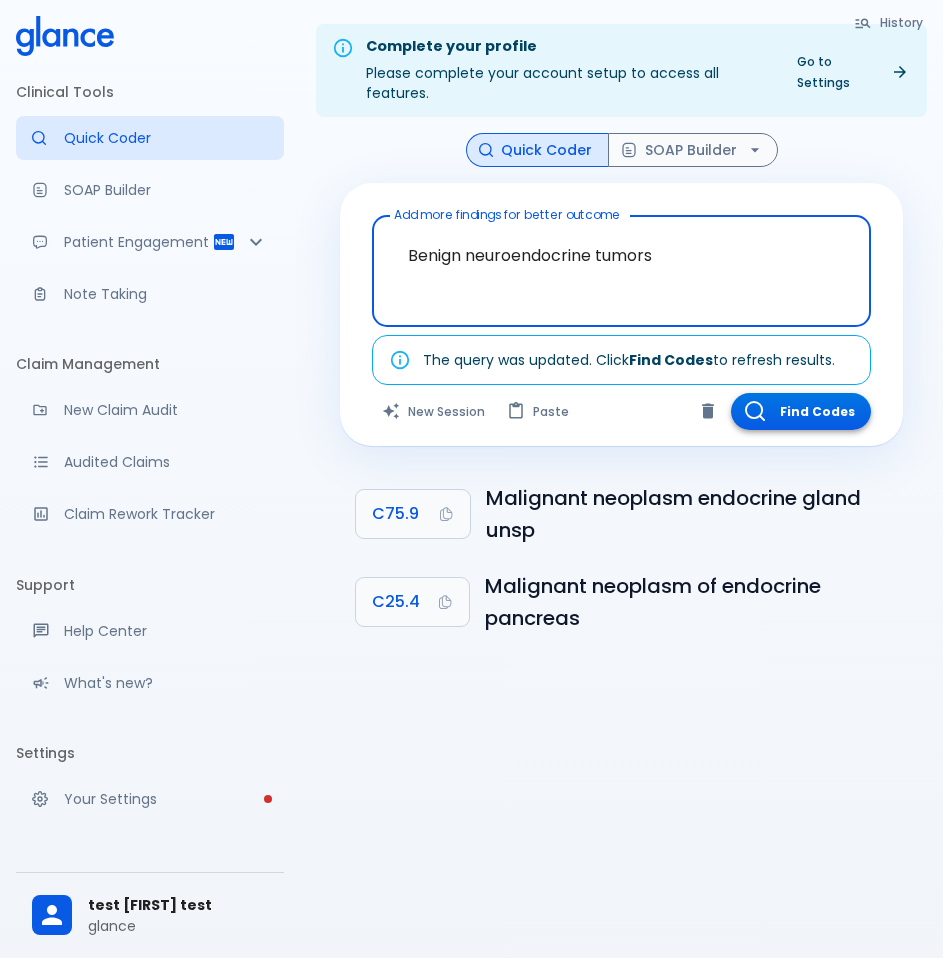 type on "Benign neuroendocrine tumors" 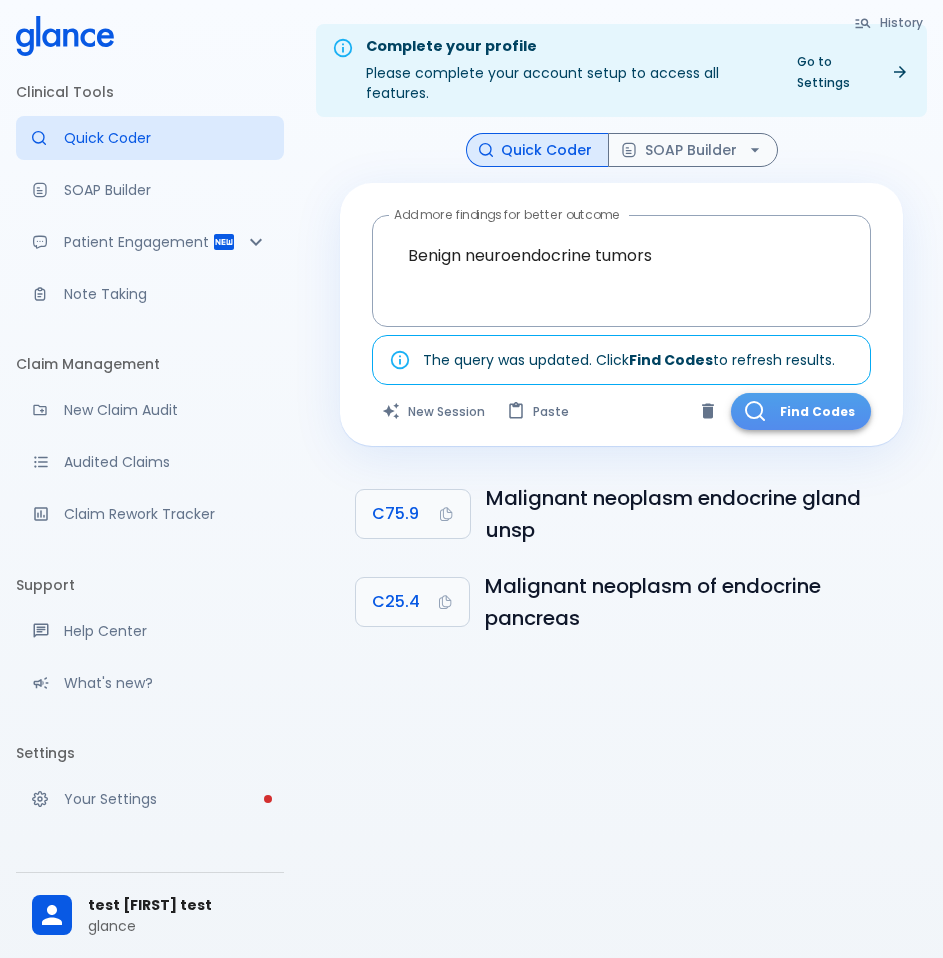 click on "Find Codes" at bounding box center (801, 411) 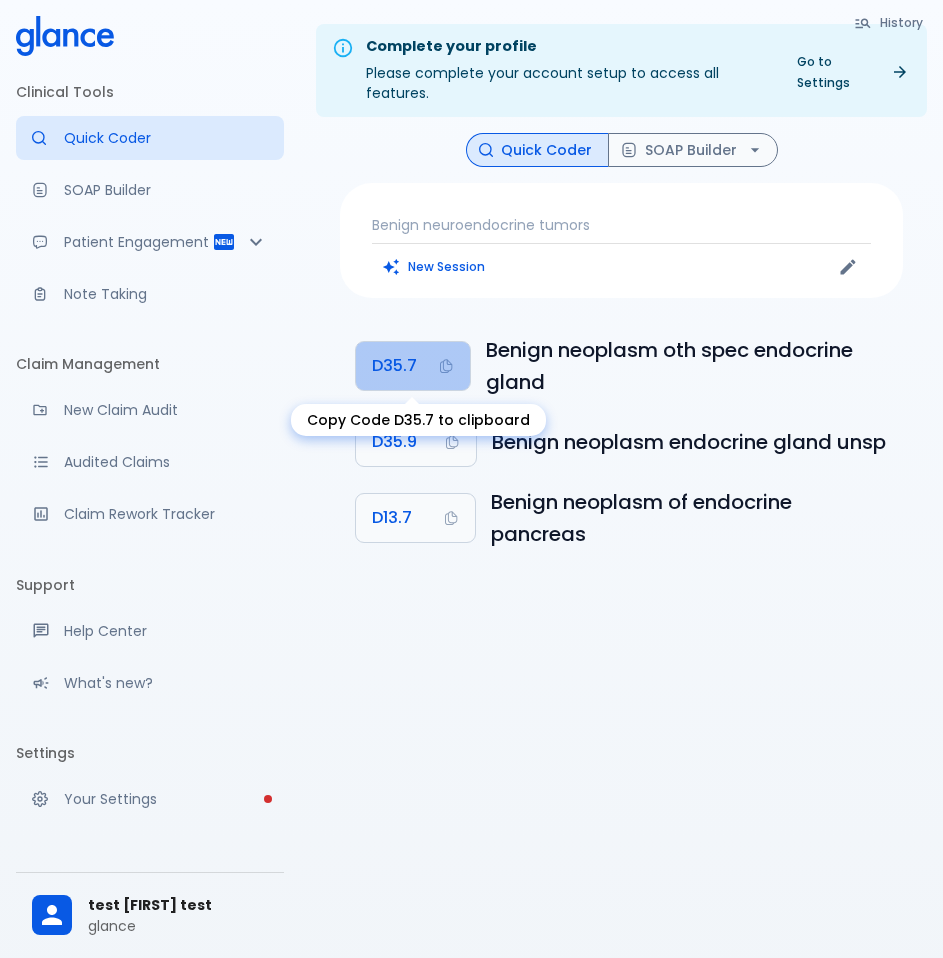 click on "D35.7" at bounding box center [394, 366] 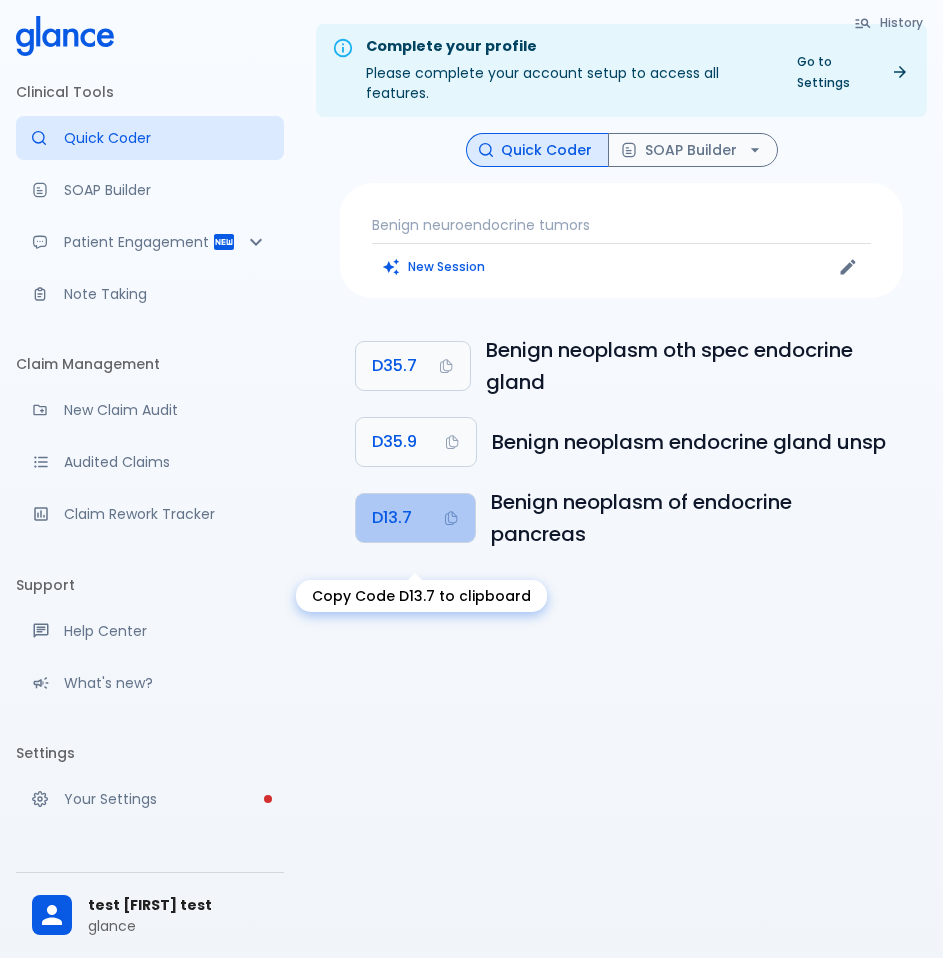 click on "D13.7" at bounding box center [415, 518] 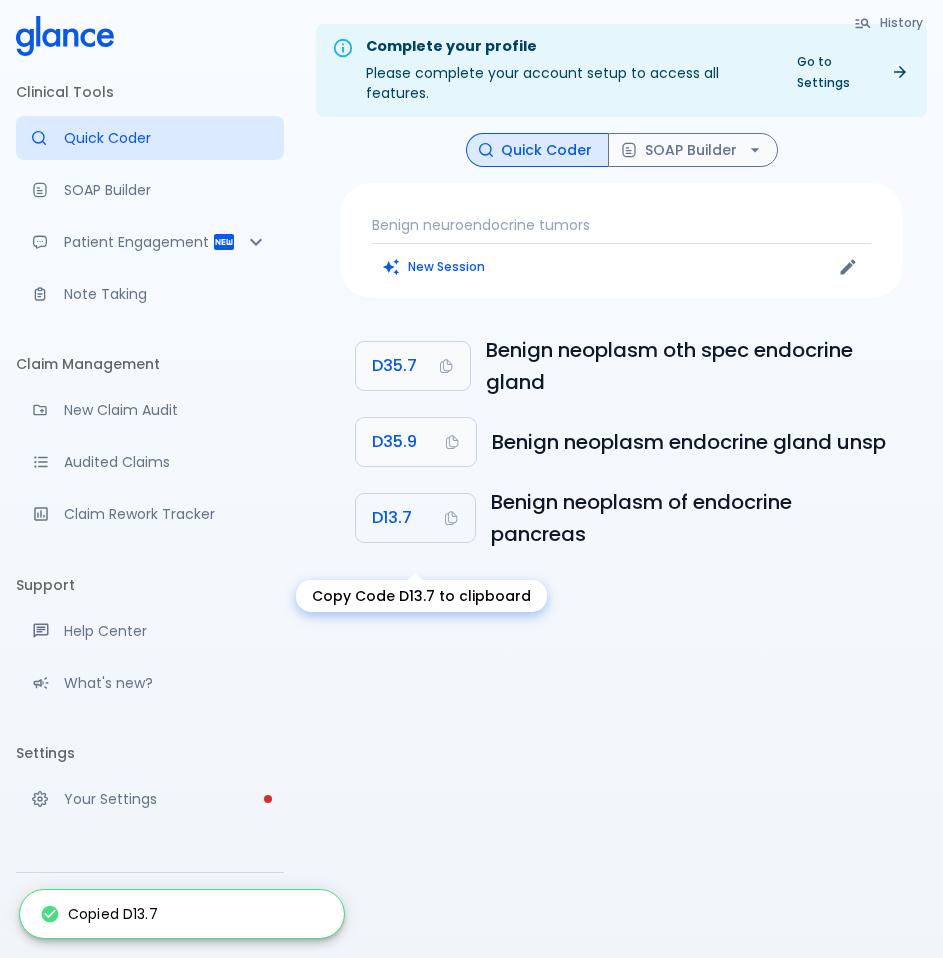 type 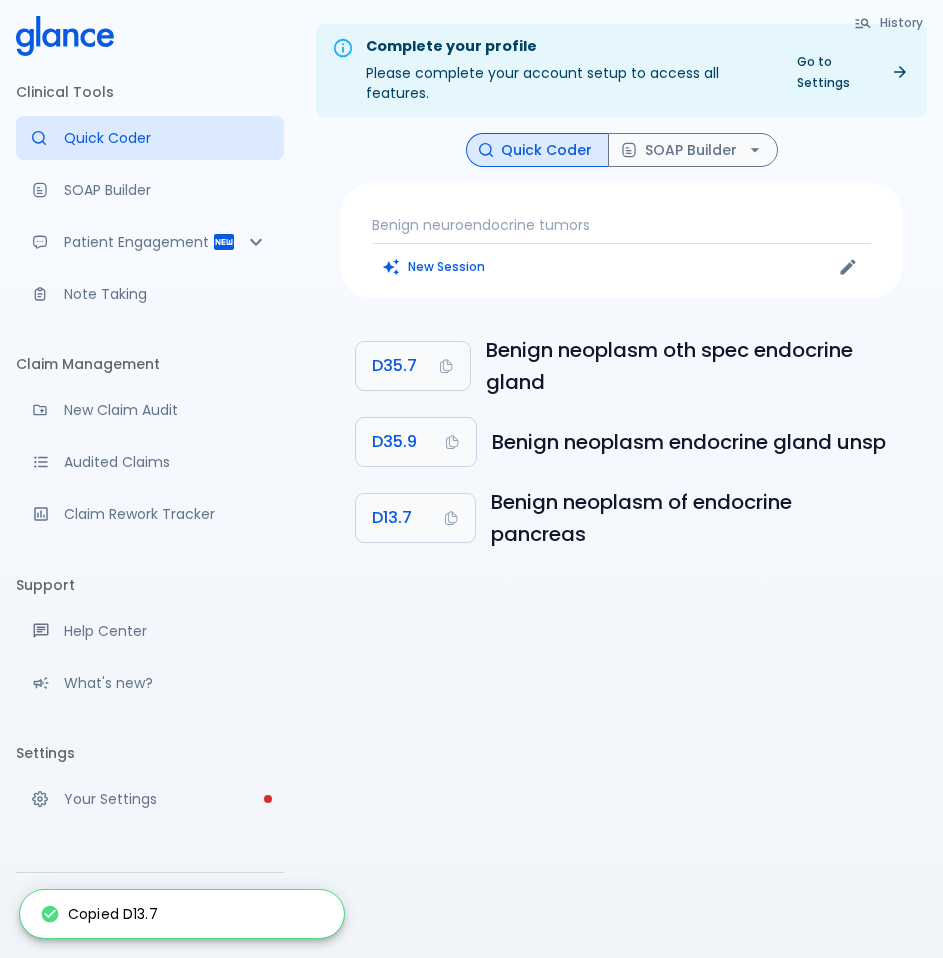 click on "Benign neuroendocrine tumors" at bounding box center [621, 225] 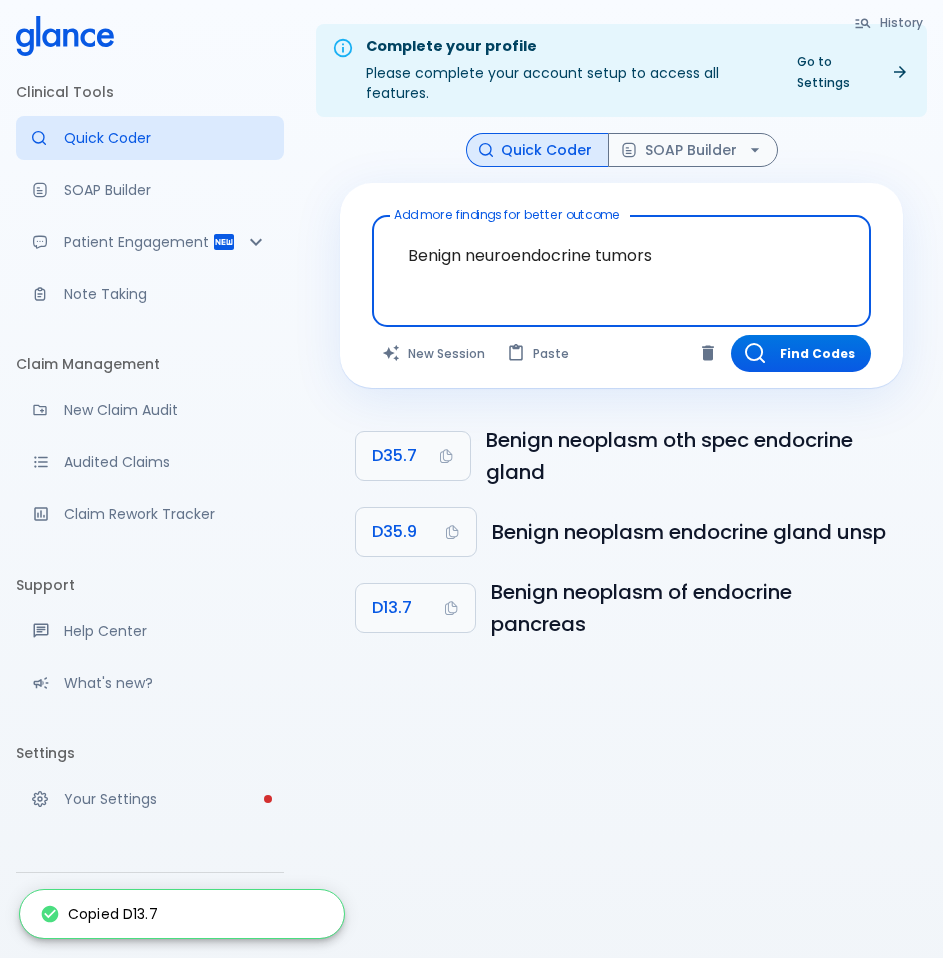 click on "Benign neuroendocrine tumors" at bounding box center [621, 255] 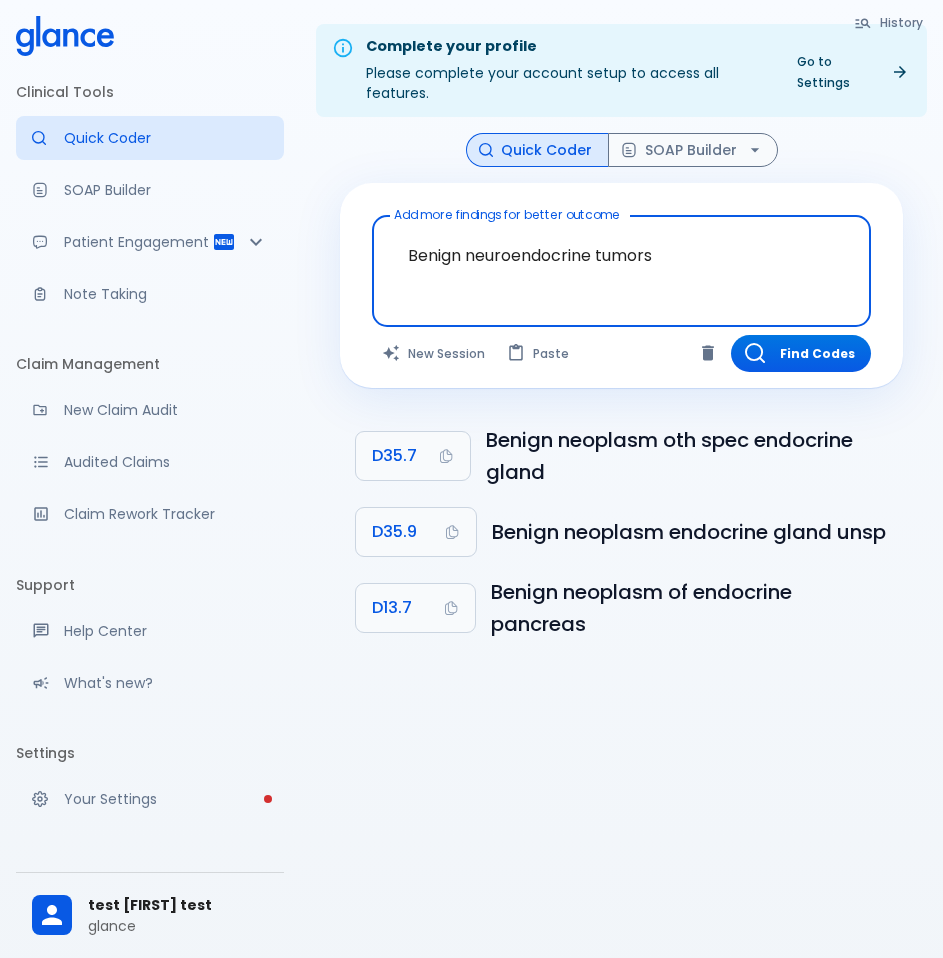 click on "Benign neuroendocrine tumors" at bounding box center (621, 255) 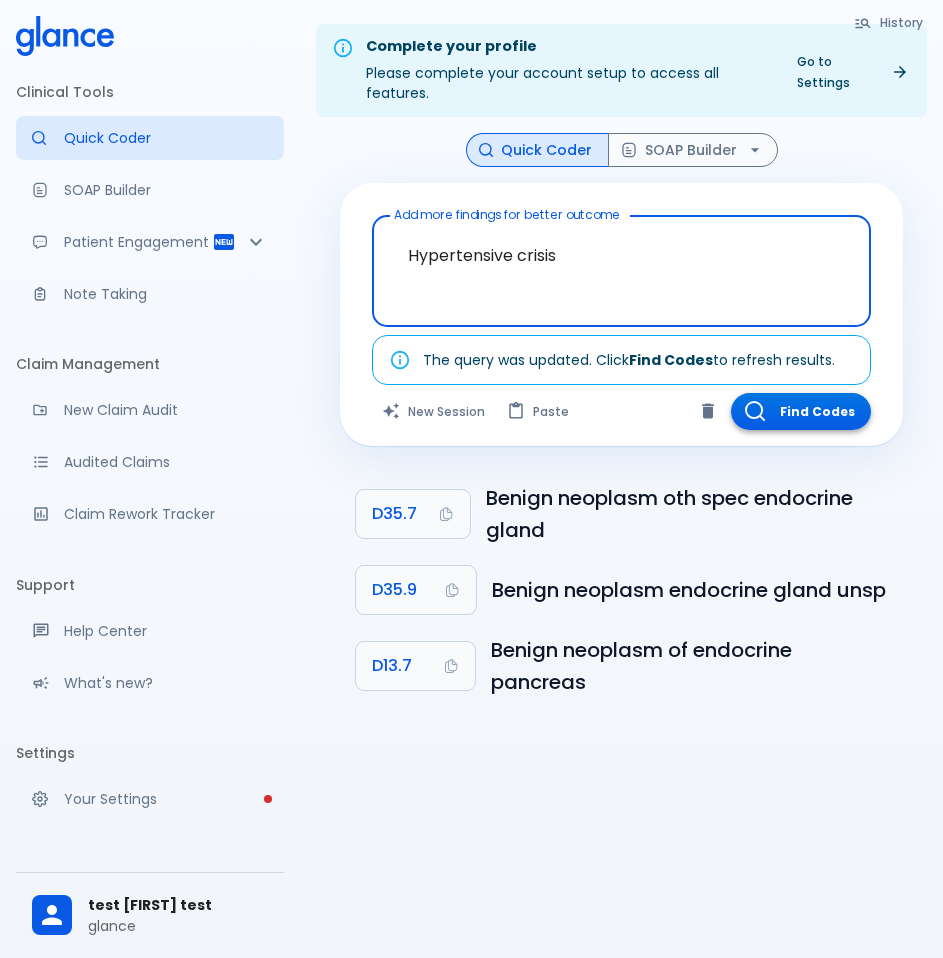 type on "Hypertensive crisis" 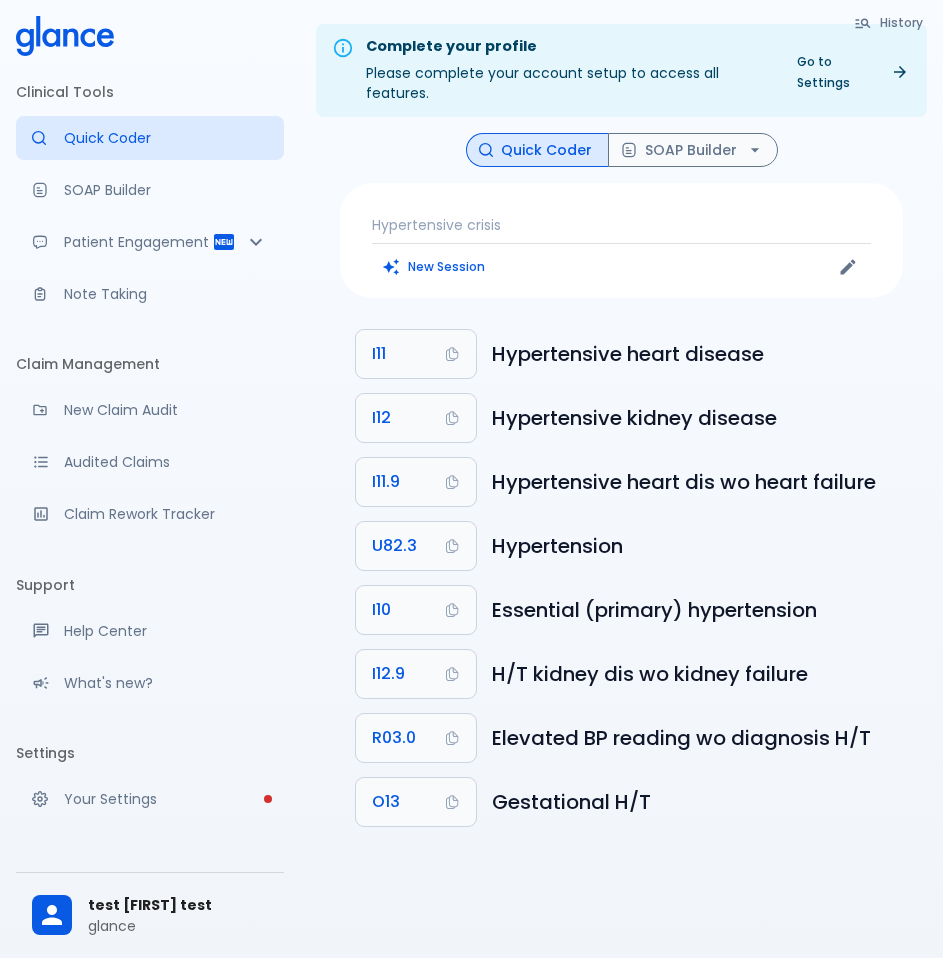 click on "Hypertensive crisis" at bounding box center [621, 225] 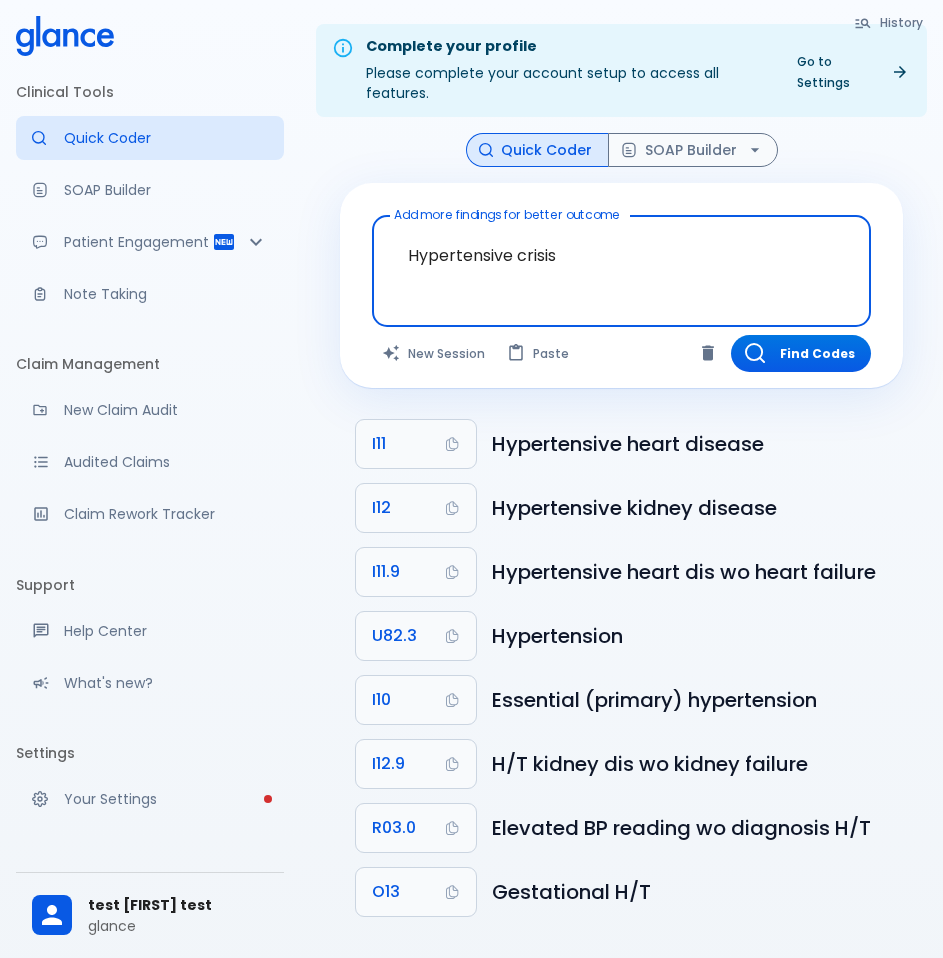 click on "Hypertensive crisis" at bounding box center (621, 255) 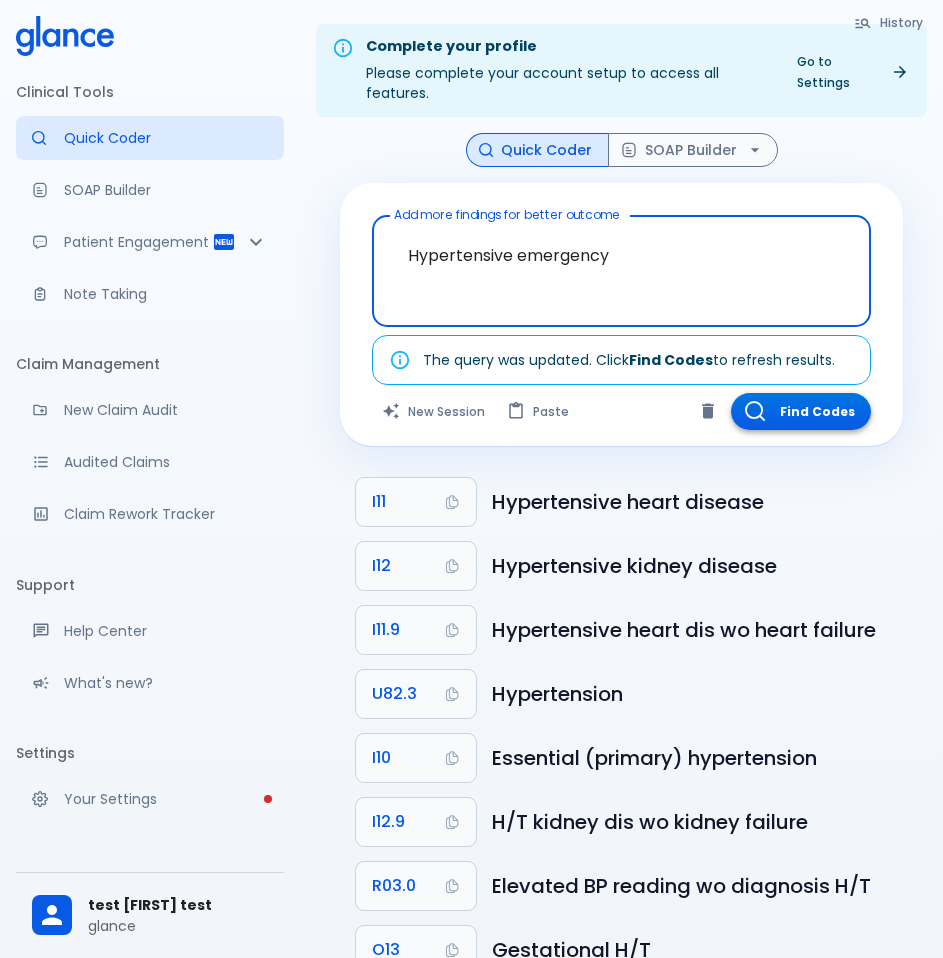 type on "Hypertensive emergency" 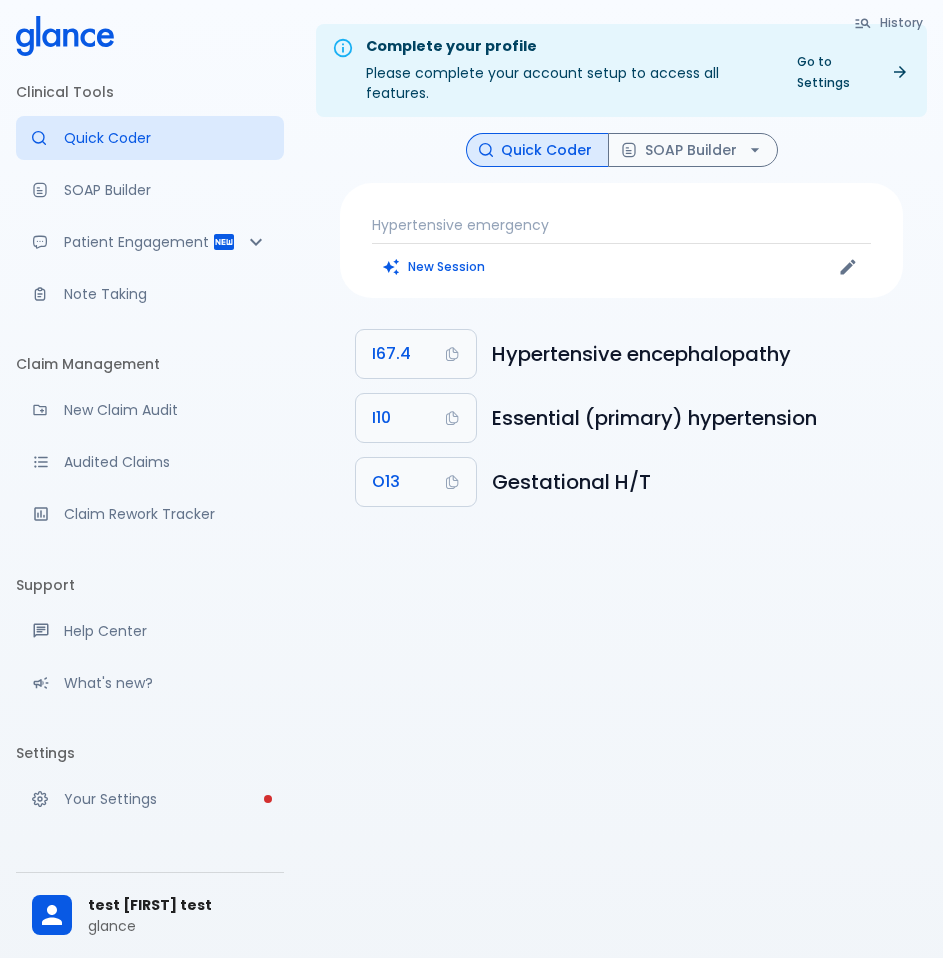 click on "Hypertensive emergency" at bounding box center (621, 225) 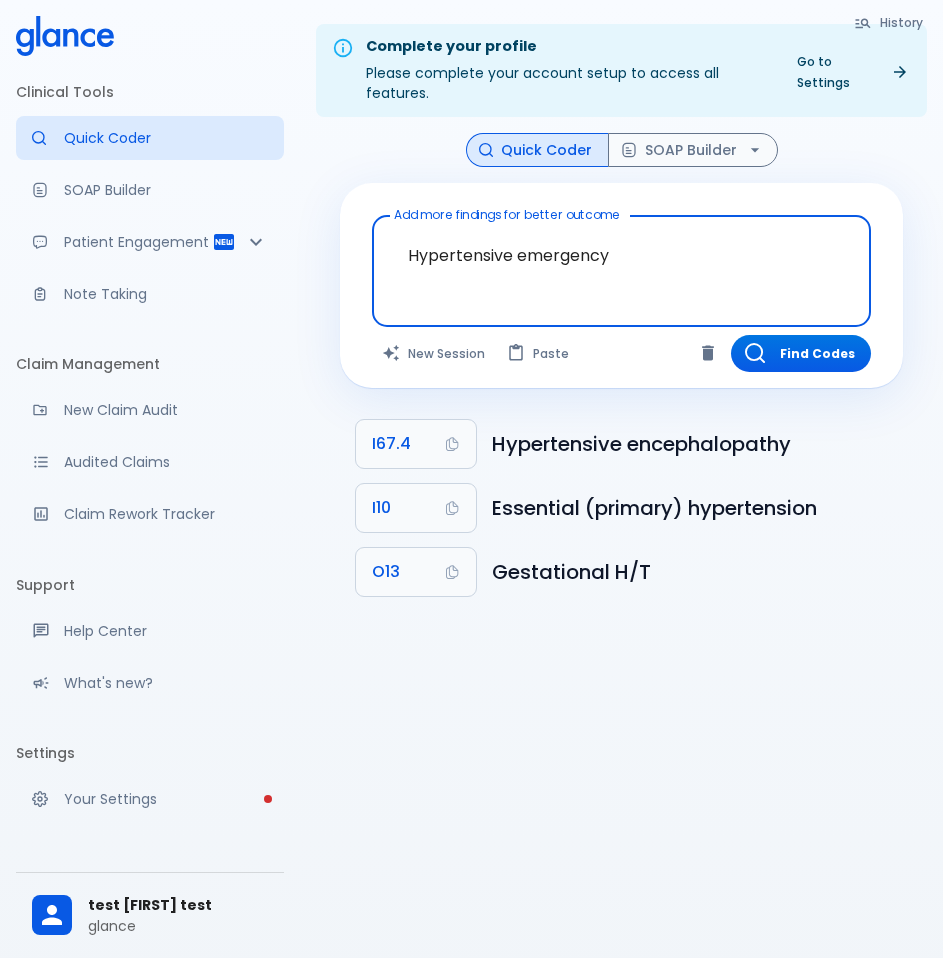click on "Hypertensive emergency" at bounding box center (621, 255) 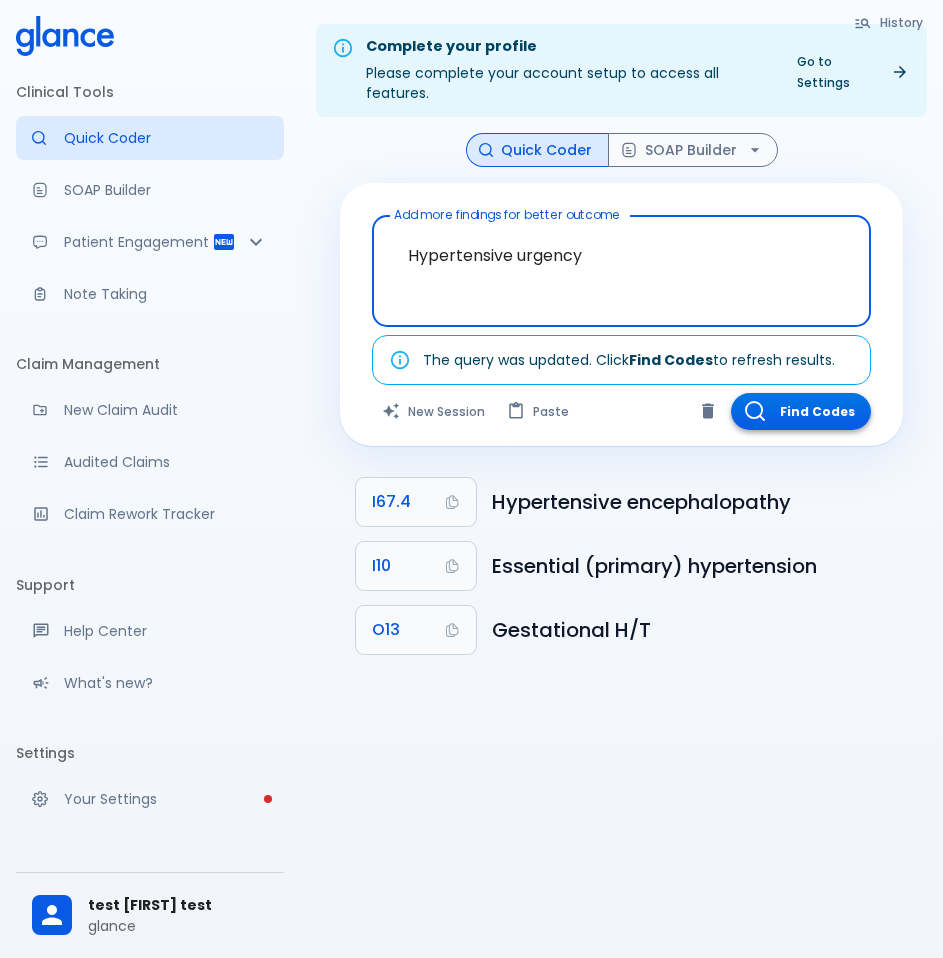 type on "Hypertensive urgency" 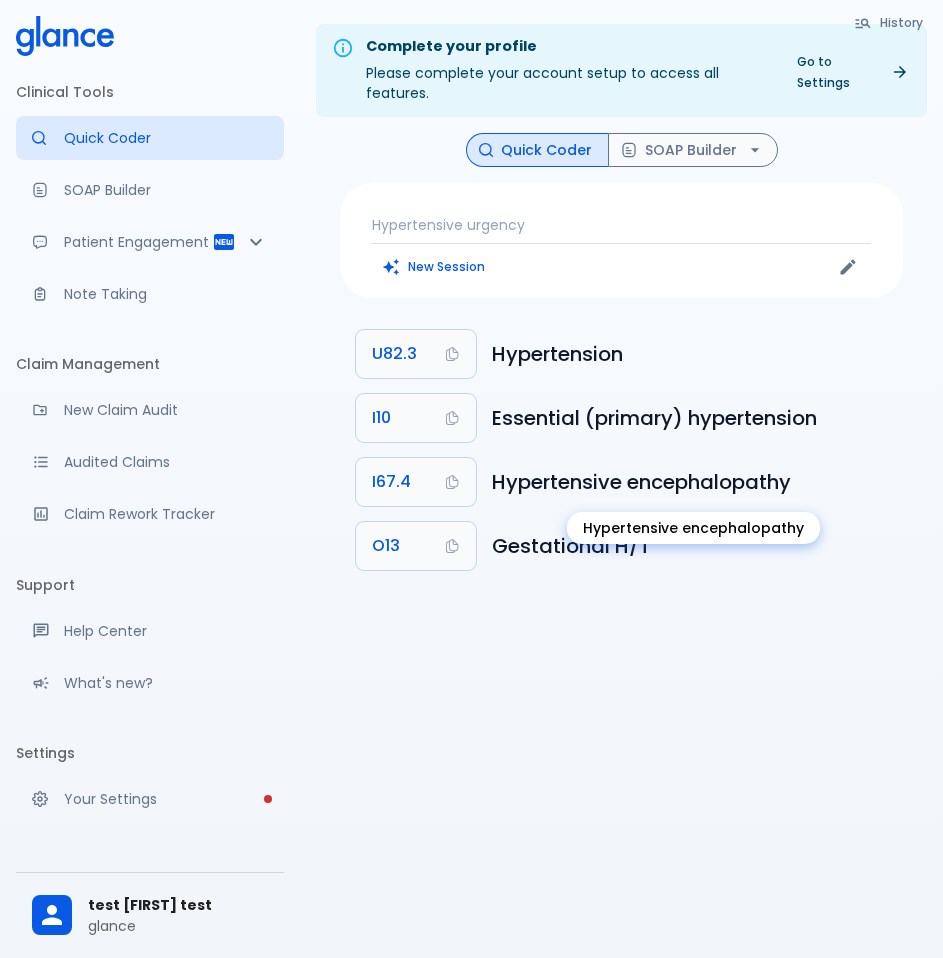 click on "Hypertensive encephalopathy" at bounding box center (689, 482) 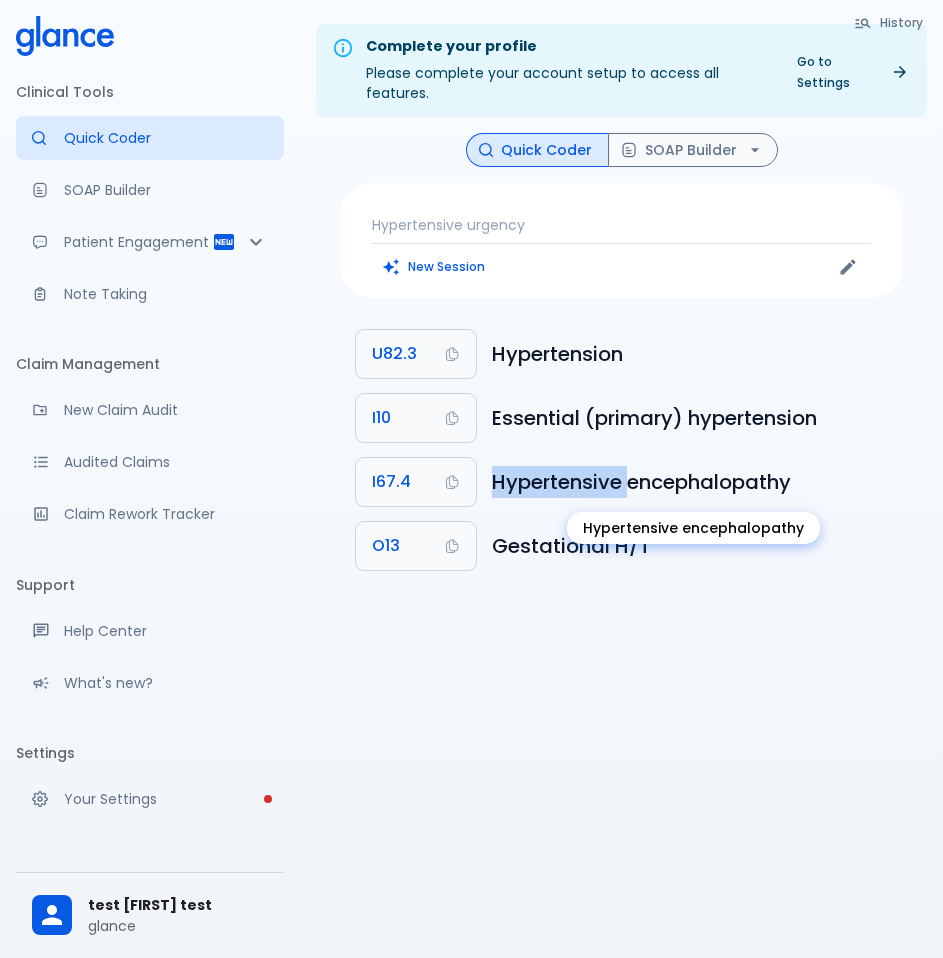 click on "Hypertensive encephalopathy" at bounding box center (689, 482) 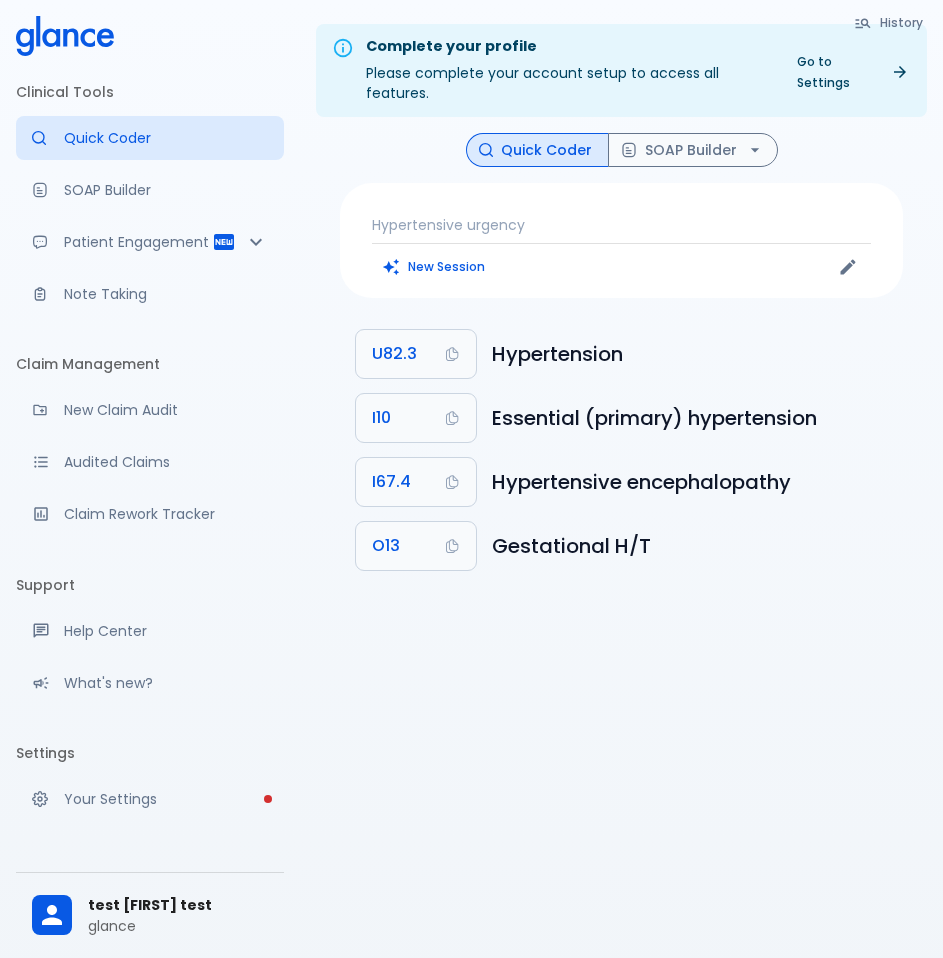click on "Hypertensive urgency New Session" at bounding box center [621, 240] 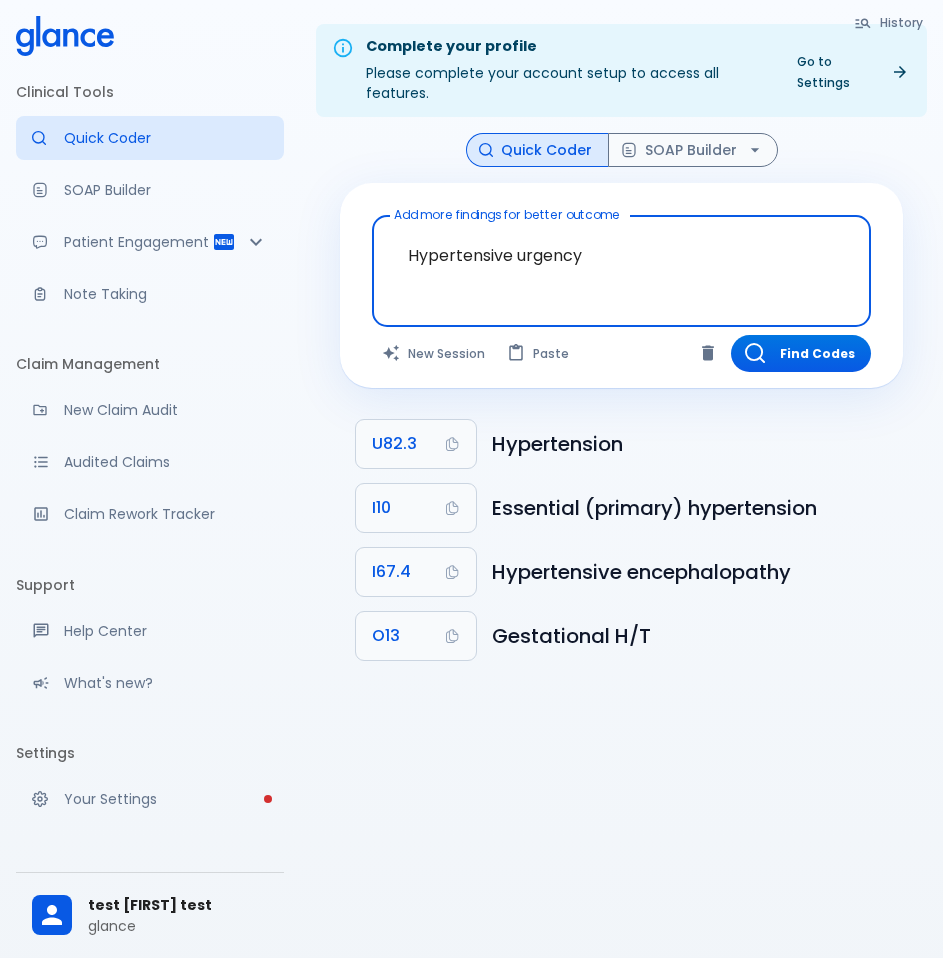 click on "Hypertensive urgency" at bounding box center (621, 255) 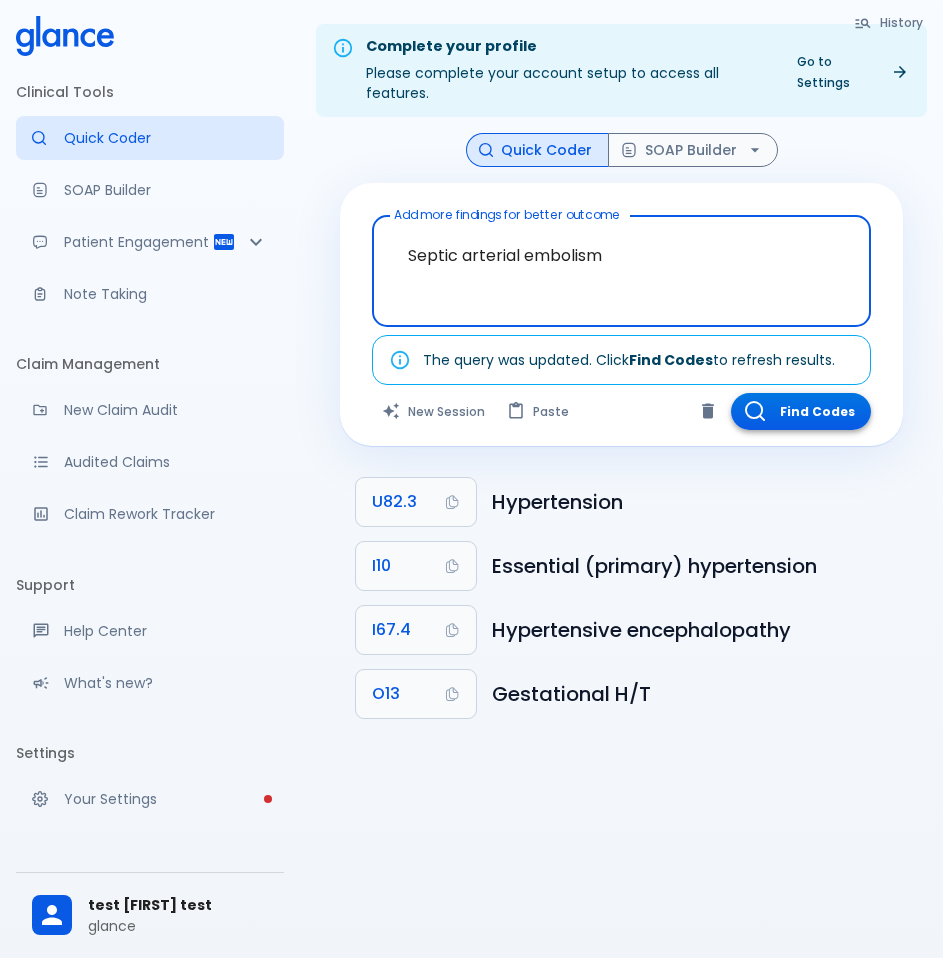 type on "Septic arterial embolism" 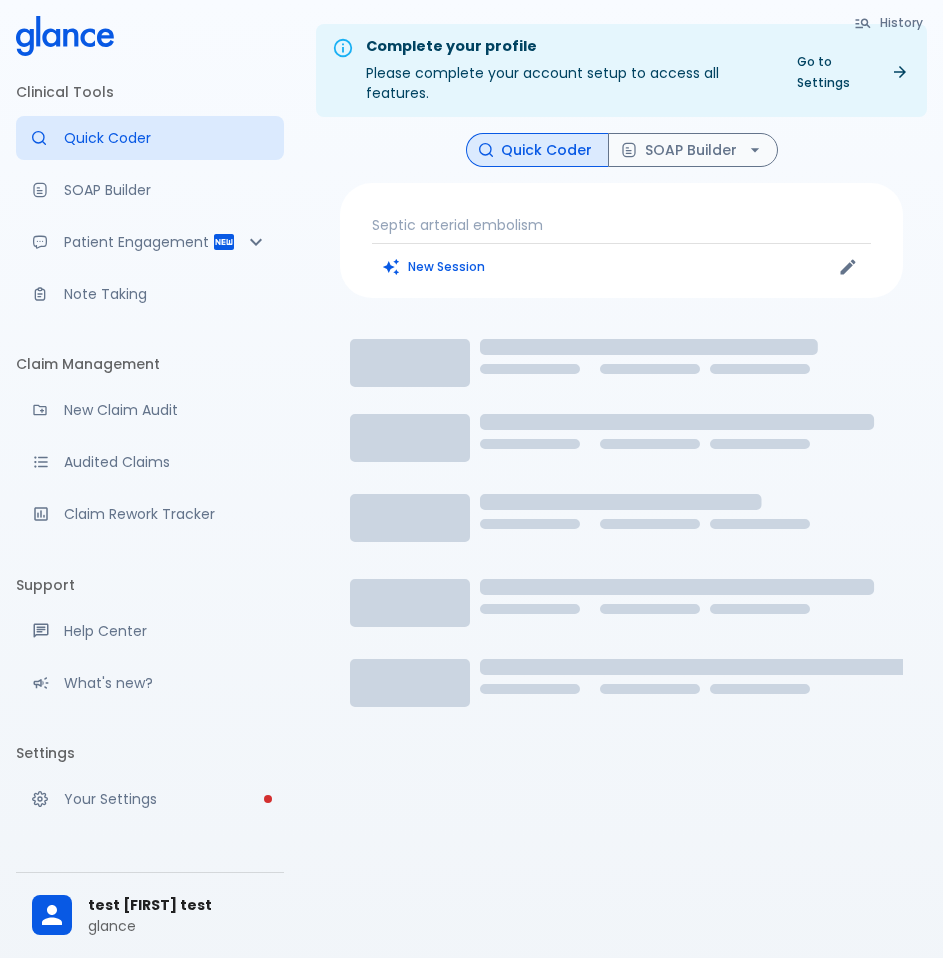 drag, startPoint x: 596, startPoint y: 325, endPoint x: 575, endPoint y: 375, distance: 54.230988 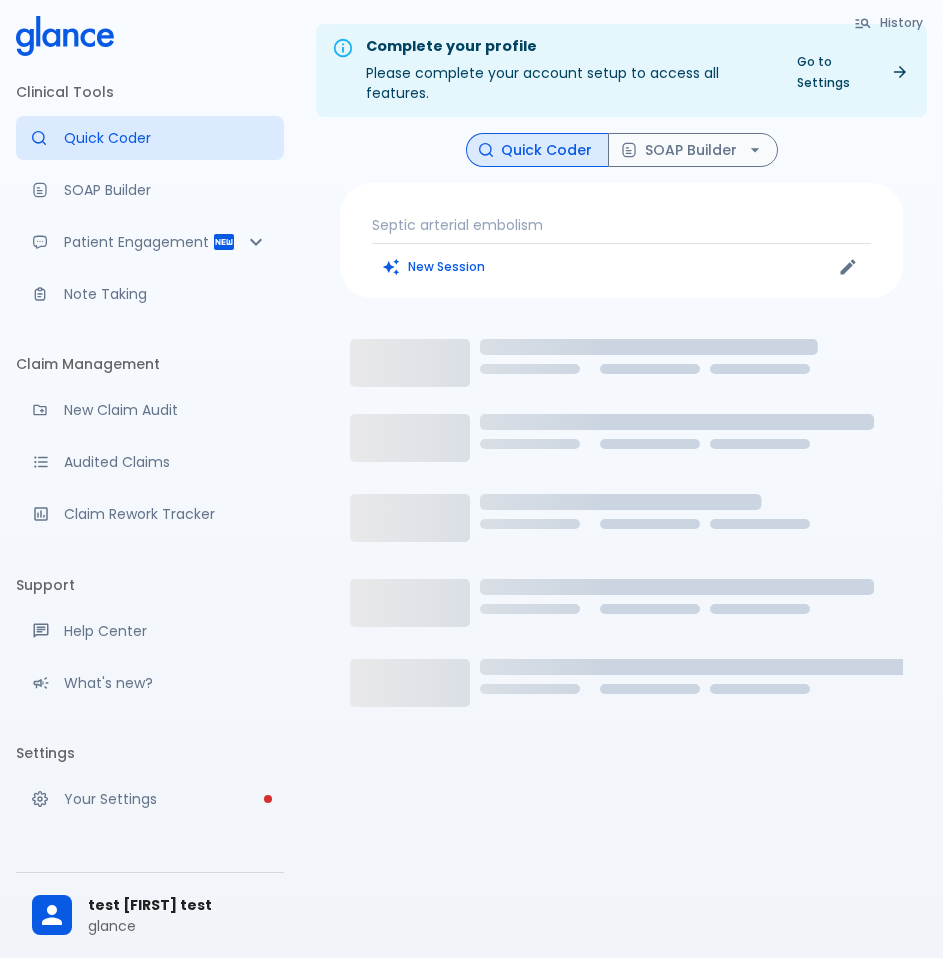 click on "Loading..." 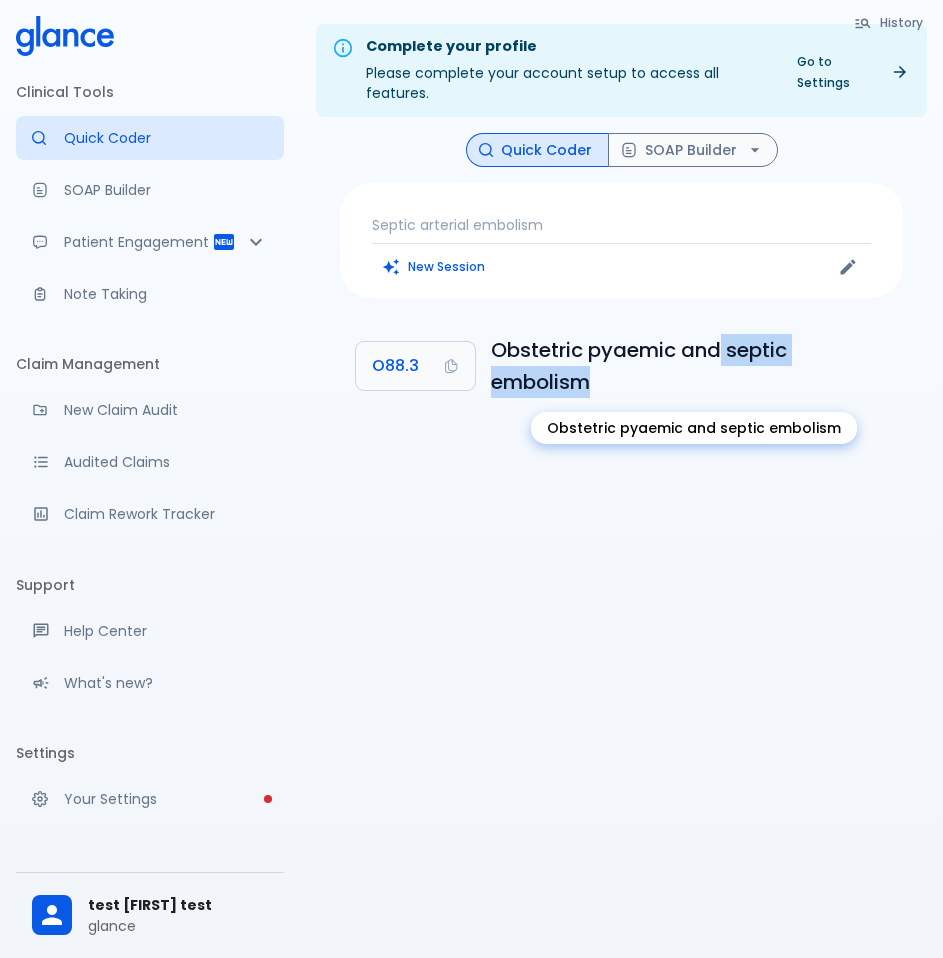 drag, startPoint x: 719, startPoint y: 350, endPoint x: 775, endPoint y: 375, distance: 61.326992 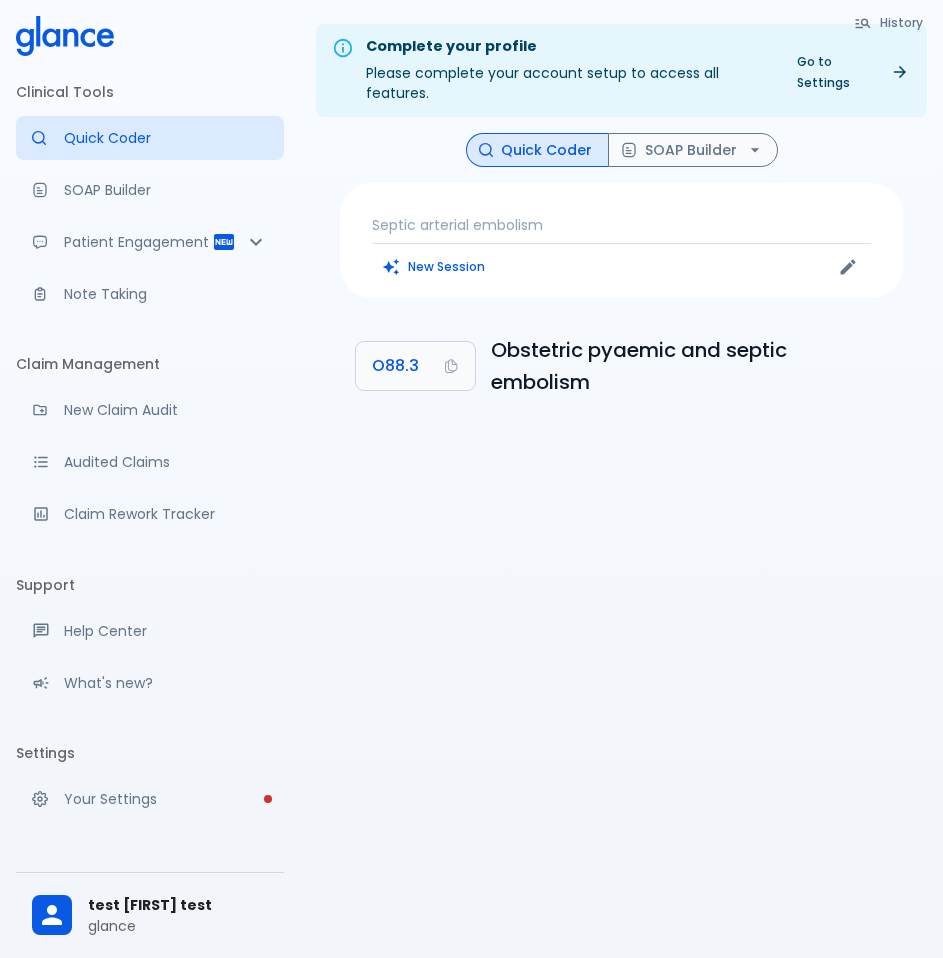 click on "Septic arterial embolism" at bounding box center (621, 225) 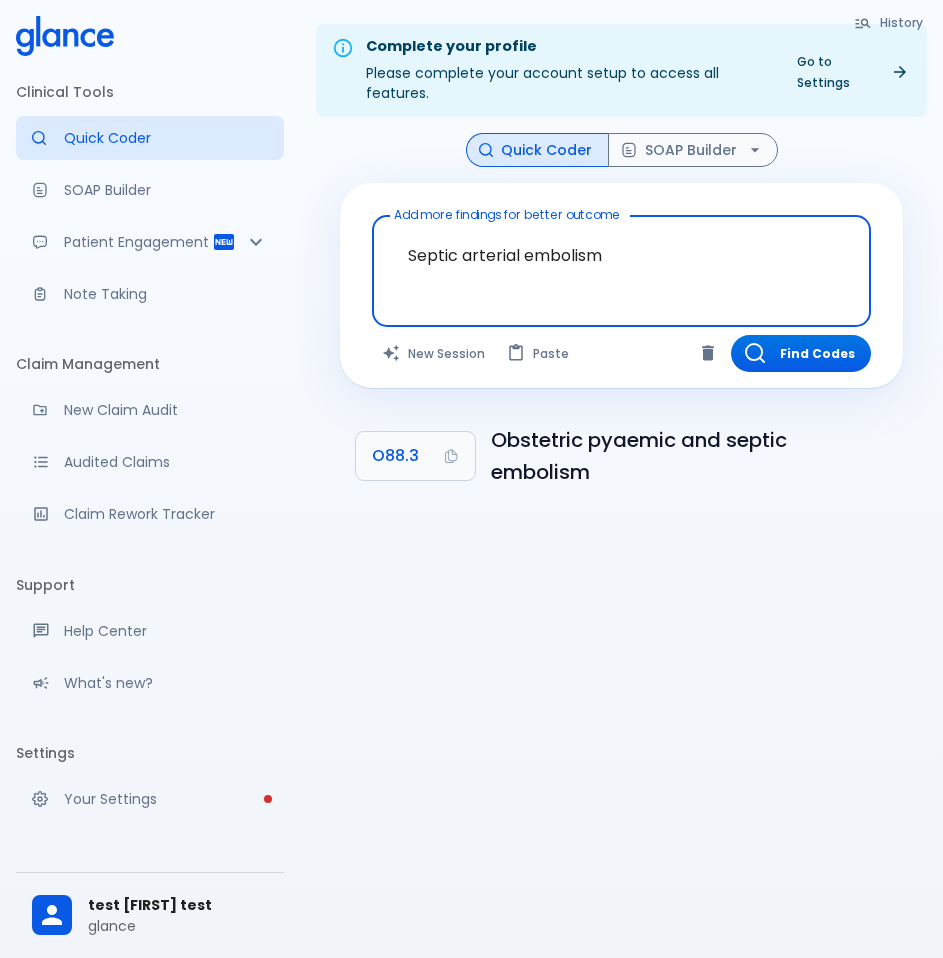 click on "Septic arterial embolism" at bounding box center [621, 255] 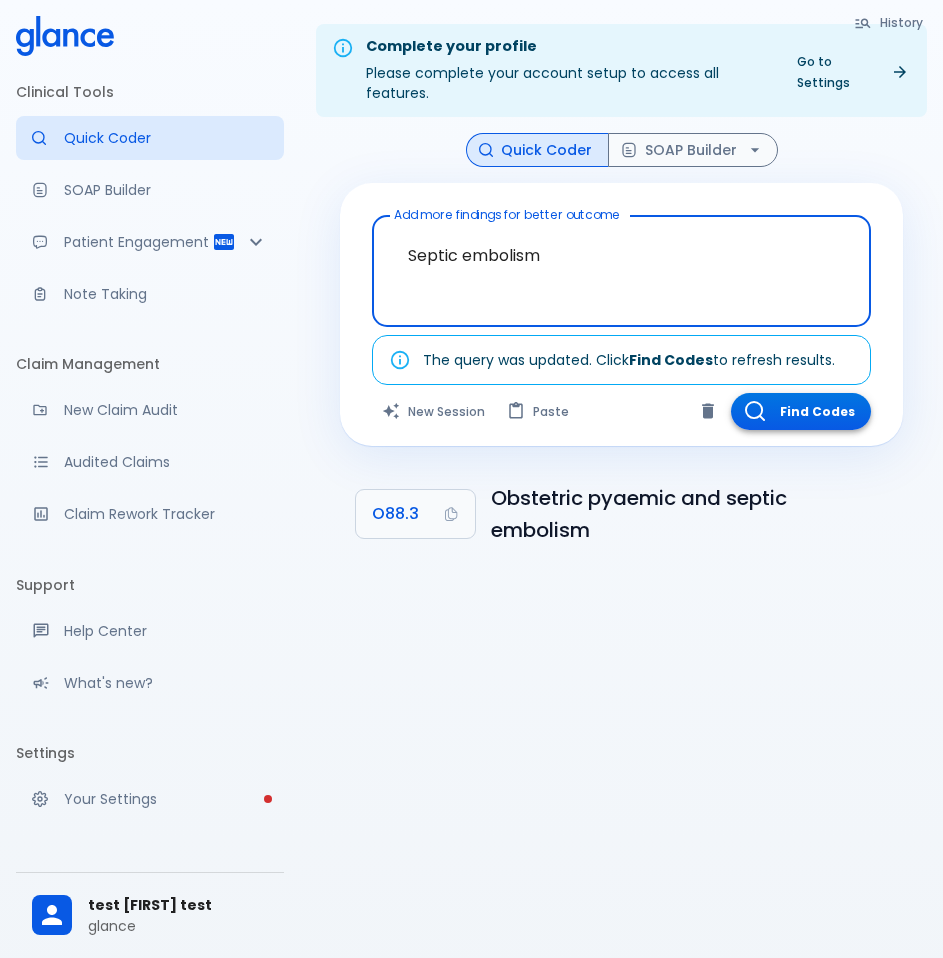 type on "Septic embolism" 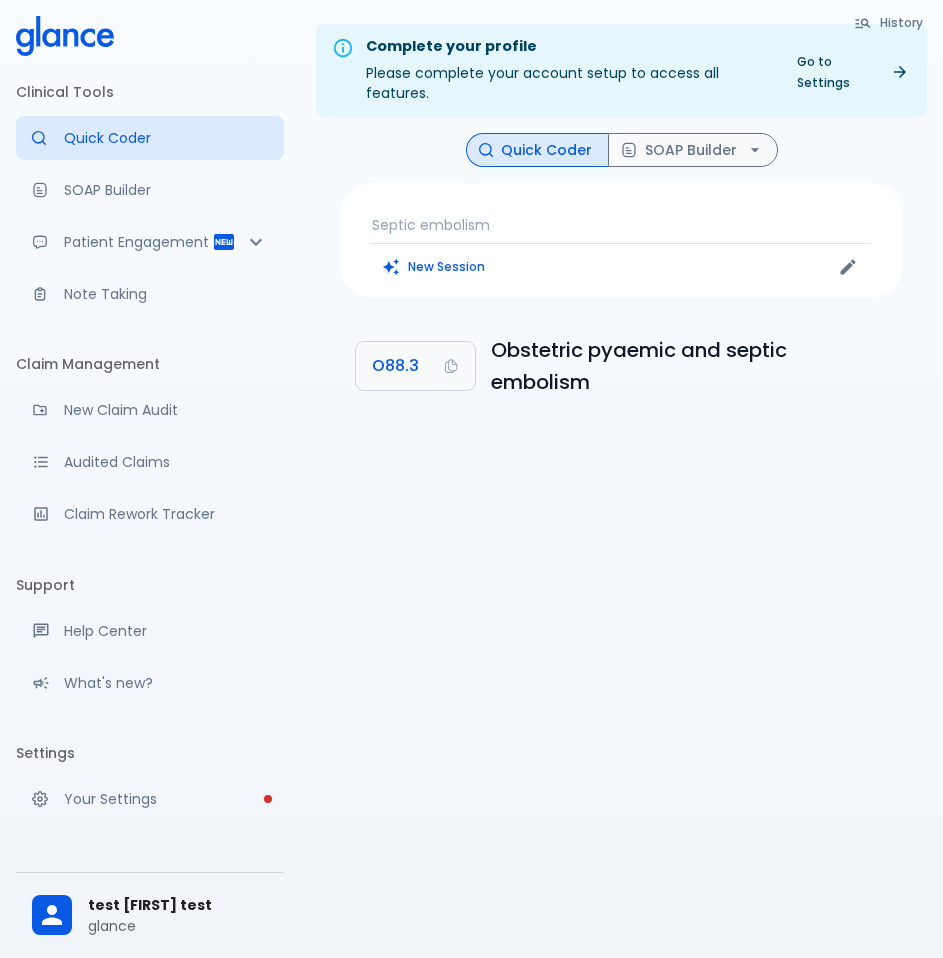 click on "Septic embolism New Session" at bounding box center [621, 240] 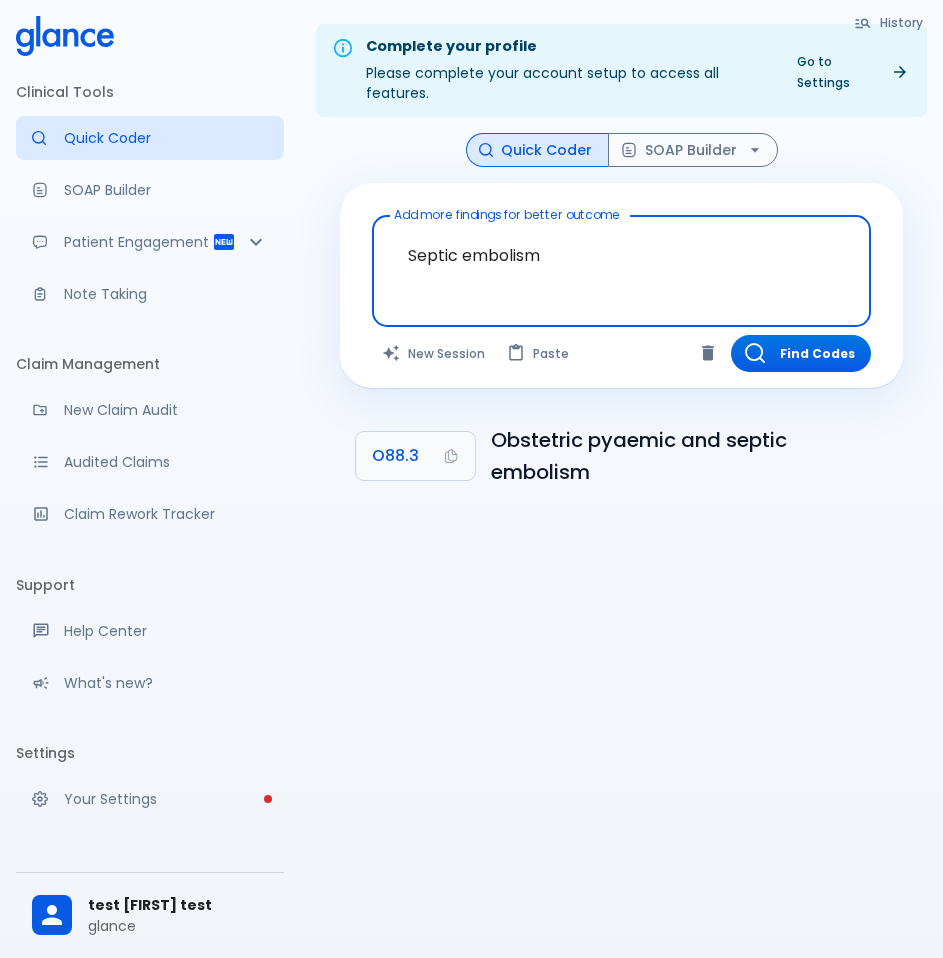 click on "Septic embolism" at bounding box center [621, 255] 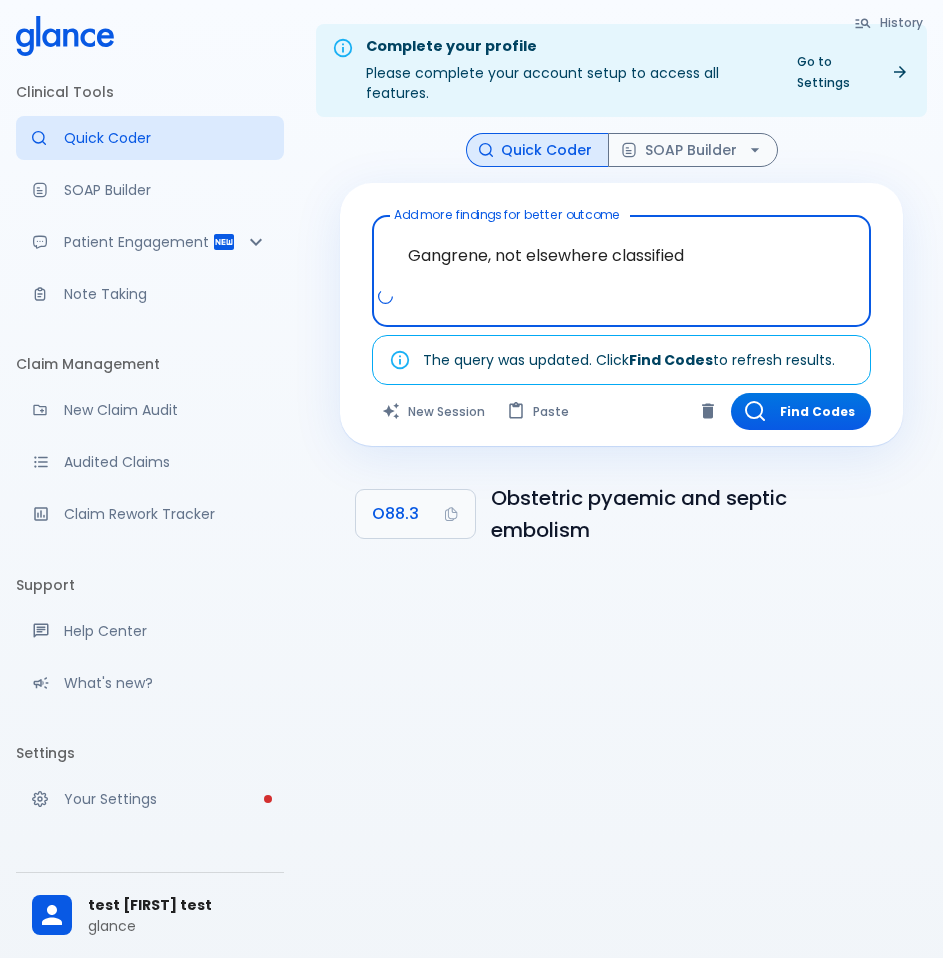 drag, startPoint x: 540, startPoint y: 270, endPoint x: 492, endPoint y: 270, distance: 48 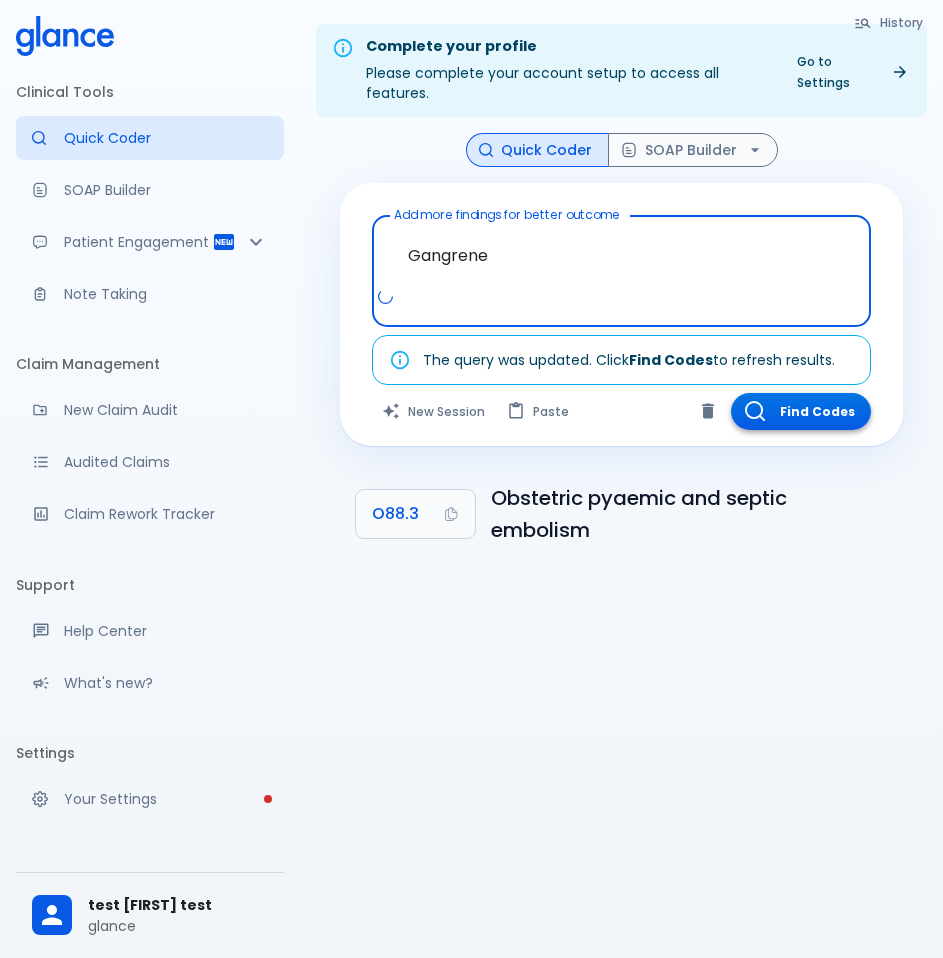 type on "Gangrene" 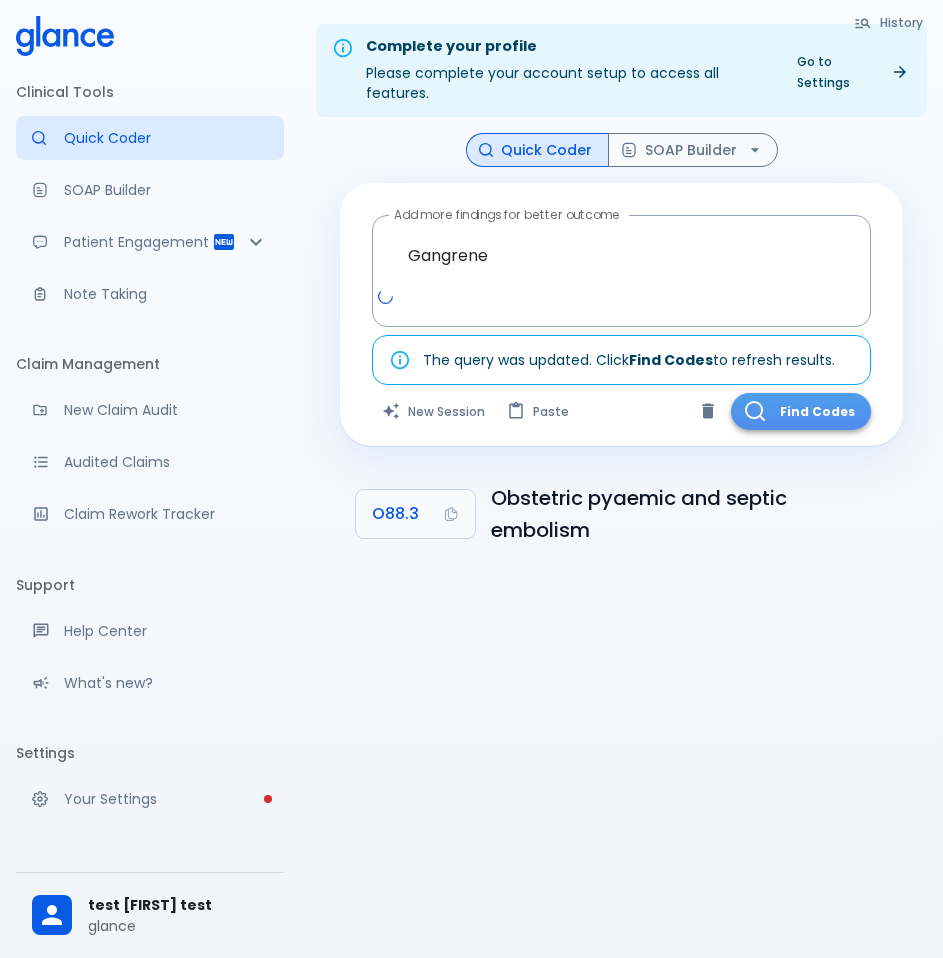 click on "Find Codes" at bounding box center (801, 411) 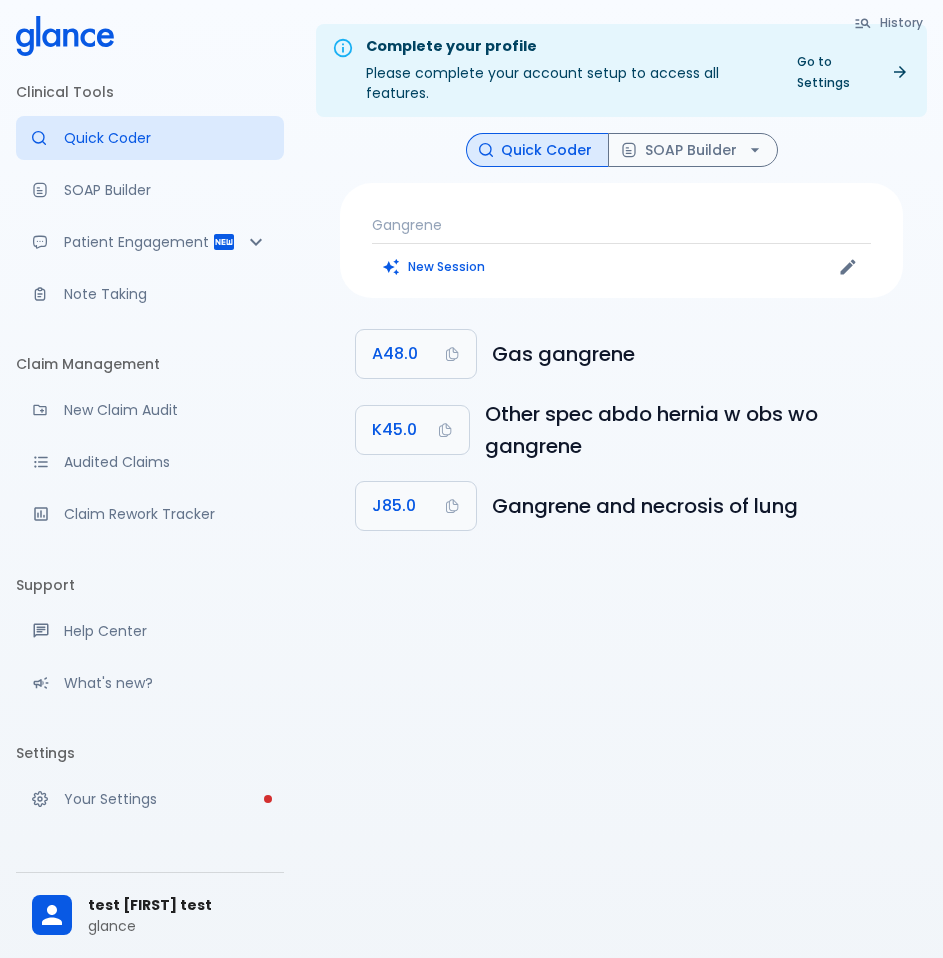 click on "Gangrene" at bounding box center [621, 225] 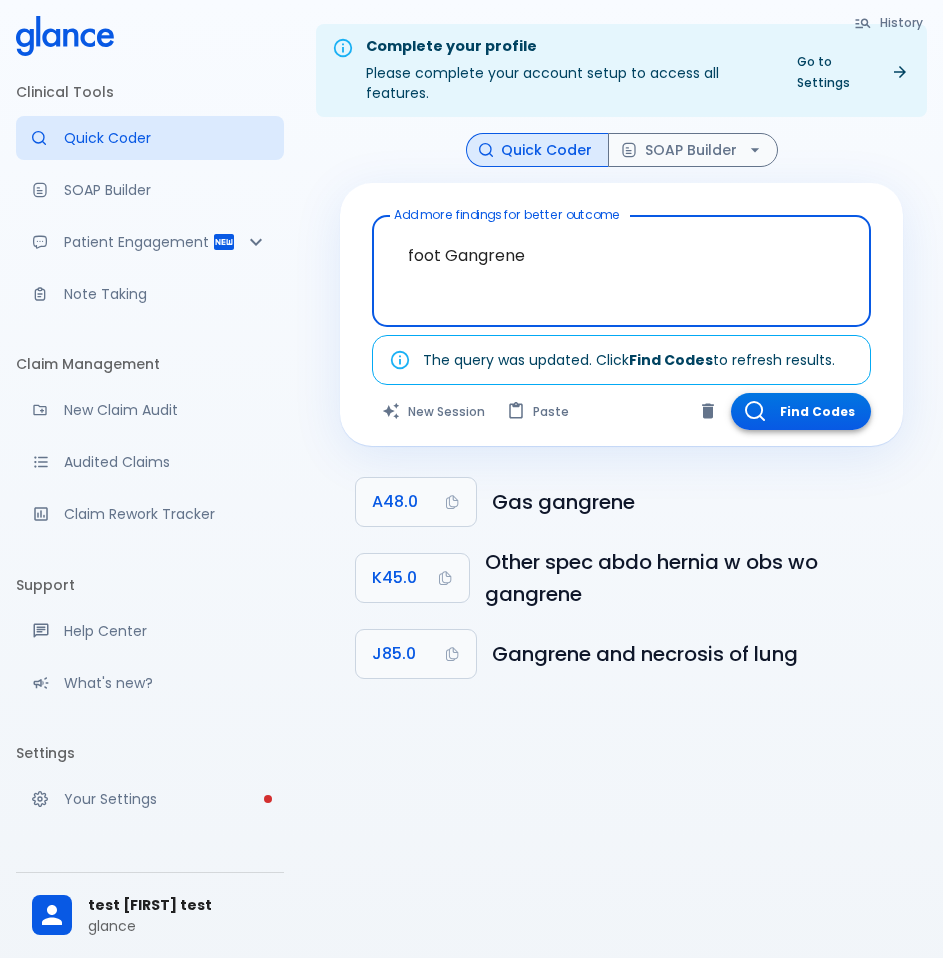 type on "foot Gangrene" 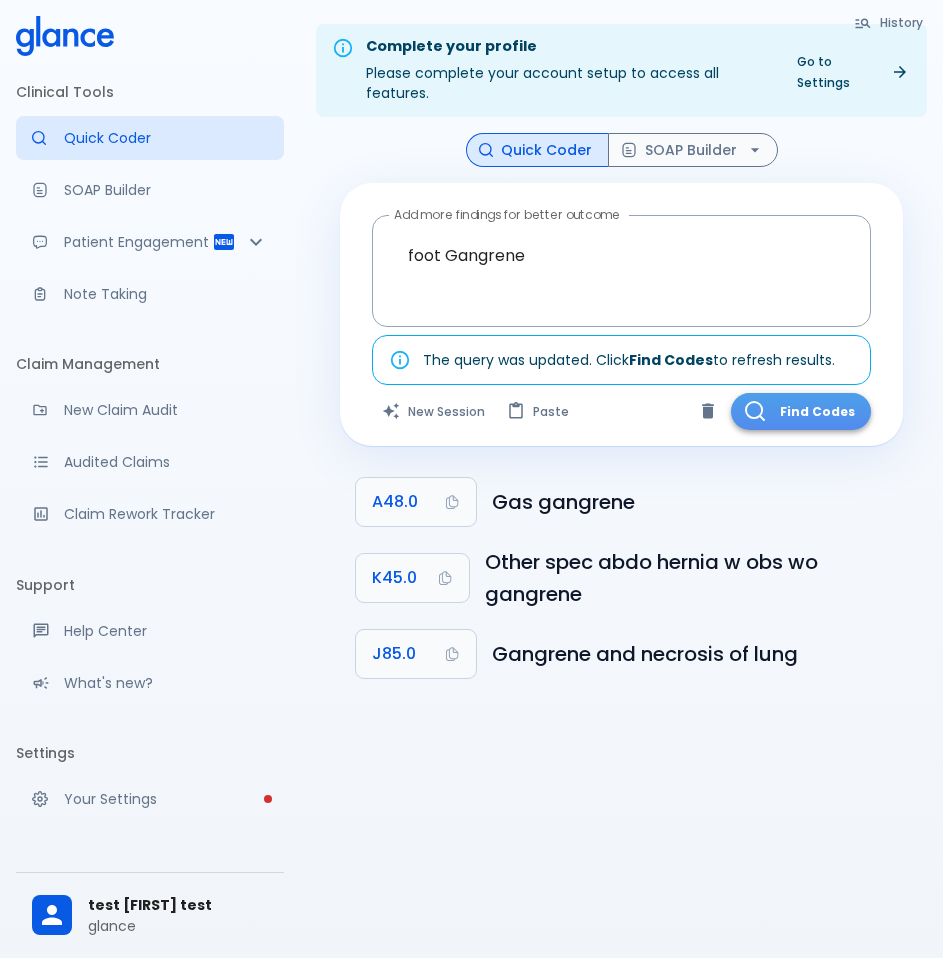 click on "Find Codes" at bounding box center [801, 411] 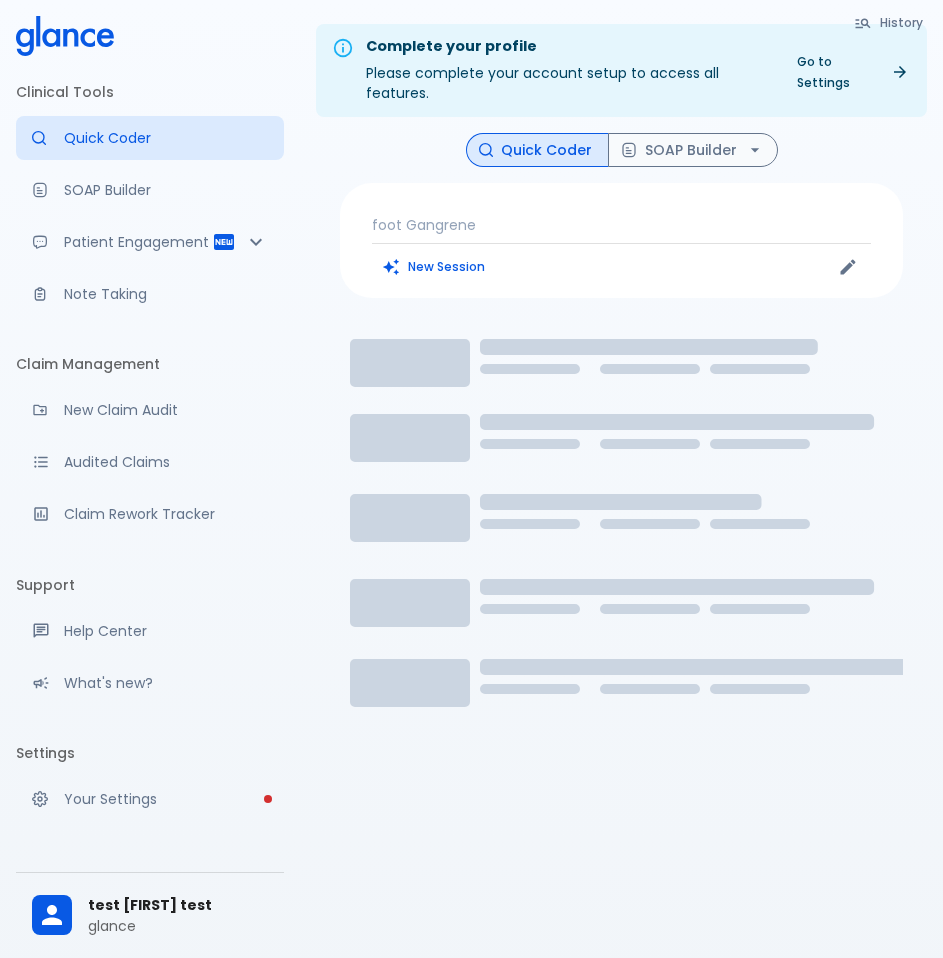 click on "foot Gangrene" at bounding box center (621, 225) 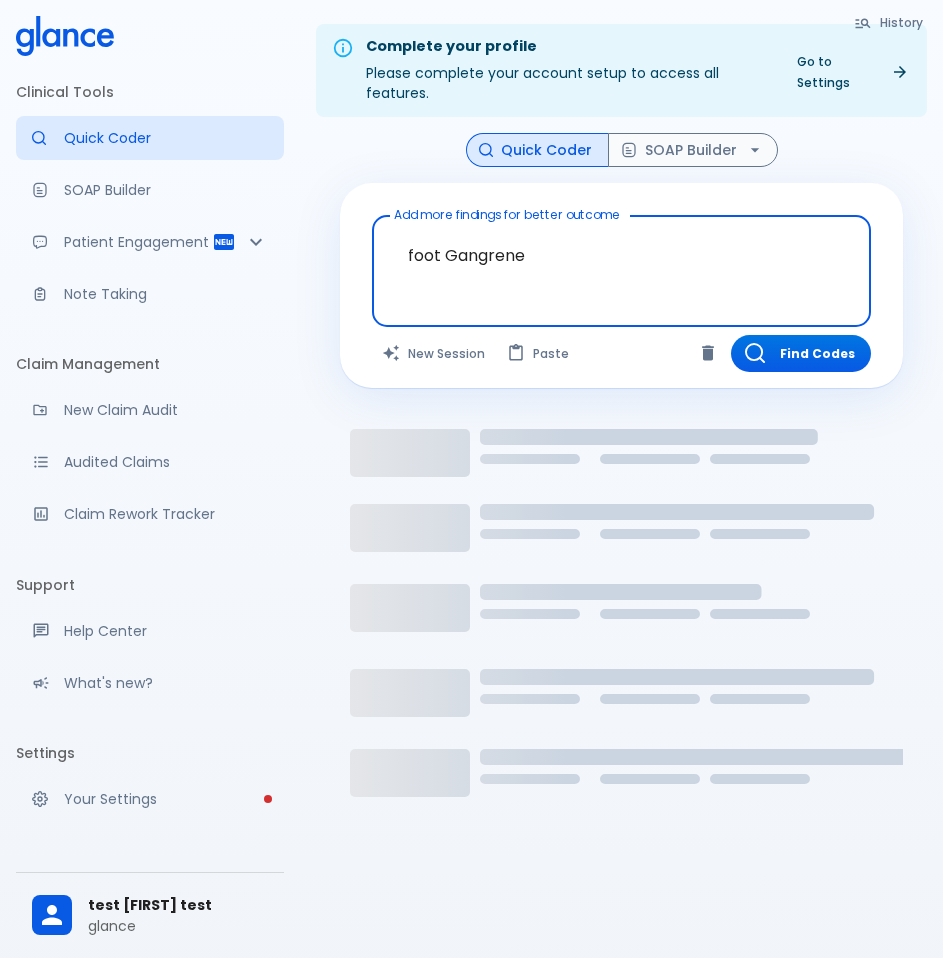 click on "foot Gangrene" at bounding box center (621, 255) 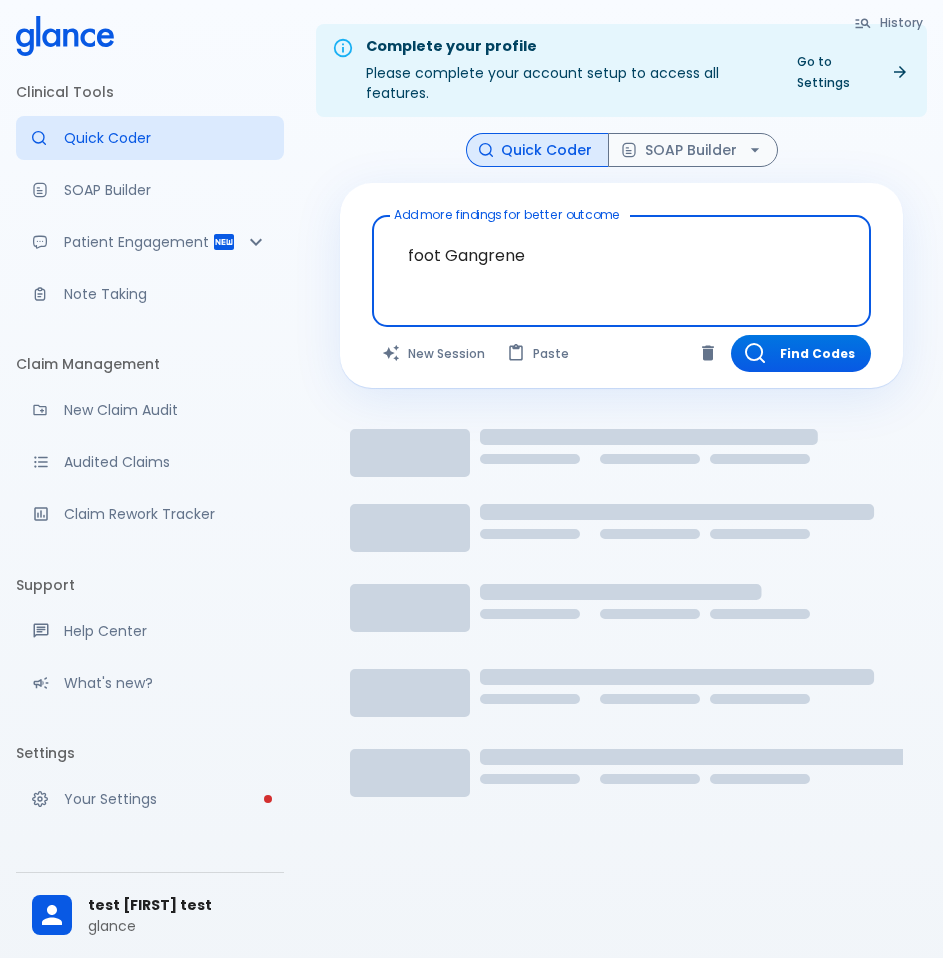click on "foot Gangrene" at bounding box center [621, 255] 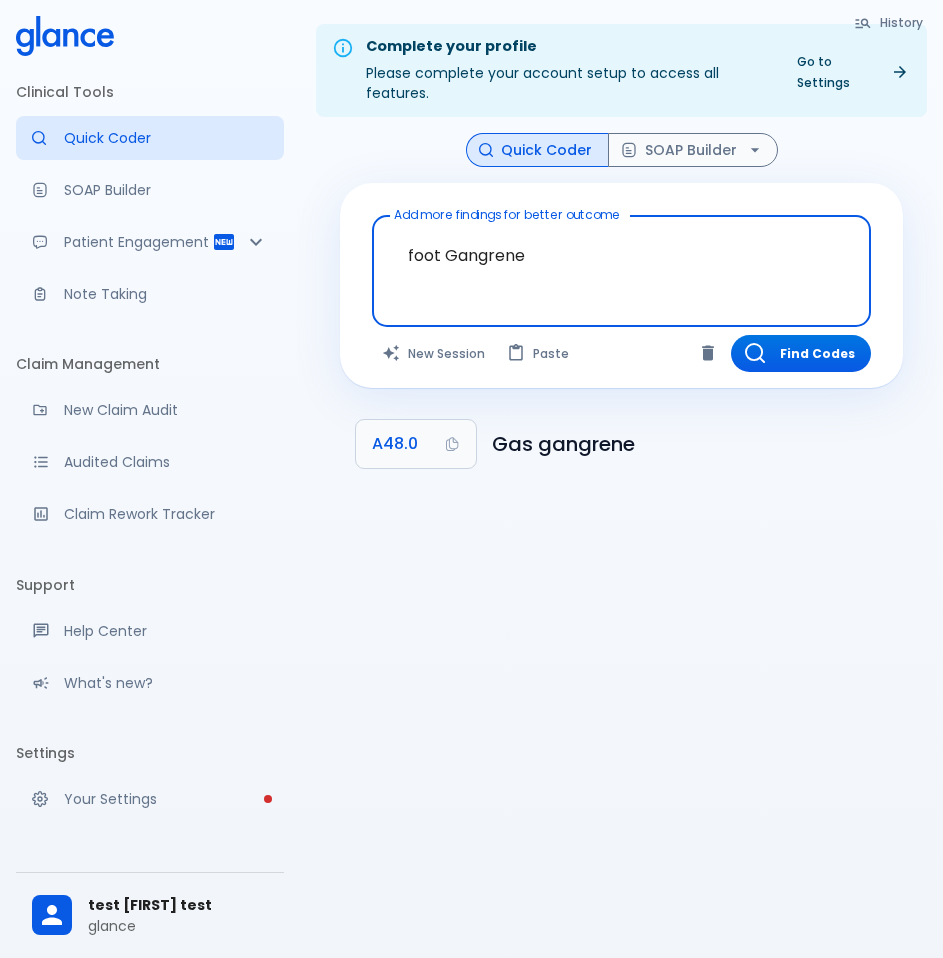click on "foot Gangrene" at bounding box center [621, 255] 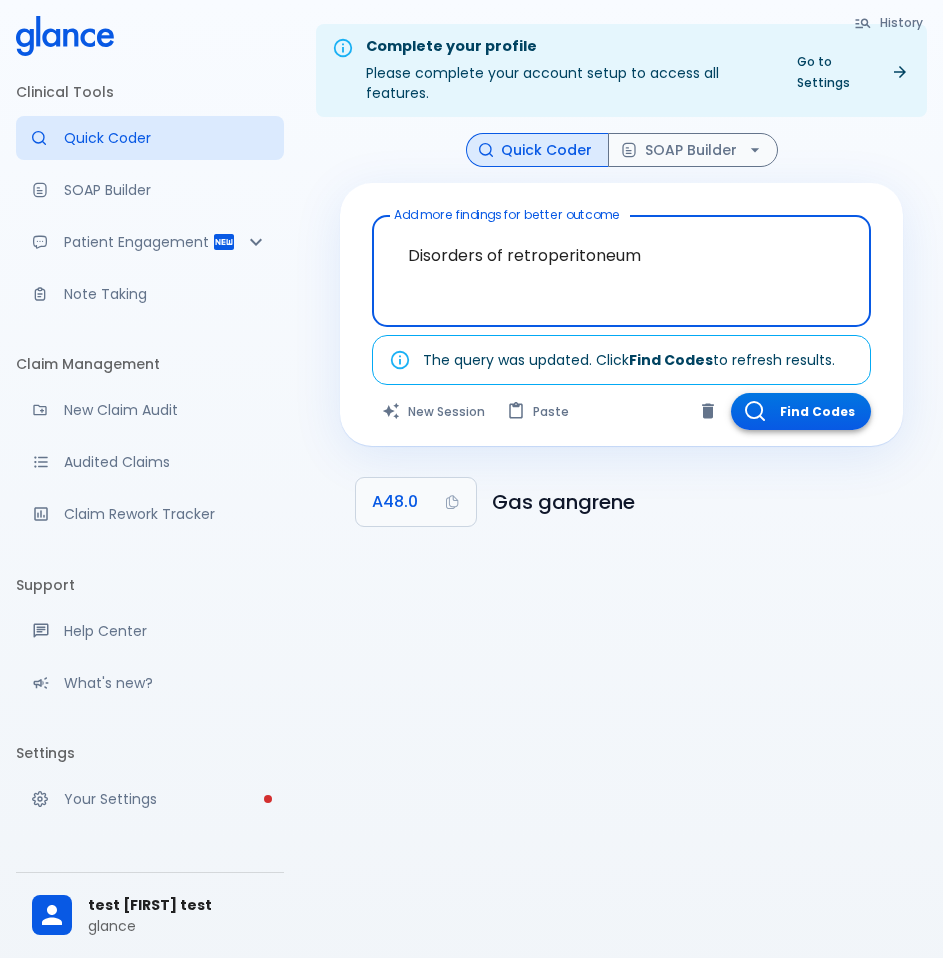 type on "Disorders of retroperitoneum" 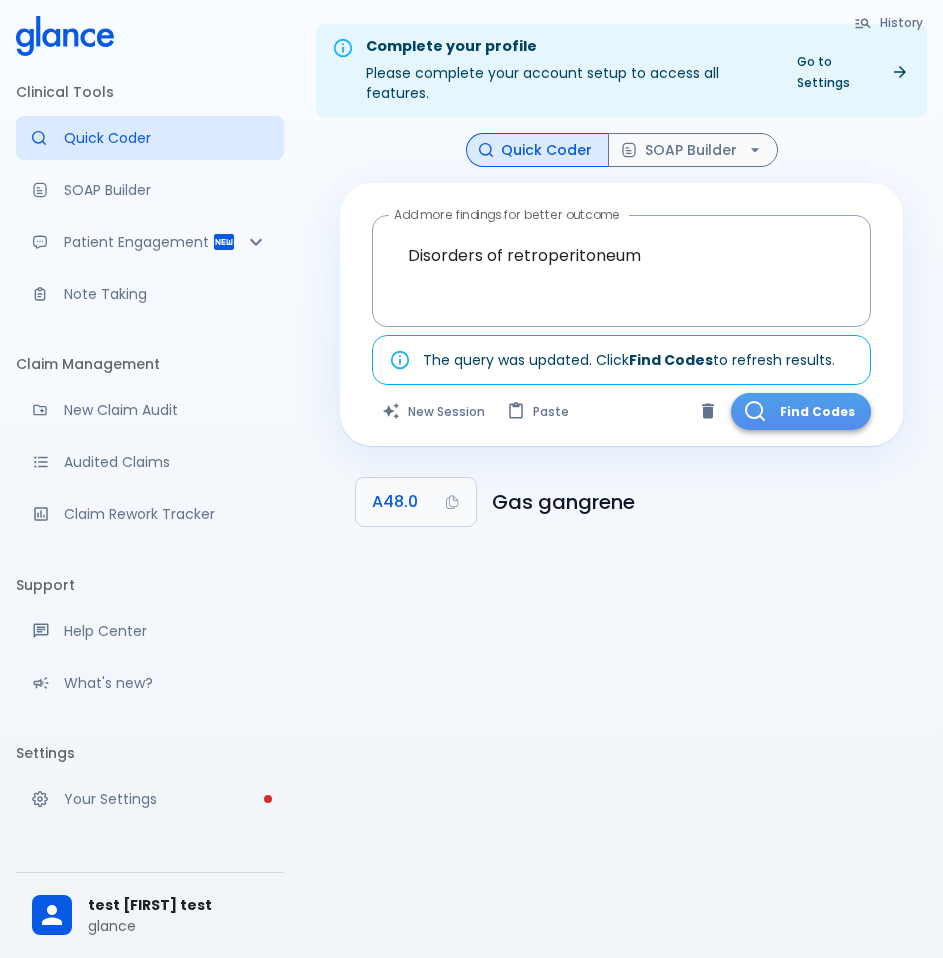 click on "Find Codes" at bounding box center (801, 411) 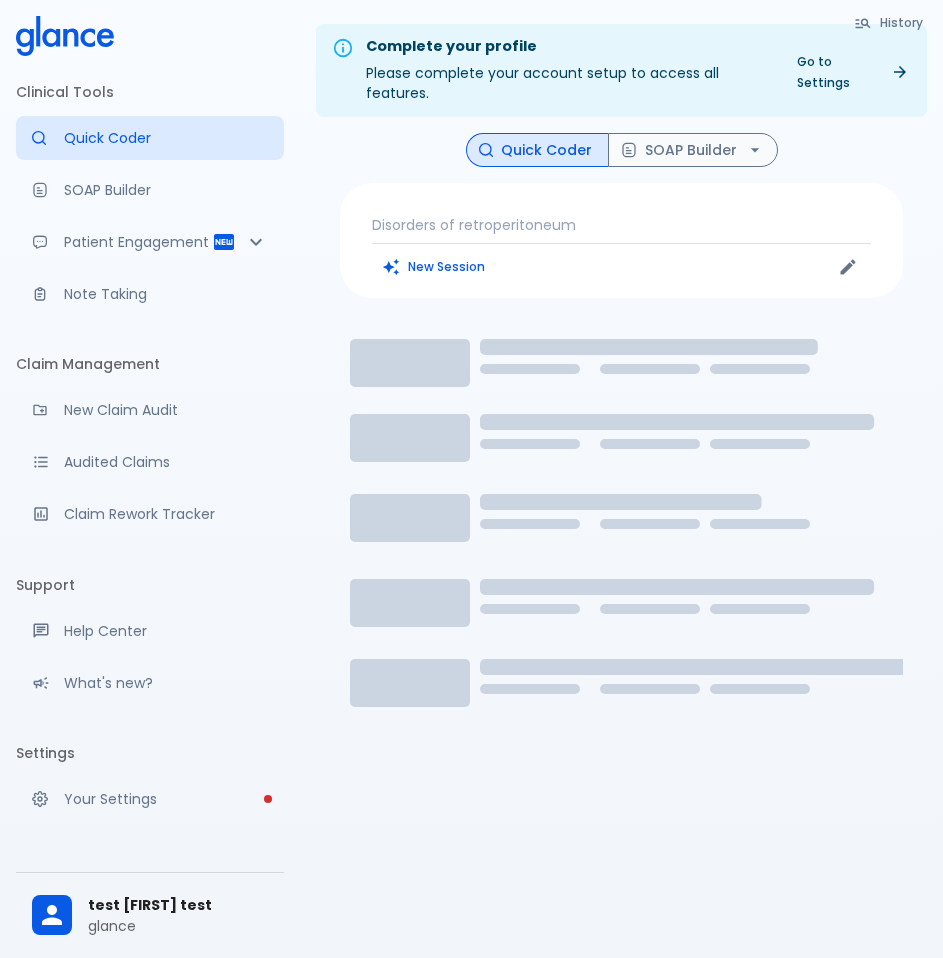 click on "Disorders of retroperitoneum" at bounding box center [621, 225] 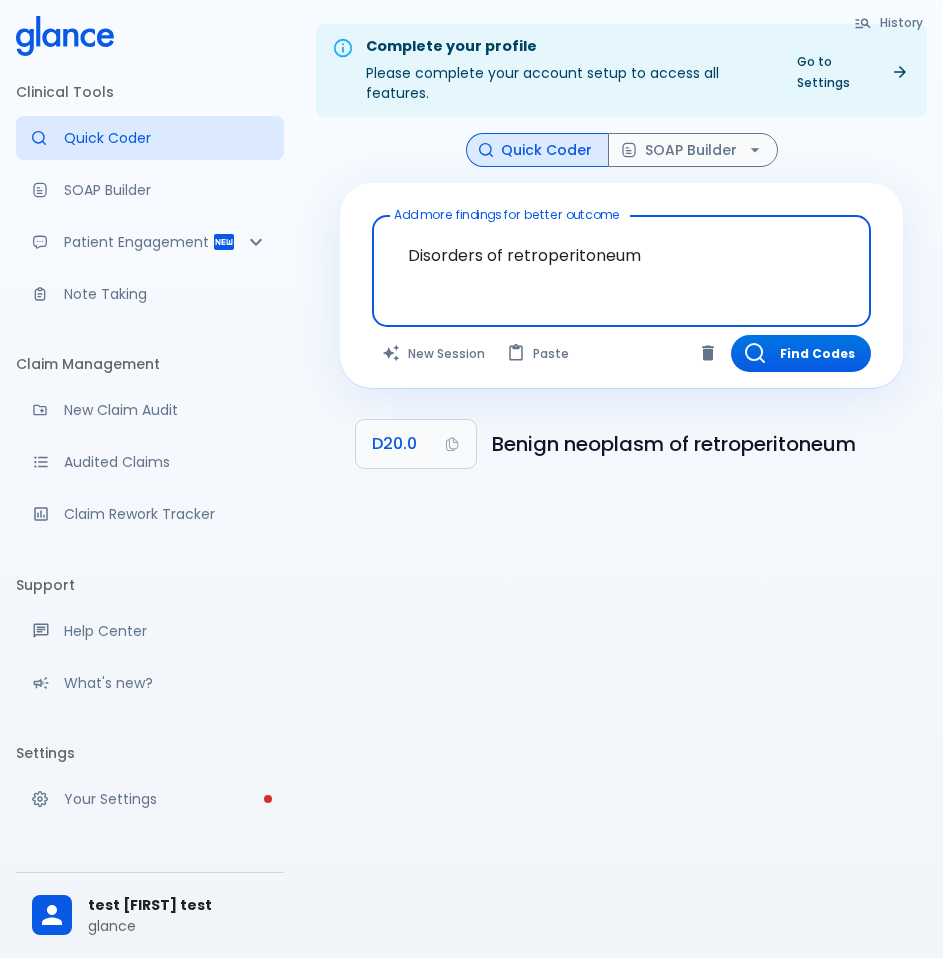 drag, startPoint x: 507, startPoint y: 258, endPoint x: 324, endPoint y: 267, distance: 183.22118 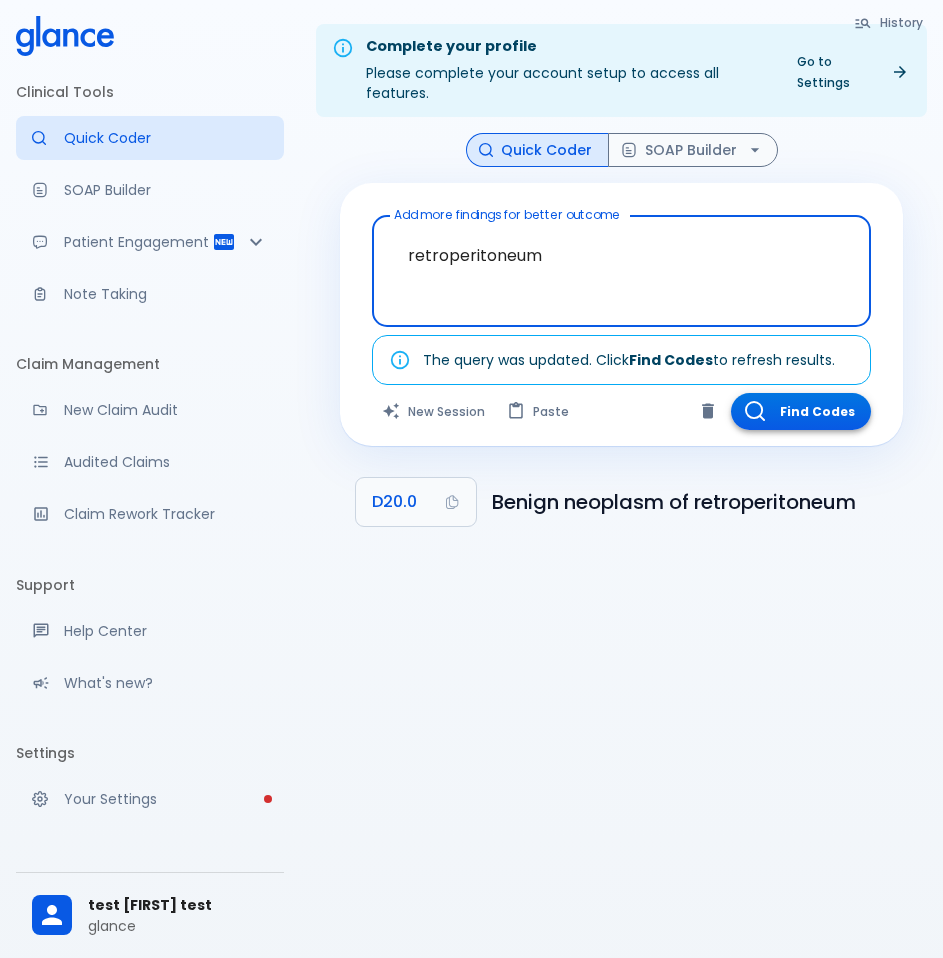 type on "retroperitoneum" 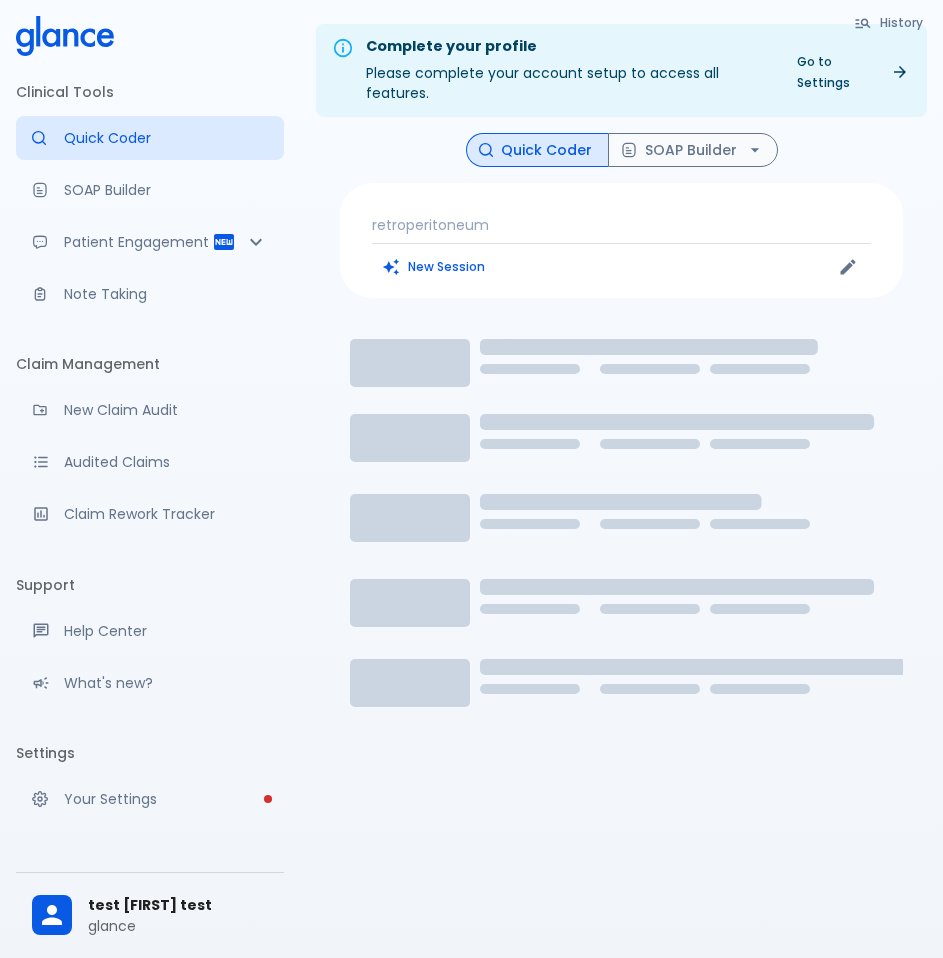 click on "retroperitoneum" at bounding box center [621, 225] 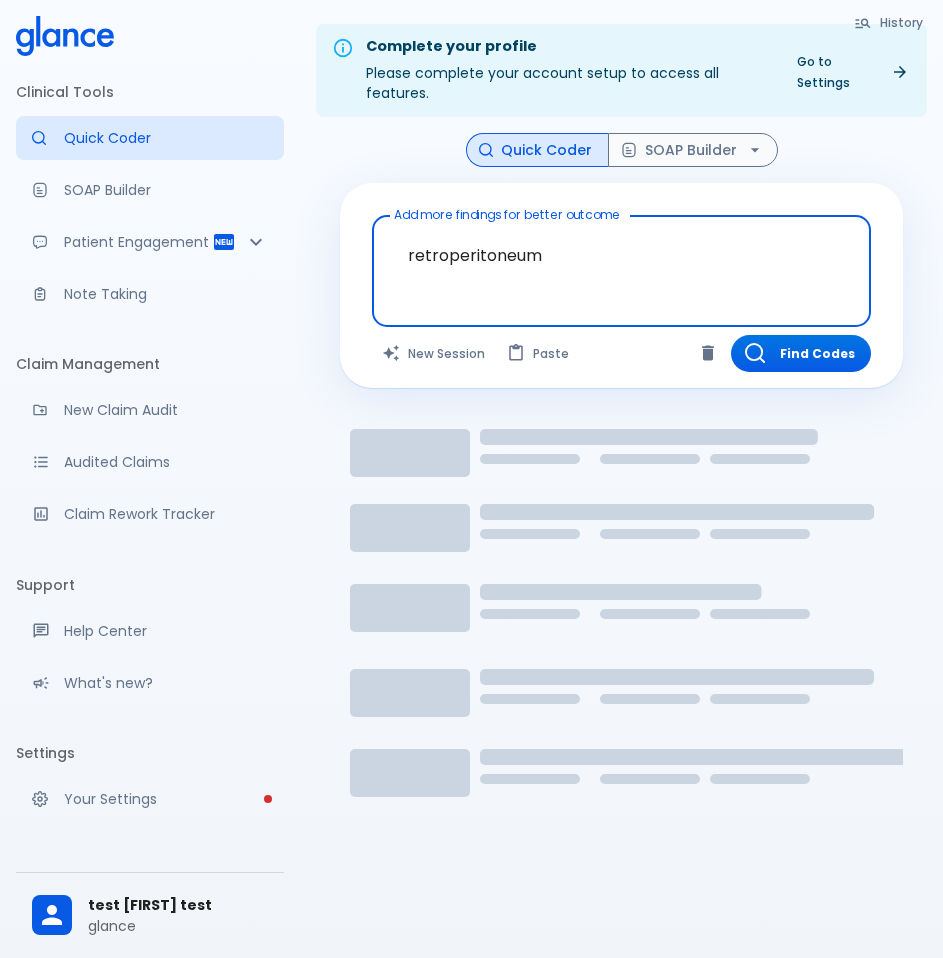 click on "retroperitoneum" at bounding box center [621, 255] 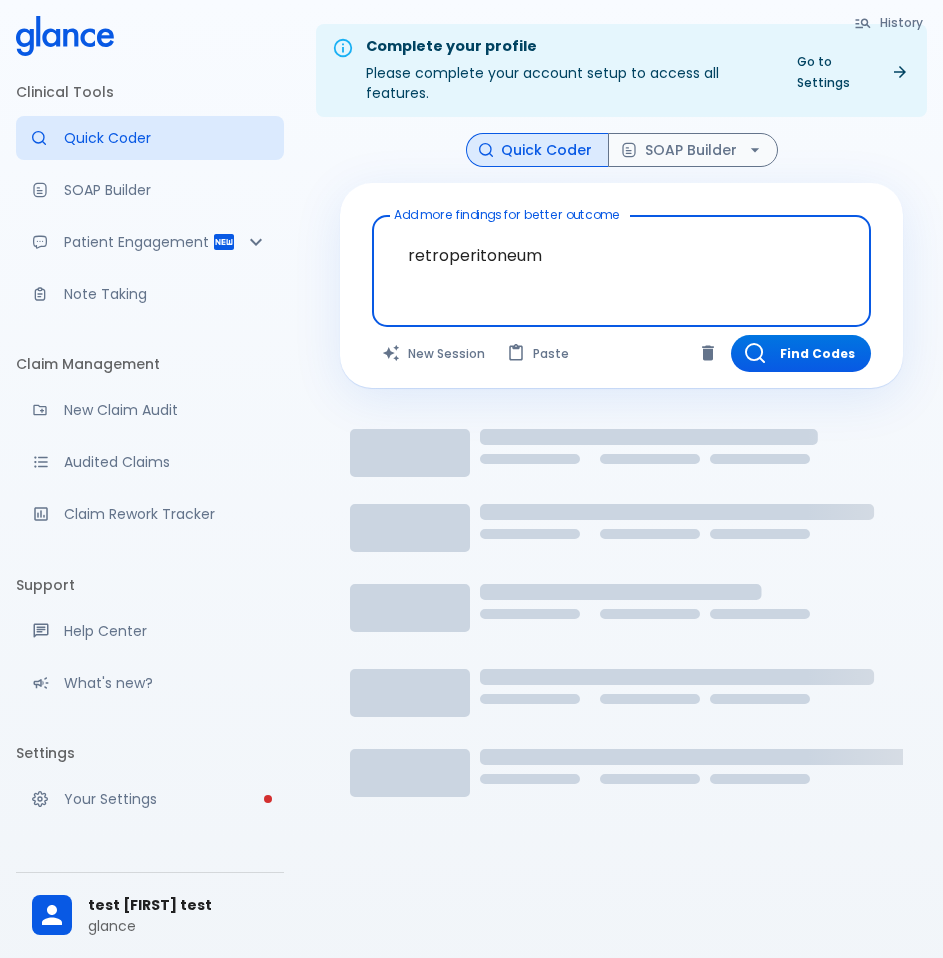 click on "retroperitoneum" at bounding box center [621, 255] 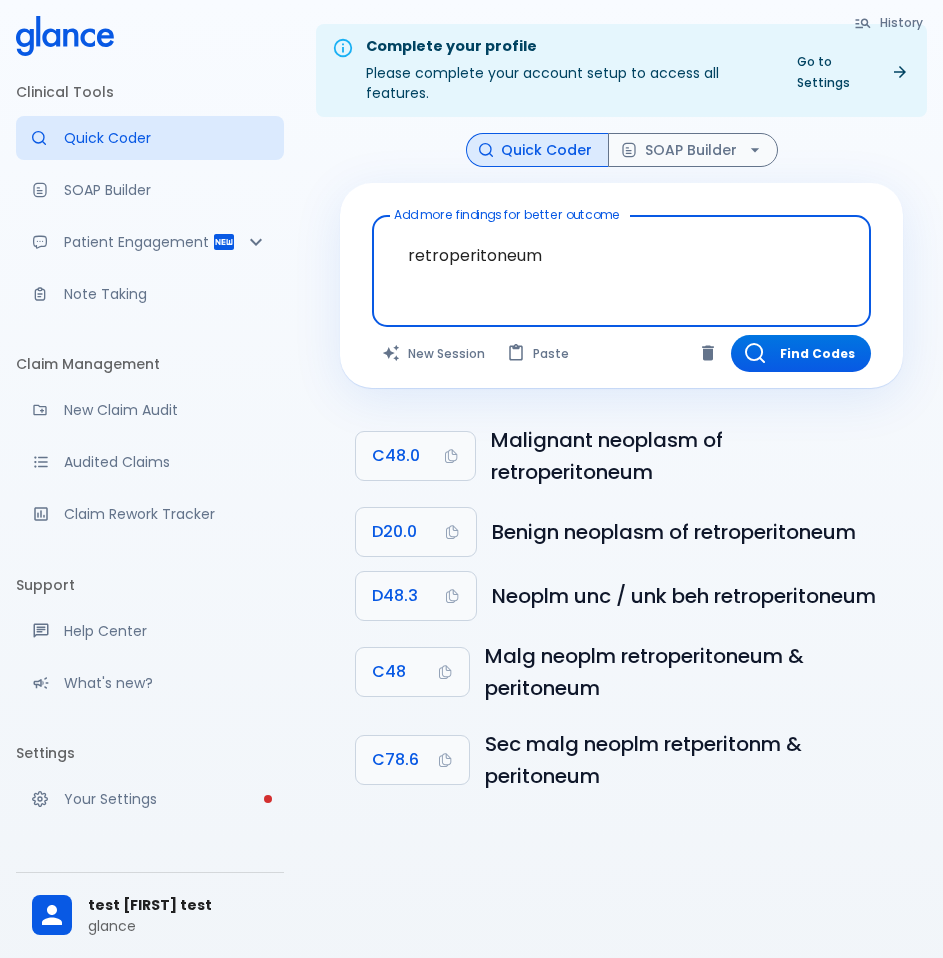 click on "retroperitoneum" at bounding box center (621, 255) 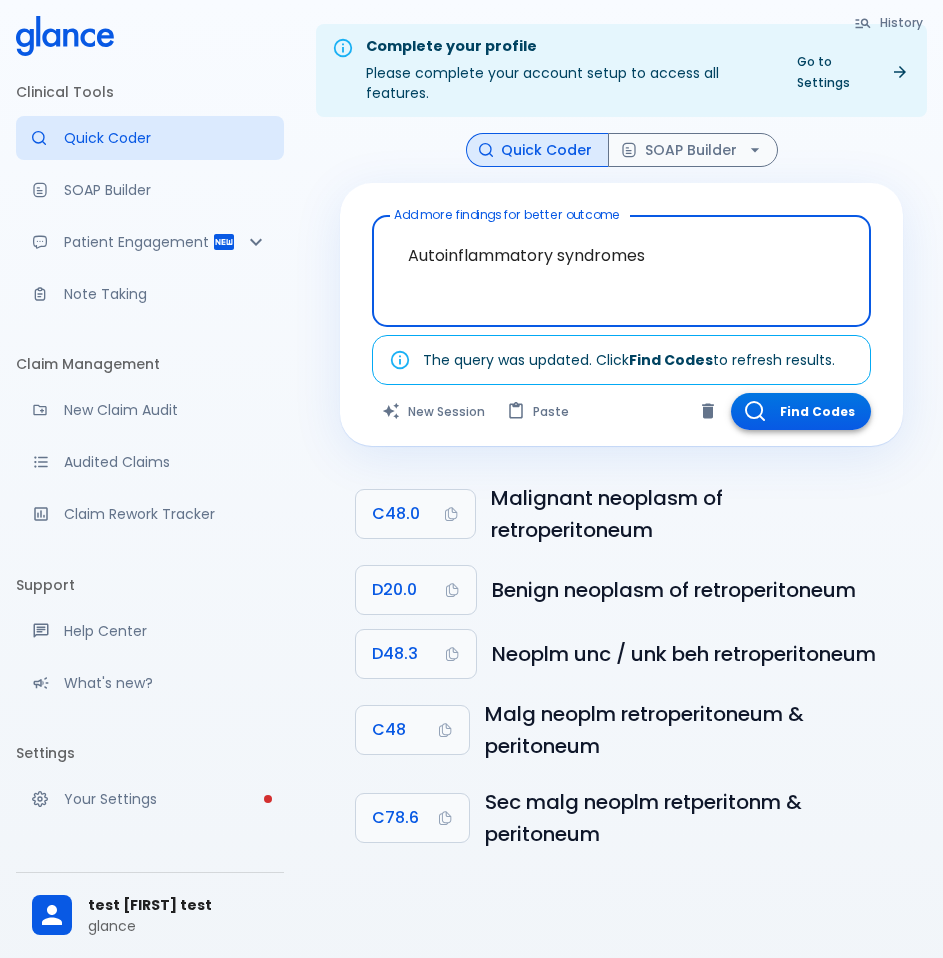 type on "Autoinflammatory syndromes" 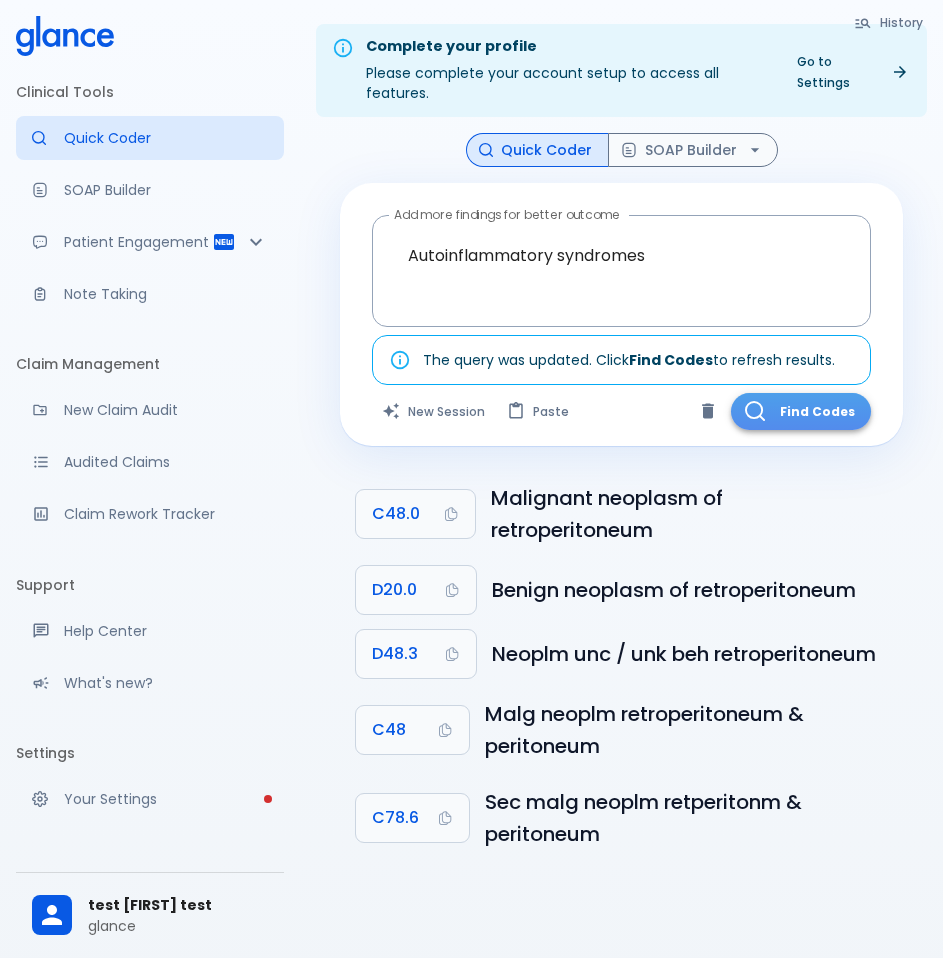 click on "Find Codes" at bounding box center (801, 411) 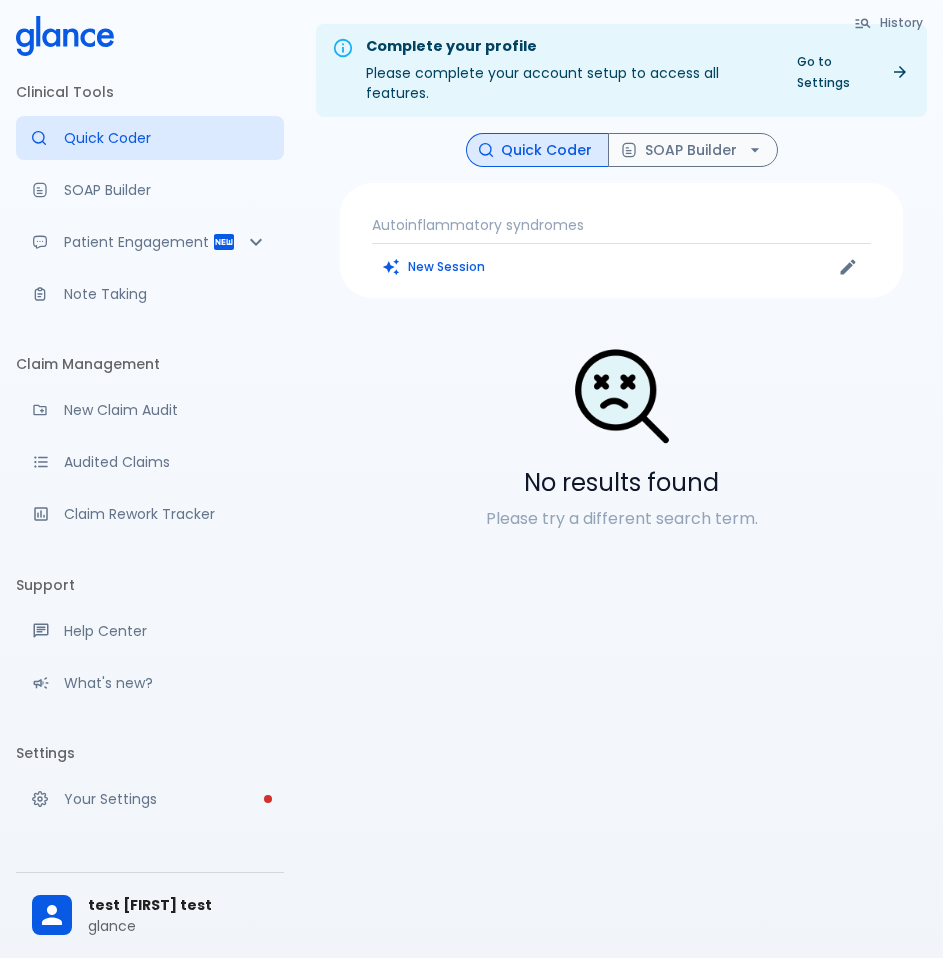 click on "Autoinflammatory syndromes" at bounding box center [621, 225] 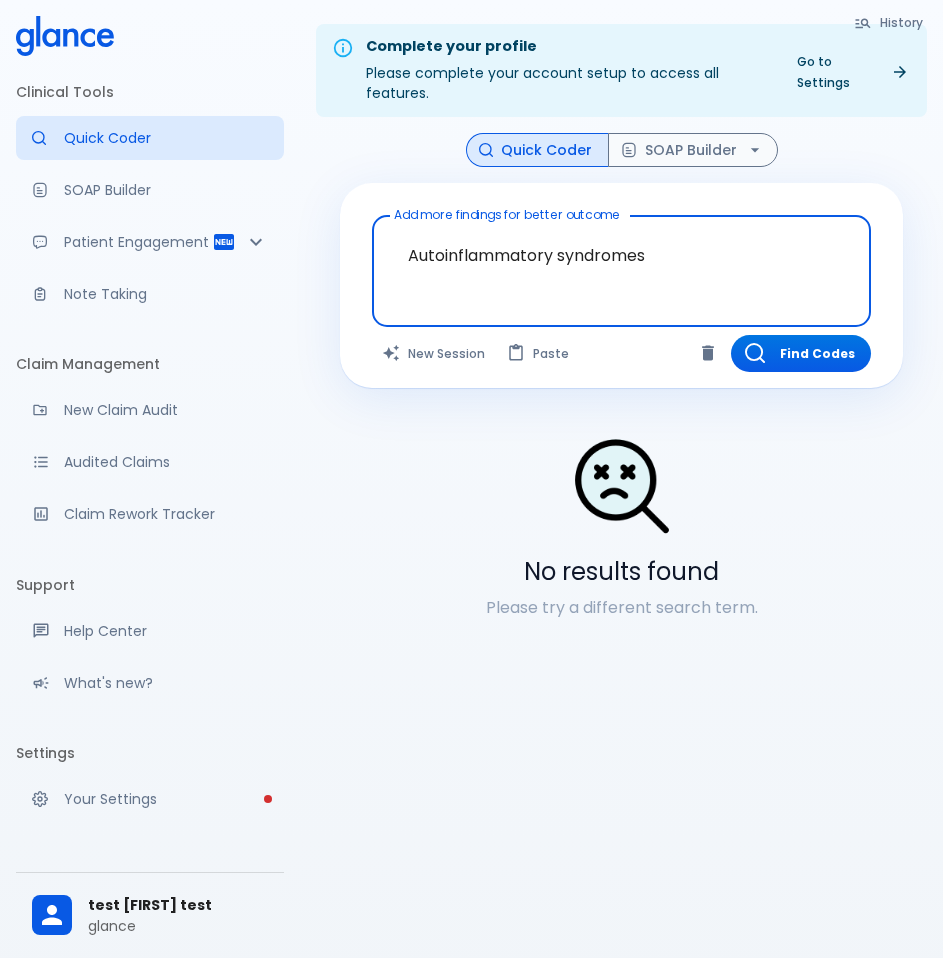 drag, startPoint x: 555, startPoint y: 254, endPoint x: 445, endPoint y: 257, distance: 110.0409 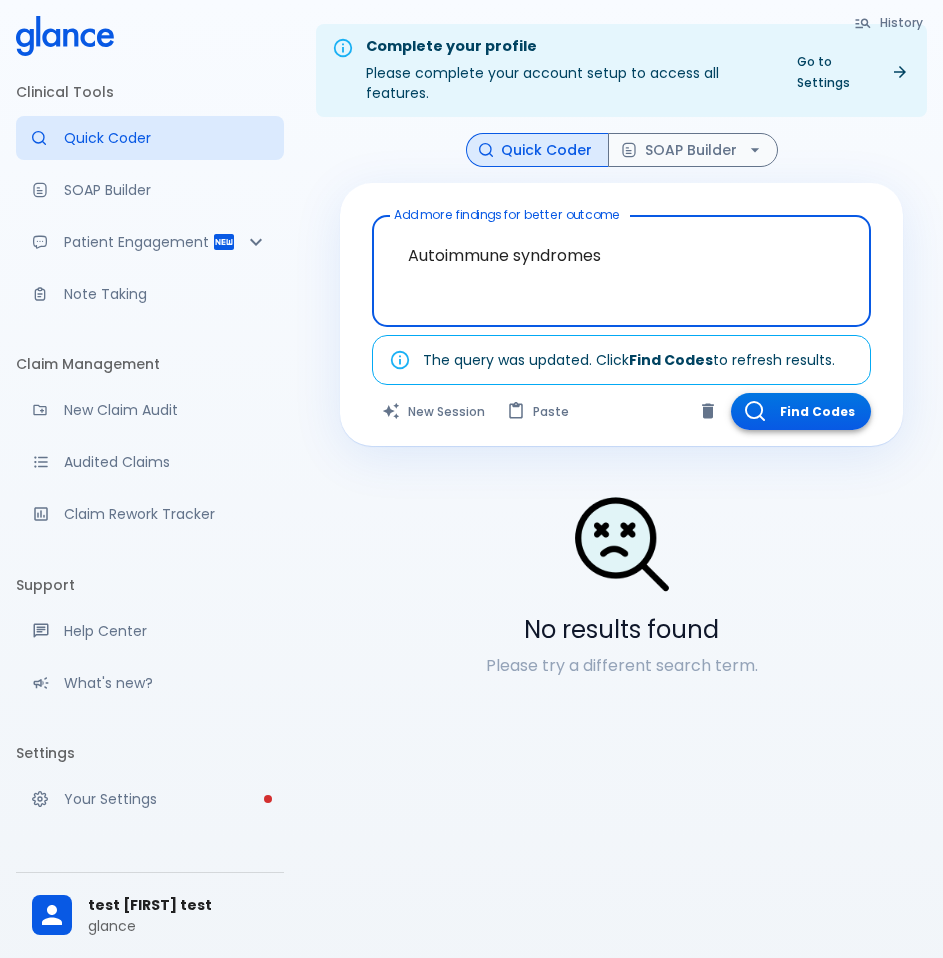 type on "Autoimmune syndromes" 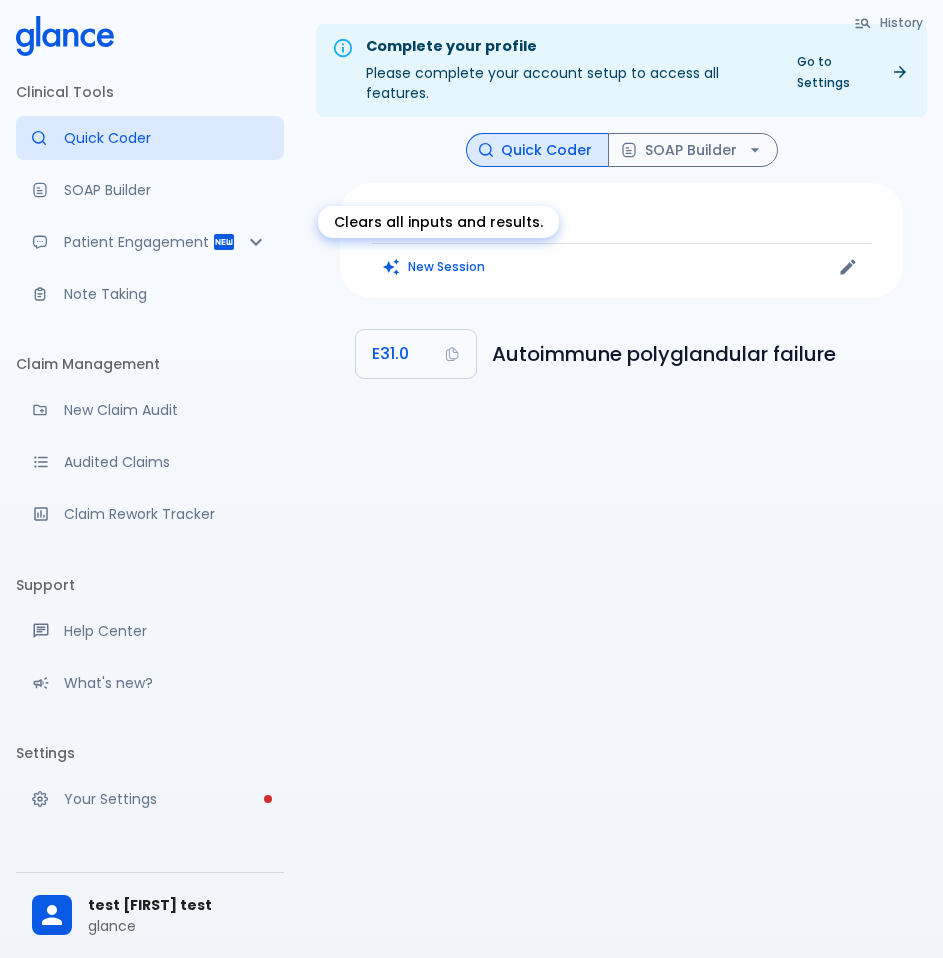 click on "Clears all inputs and results." at bounding box center (438, 222) 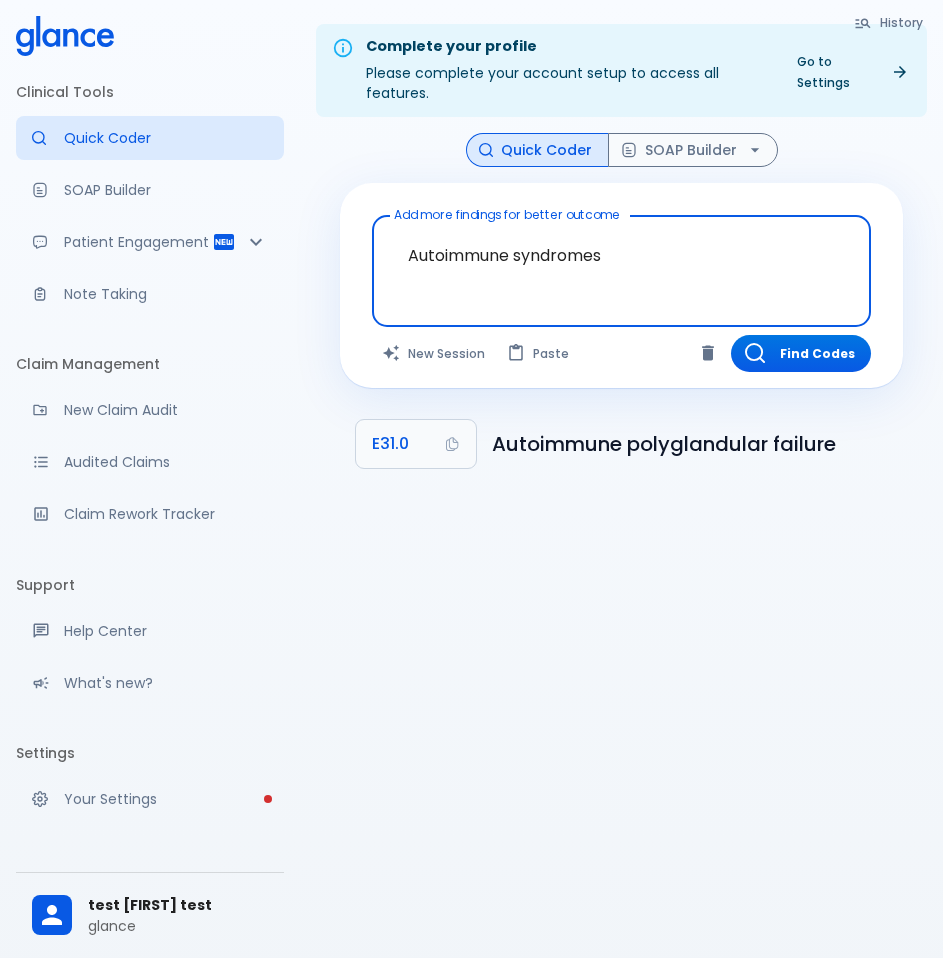 click on "Autoimmune syndromes" at bounding box center [621, 255] 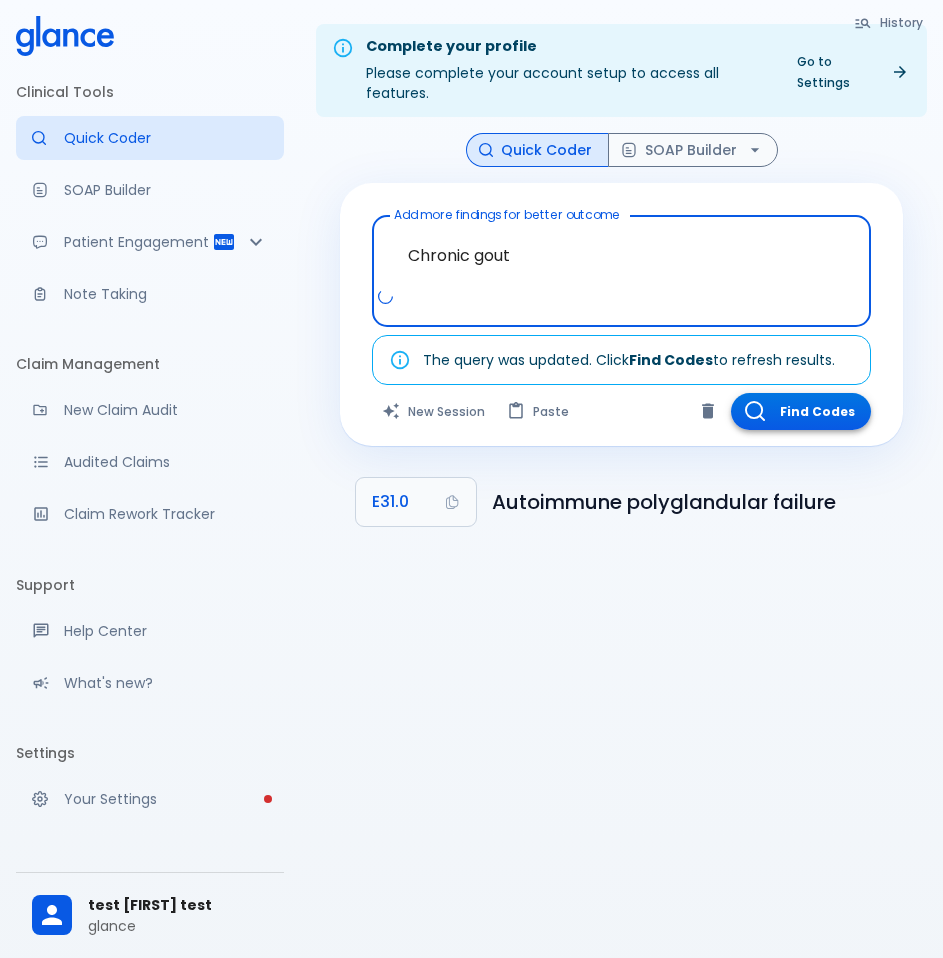 type on "Chronic gout" 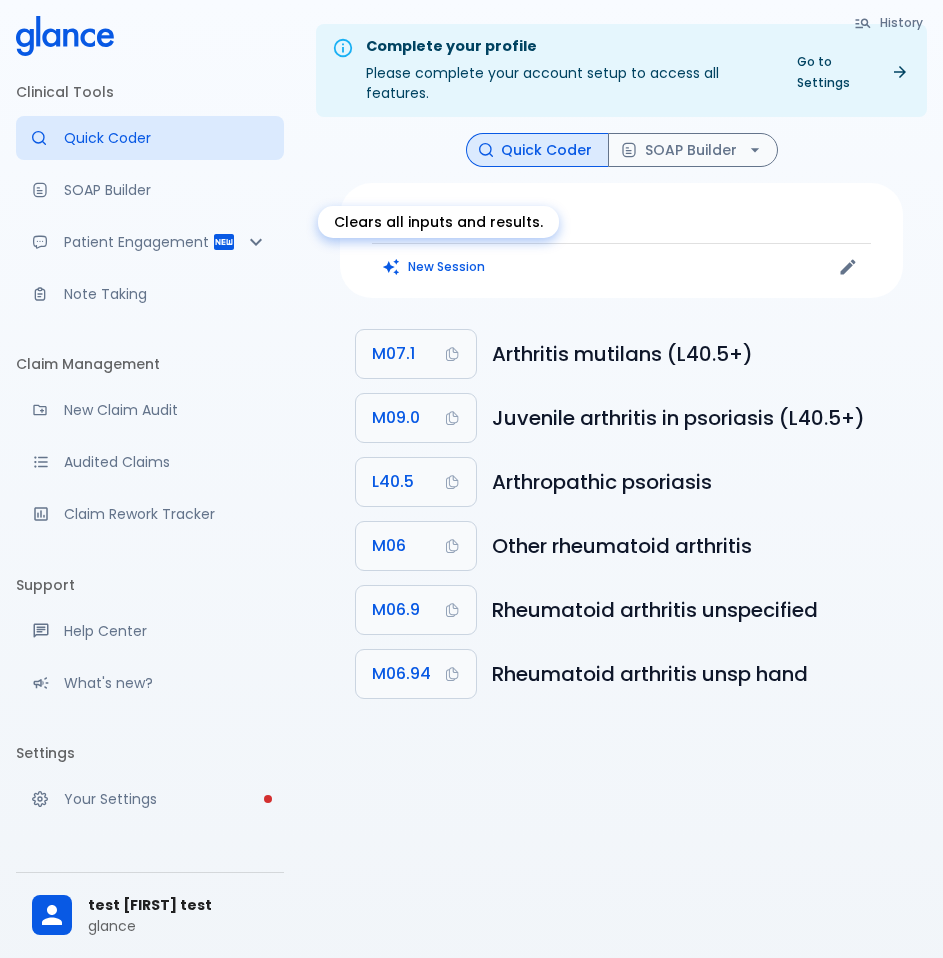 click on "Clears all inputs and results." at bounding box center (438, 222) 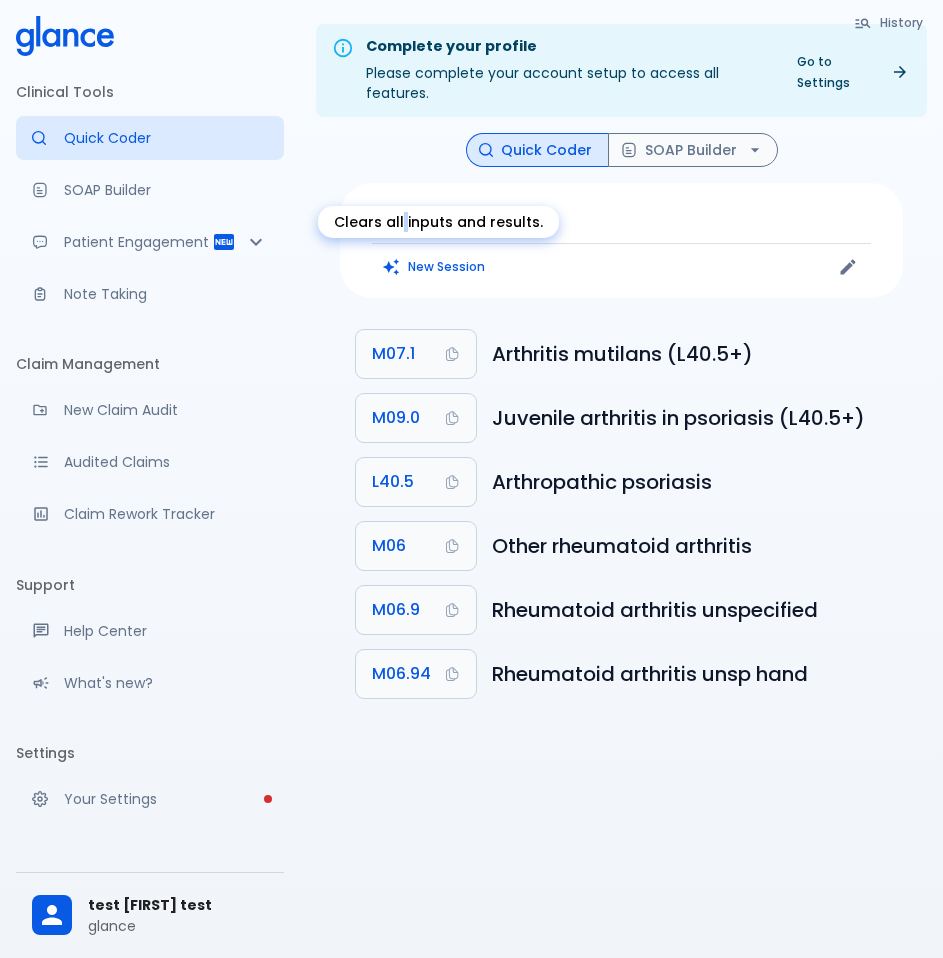 click on "Clears all inputs and results." at bounding box center (438, 222) 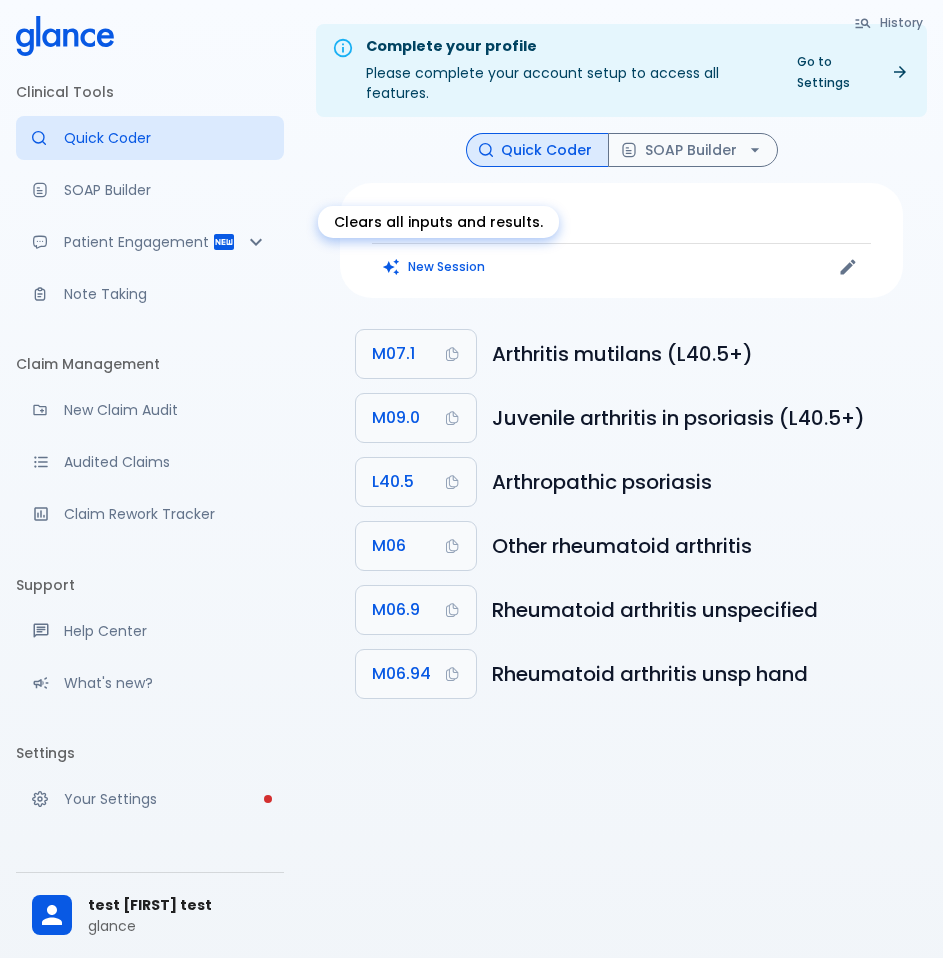 click on "Chronic gout New Session" at bounding box center [621, 240] 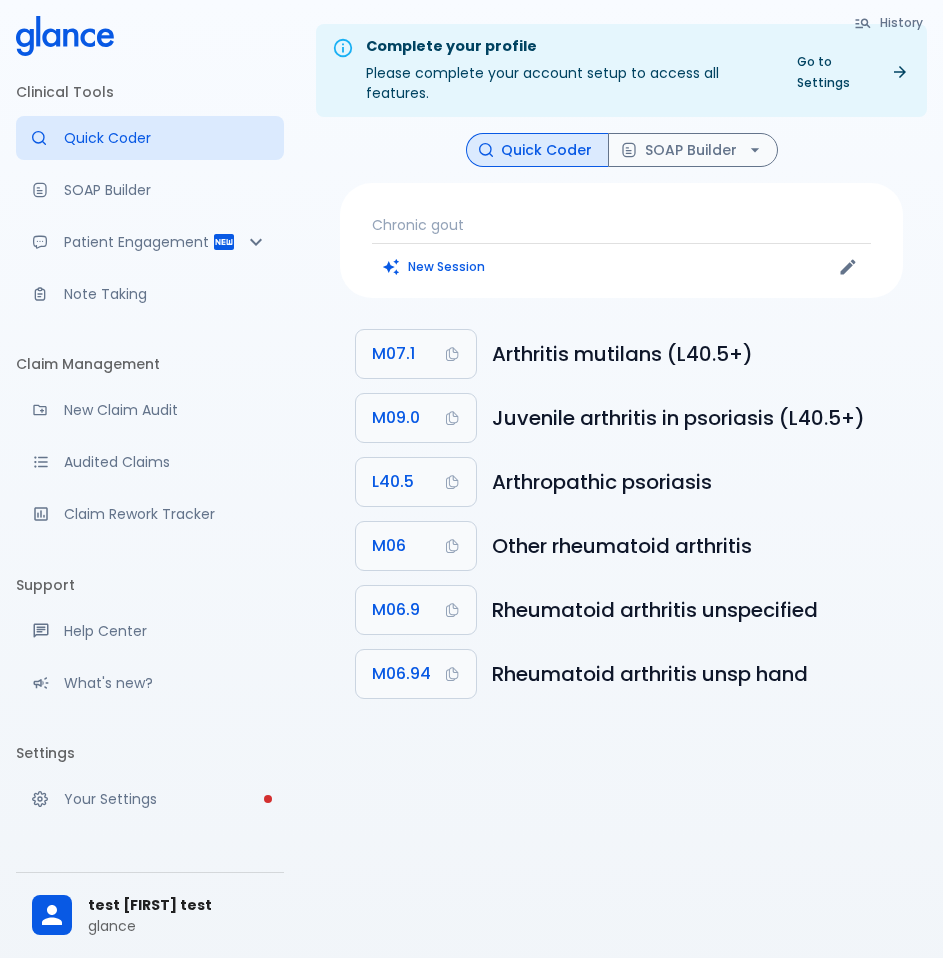 click on "Chronic gout" at bounding box center [621, 225] 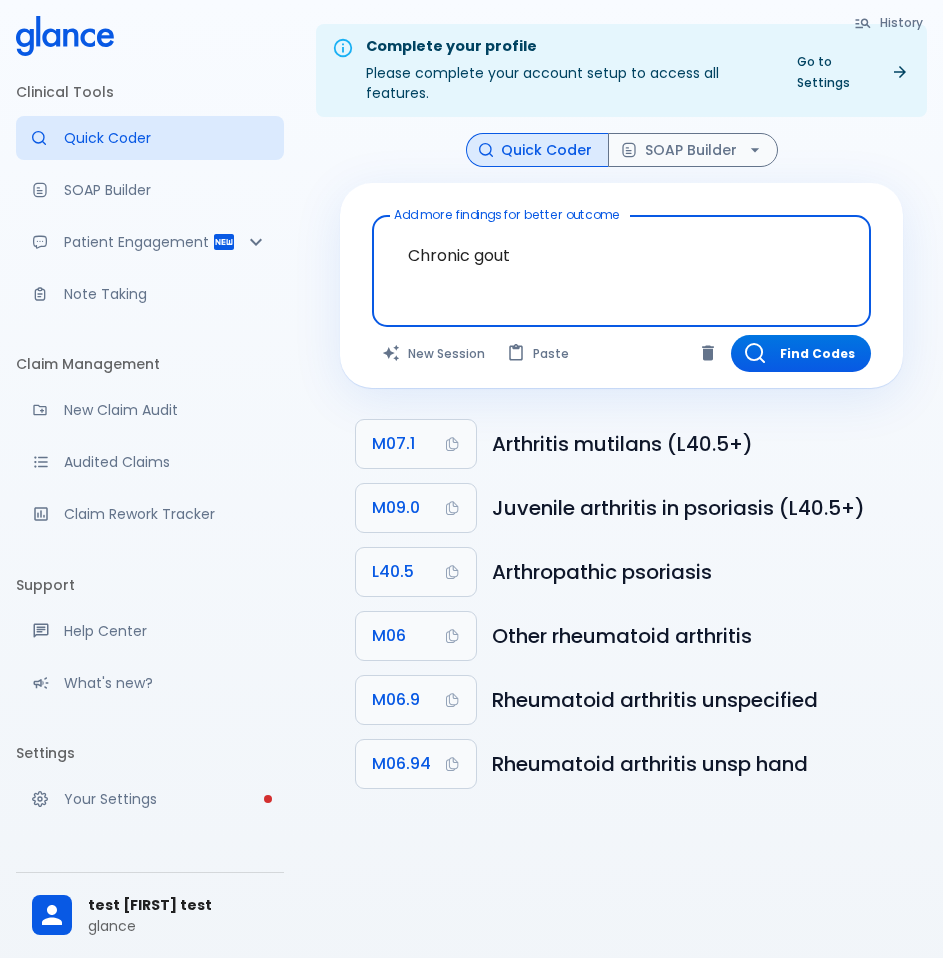 click on "Chronic gout" at bounding box center (621, 255) 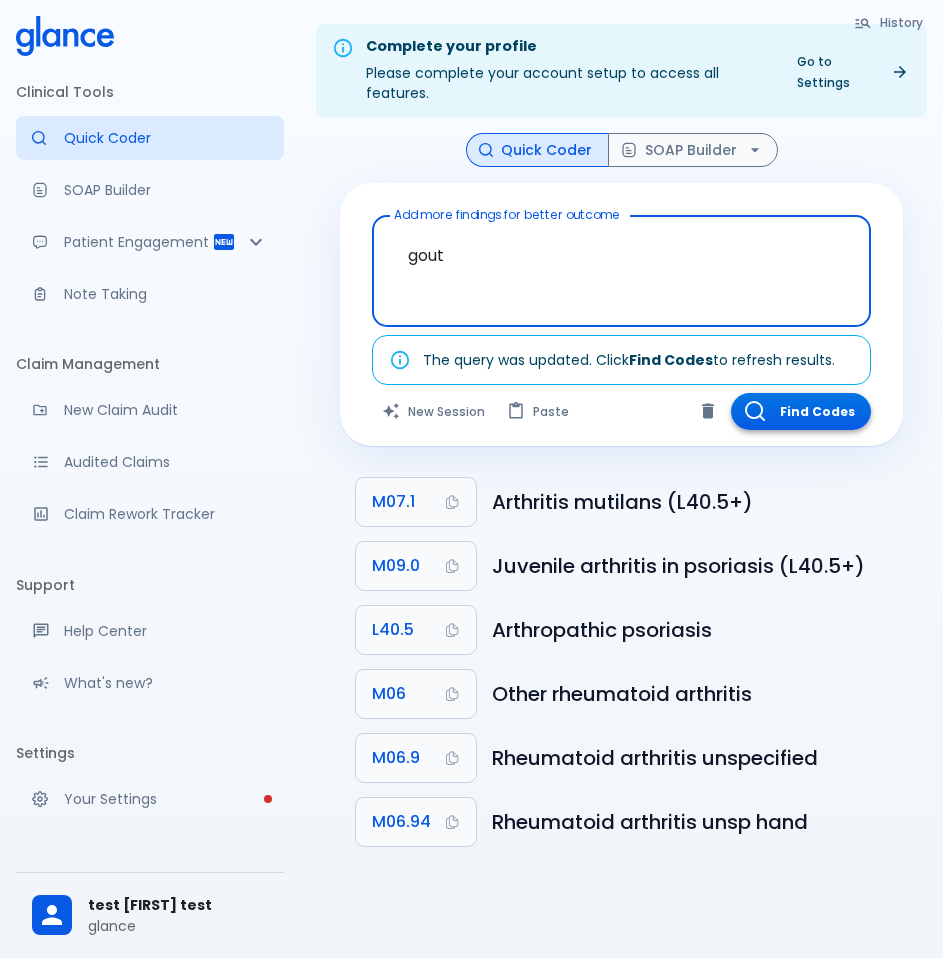 type on "gout" 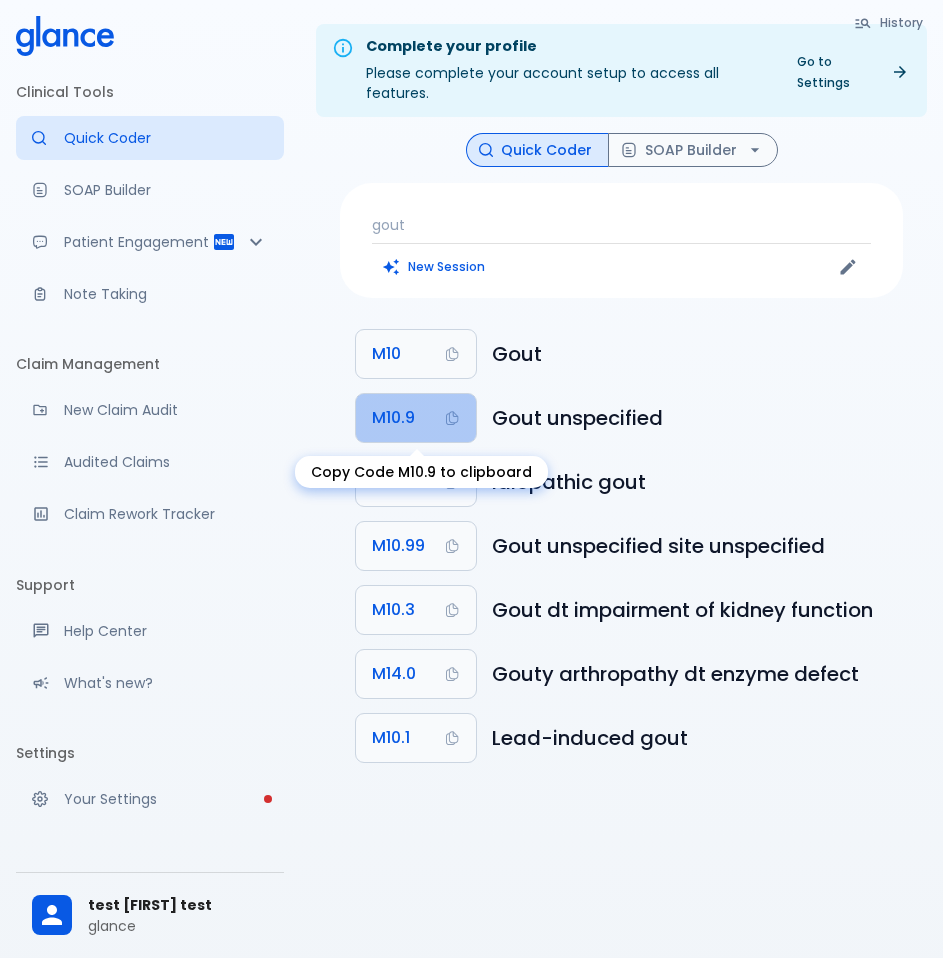 click on "M10.9" at bounding box center (393, 418) 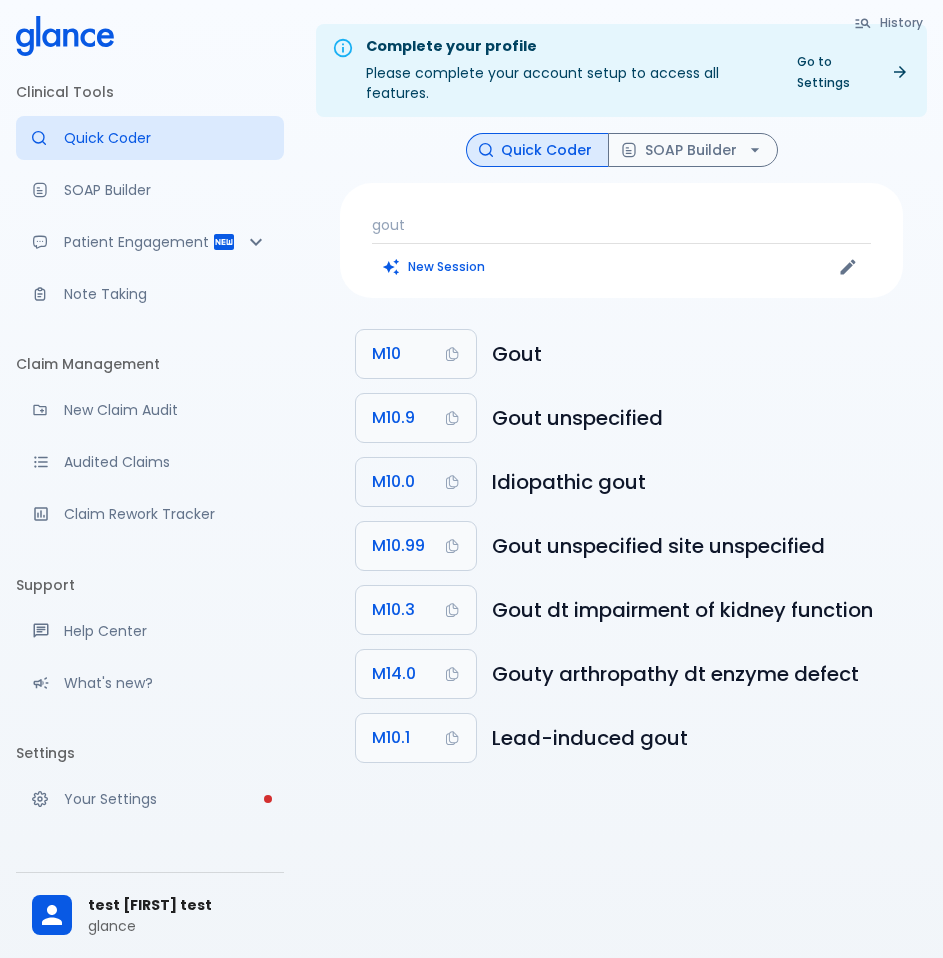 type 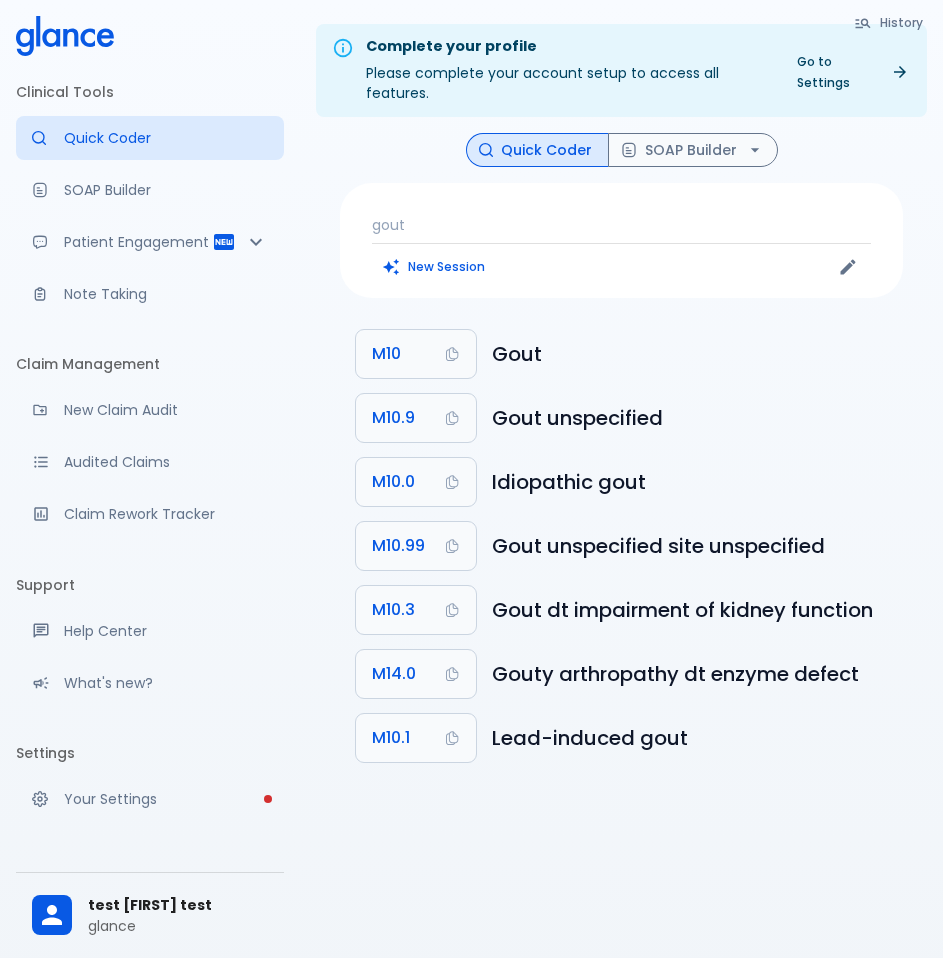 click on "gout" at bounding box center [621, 225] 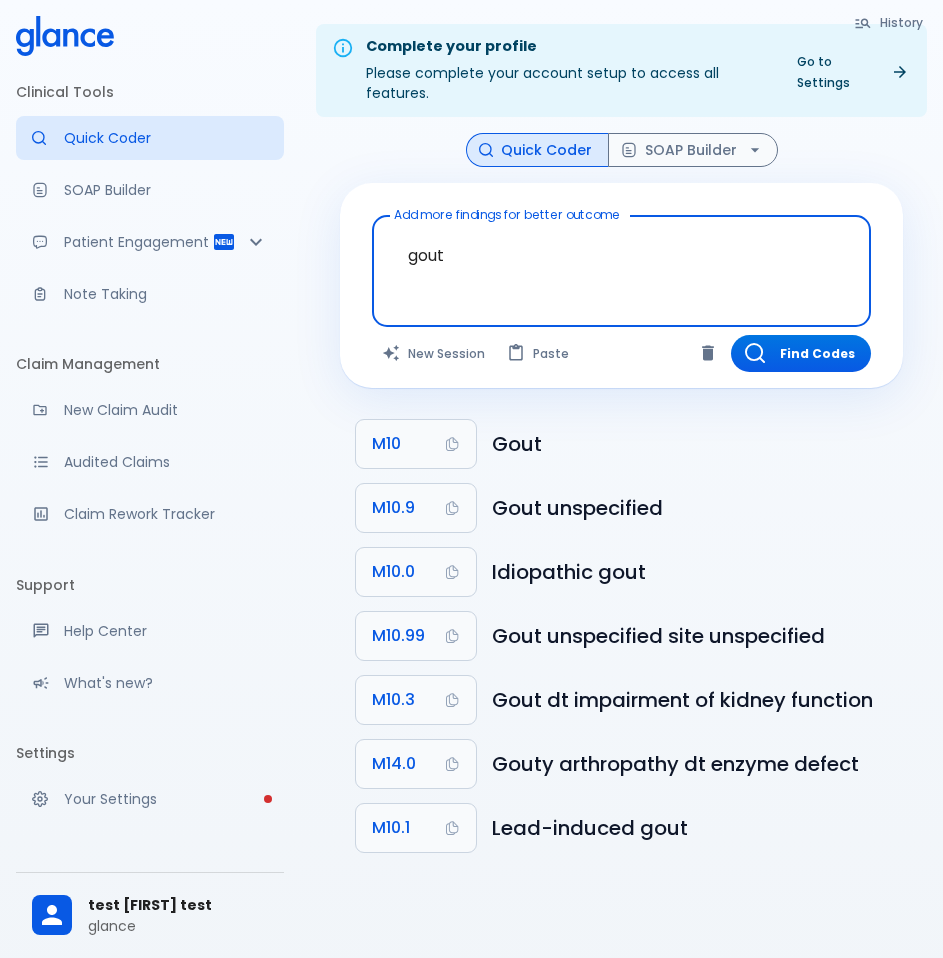 click on "gout" at bounding box center [621, 255] 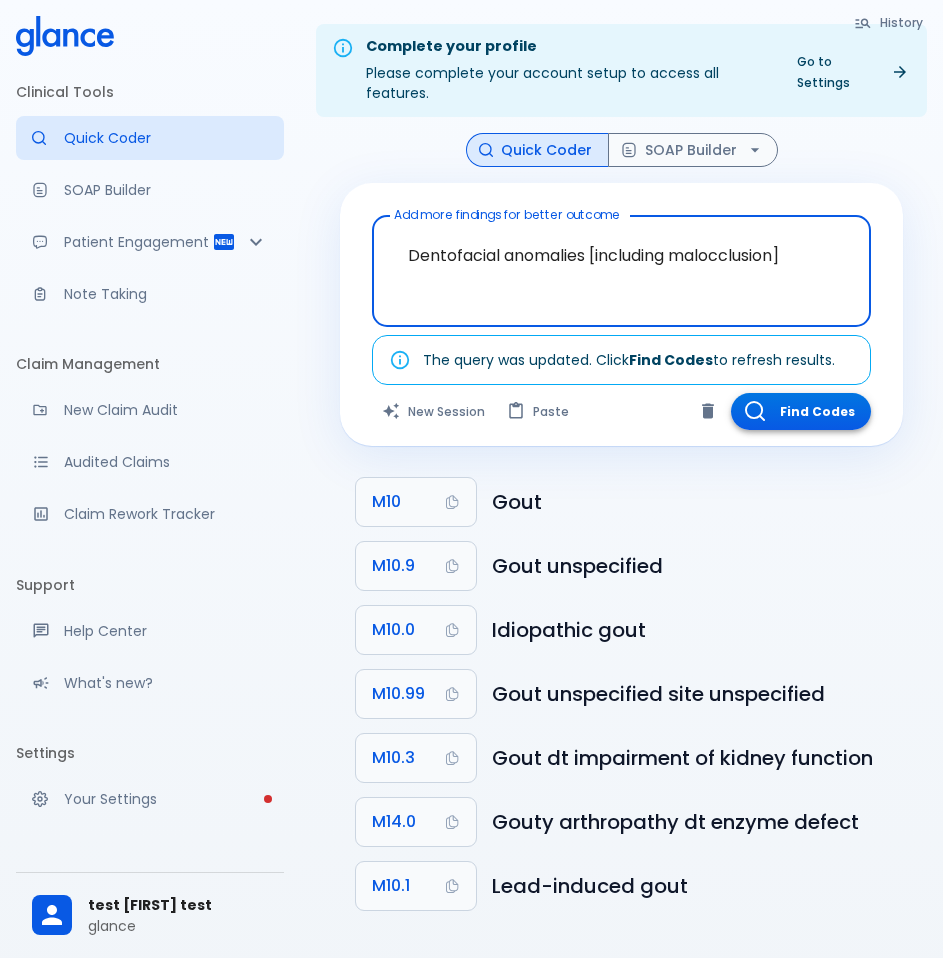 type on "Dentofacial anomalies [including malocclusion]" 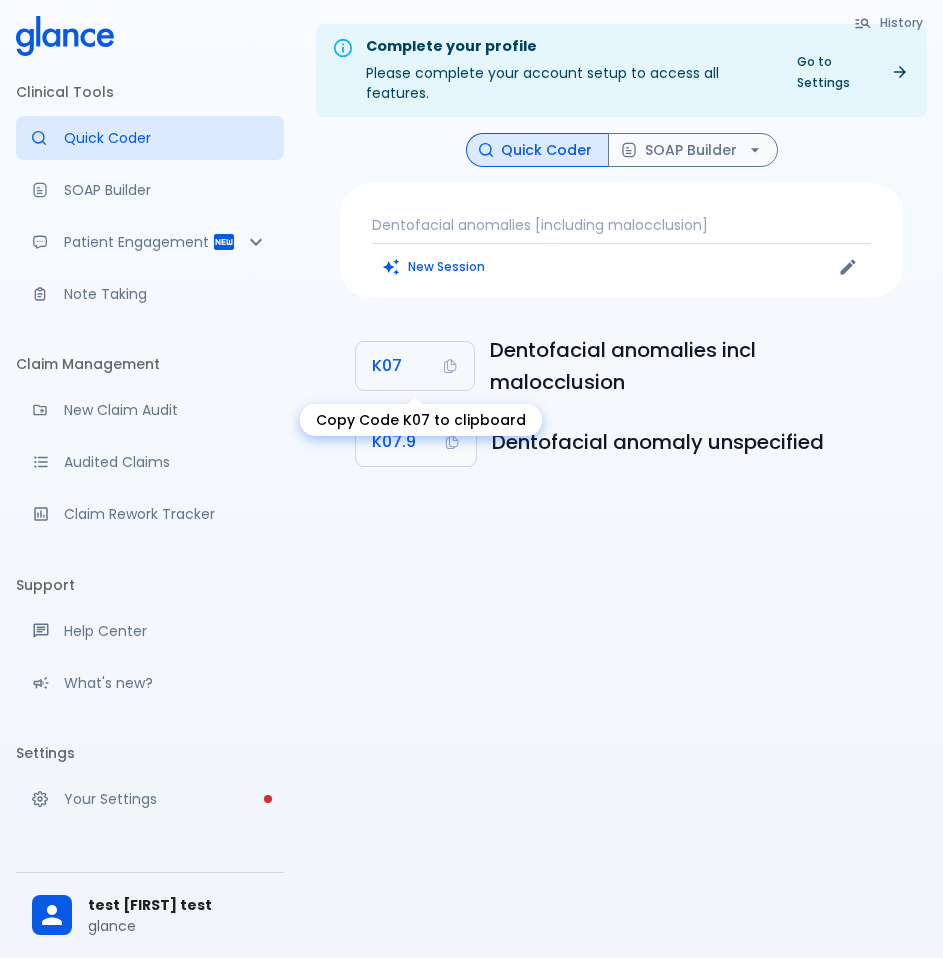 click on "K07" at bounding box center [387, 366] 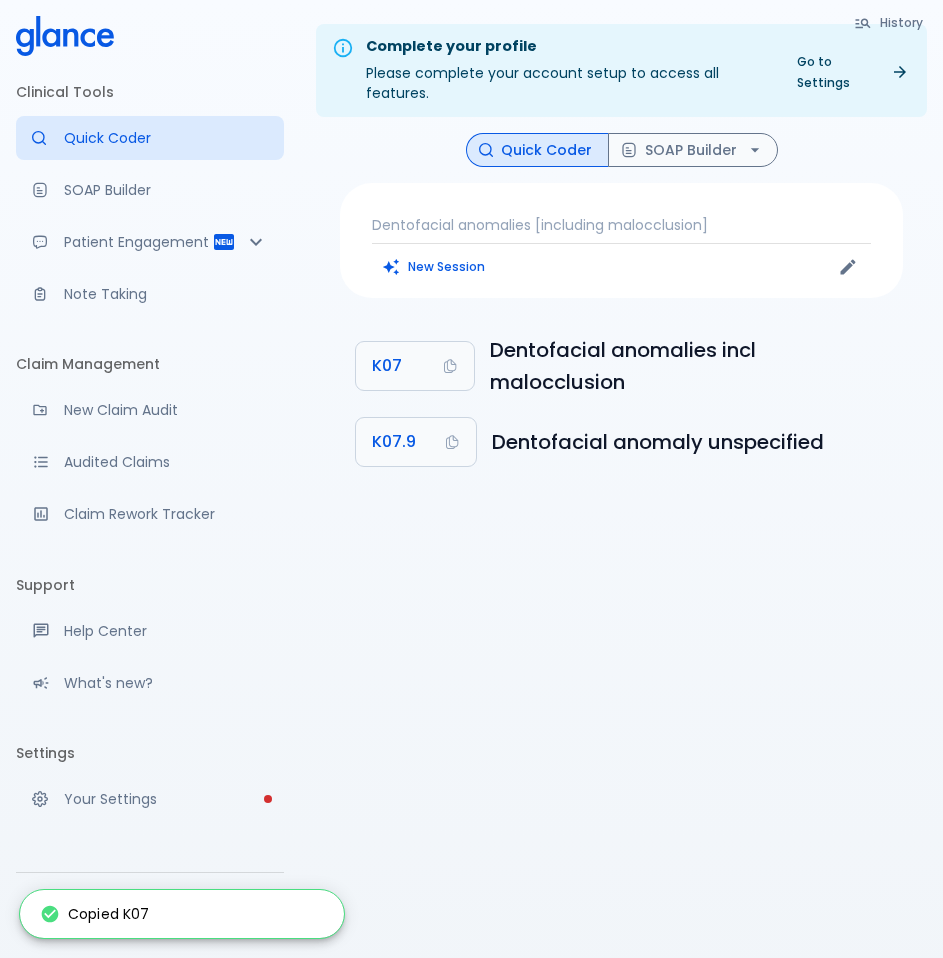 type 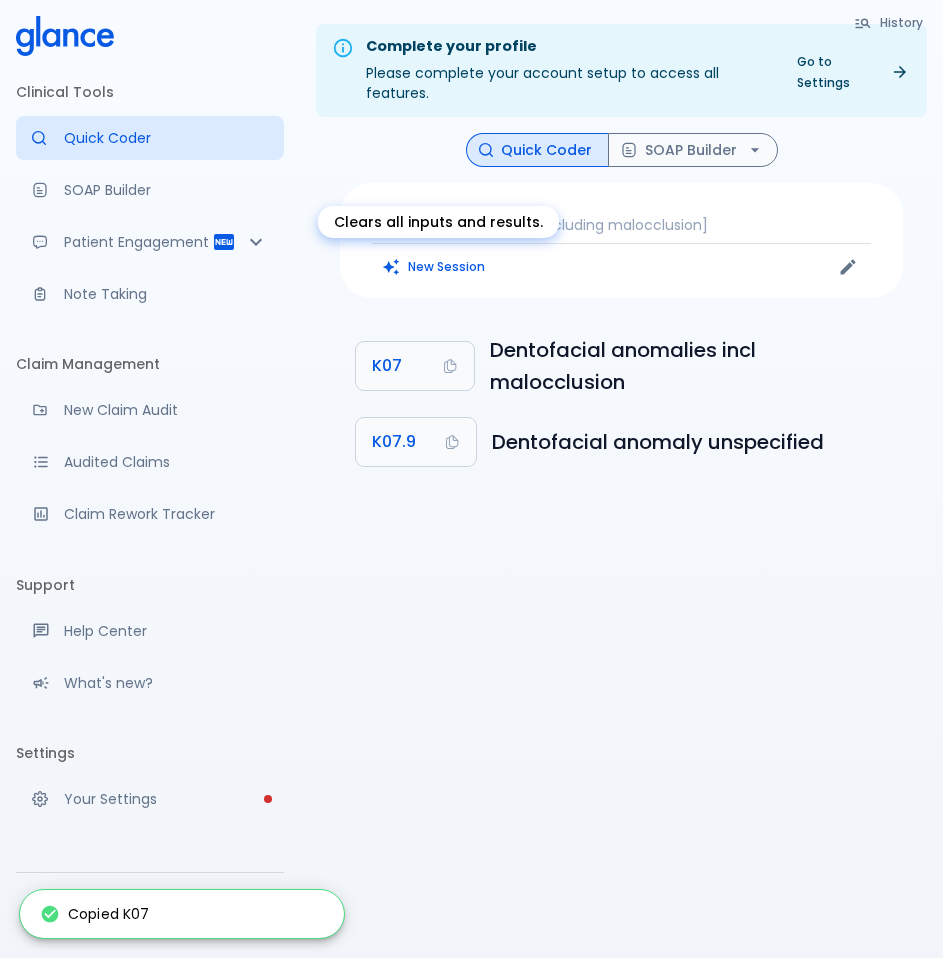 click on "Clears all inputs and results." at bounding box center (438, 222) 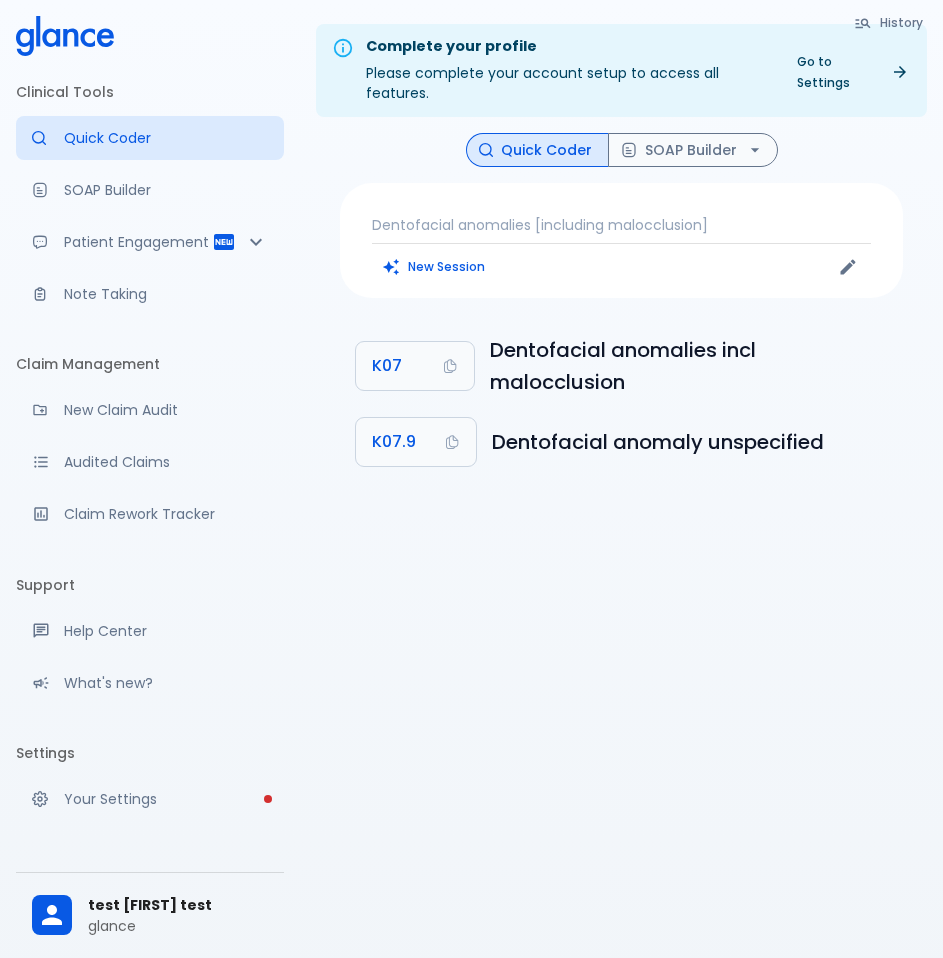 click on "Dentofacial anomalies [including malocclusion]" at bounding box center [621, 225] 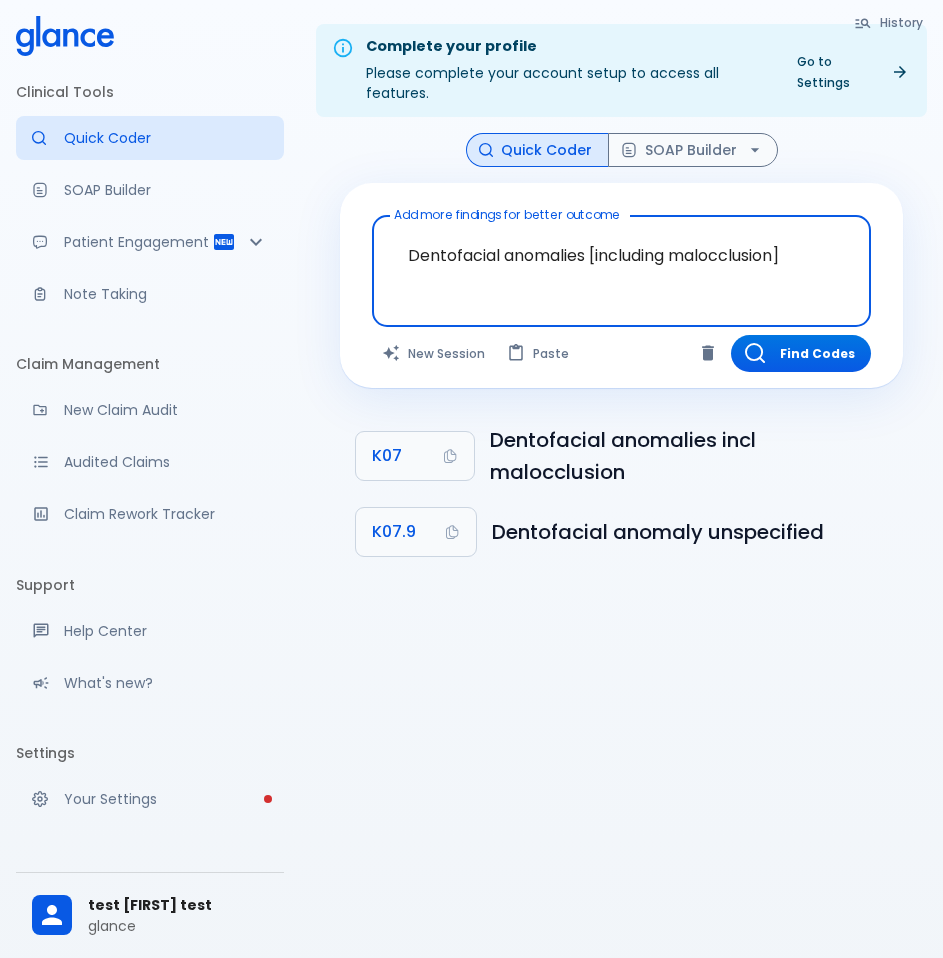 click on "Dentofacial anomalies [including malocclusion]" at bounding box center (621, 255) 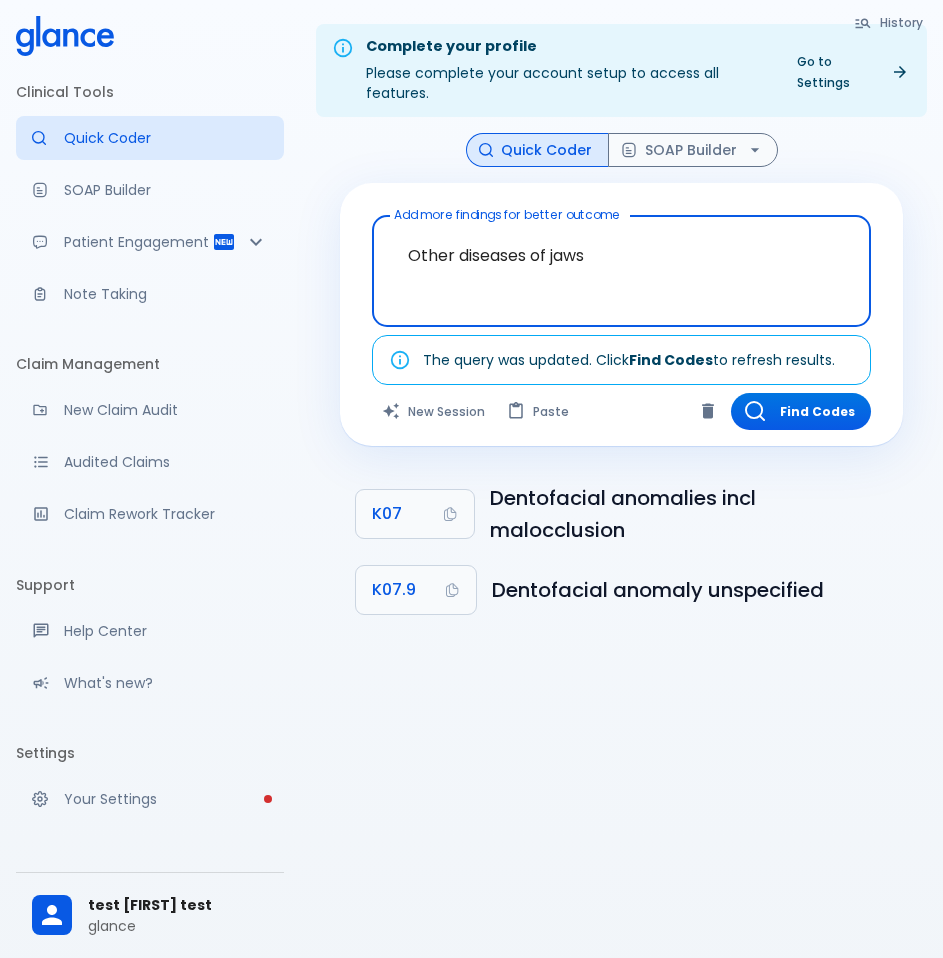 click on "Other diseases of jaws" at bounding box center [621, 255] 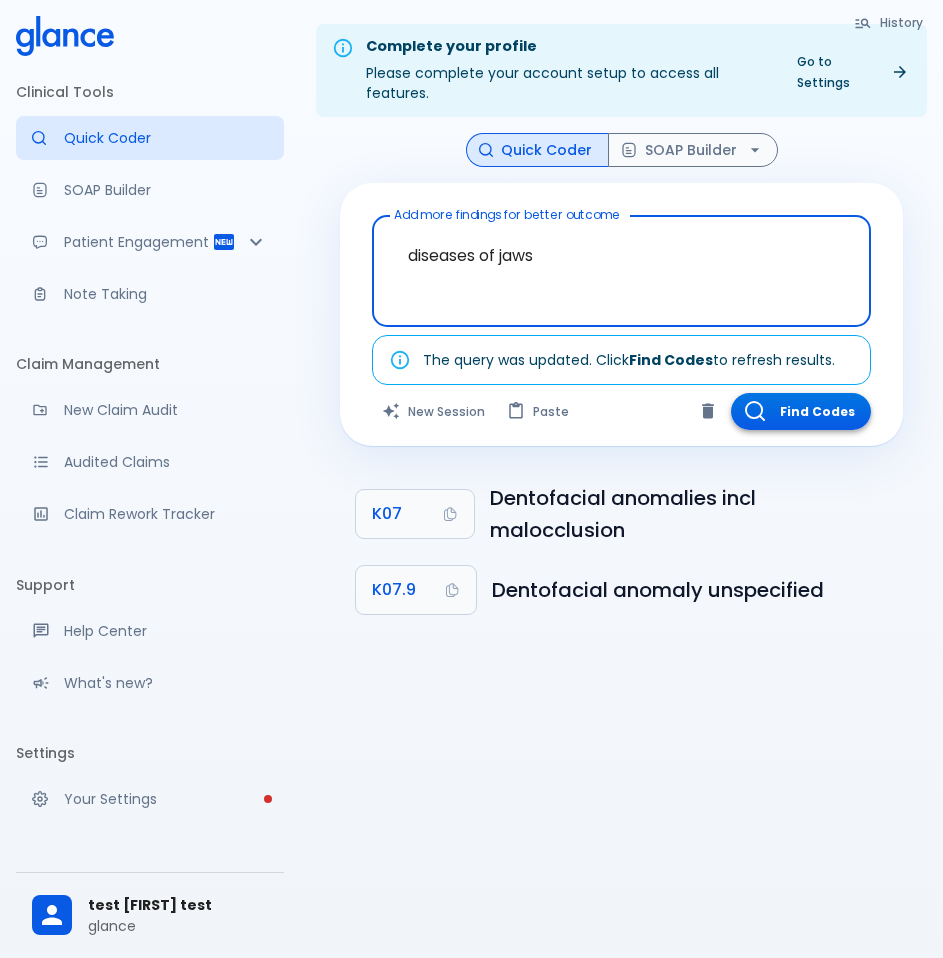 type on "diseases of jaws" 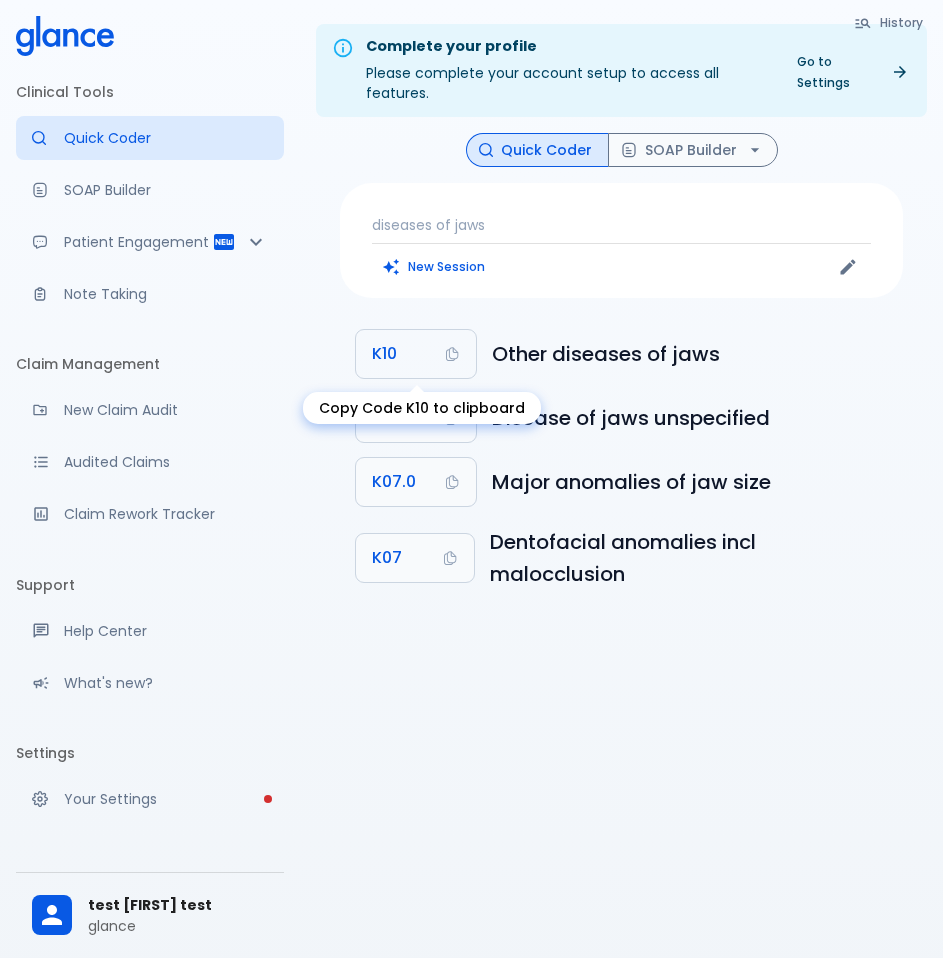 click on "K10" at bounding box center [416, 354] 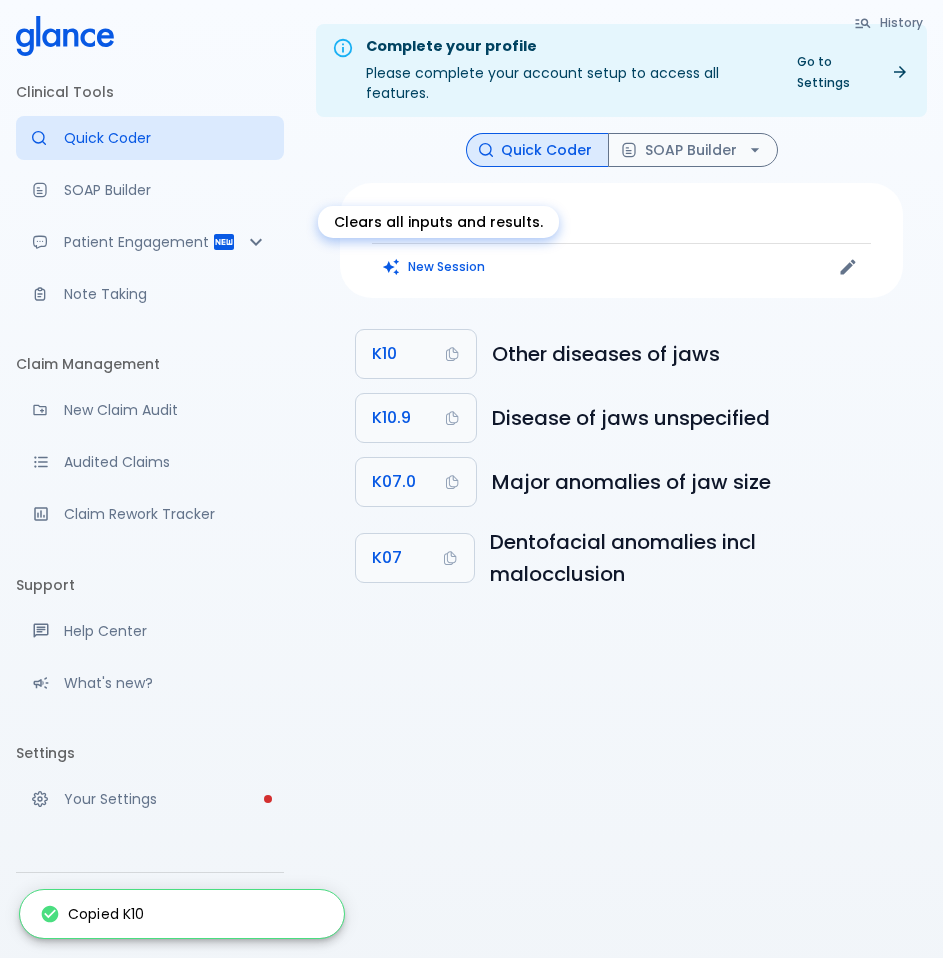 click on "Clears all inputs and results." at bounding box center [438, 222] 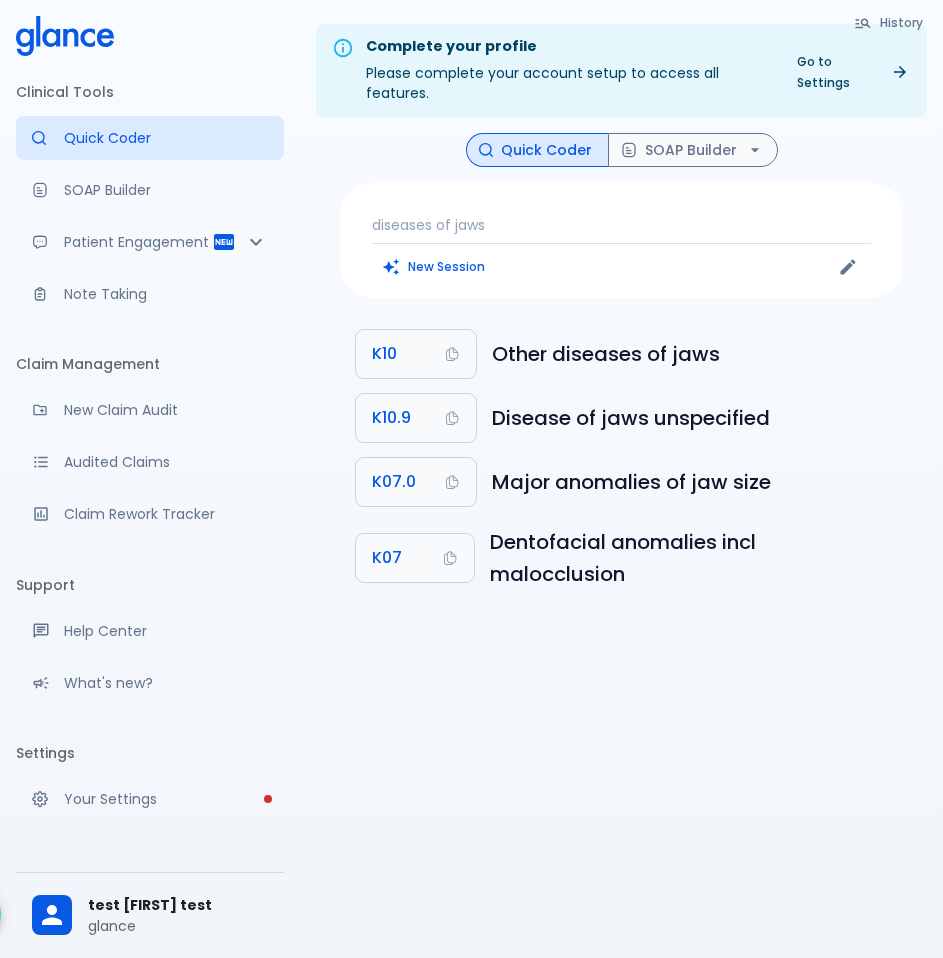 click on "diseases of jaws" at bounding box center [621, 225] 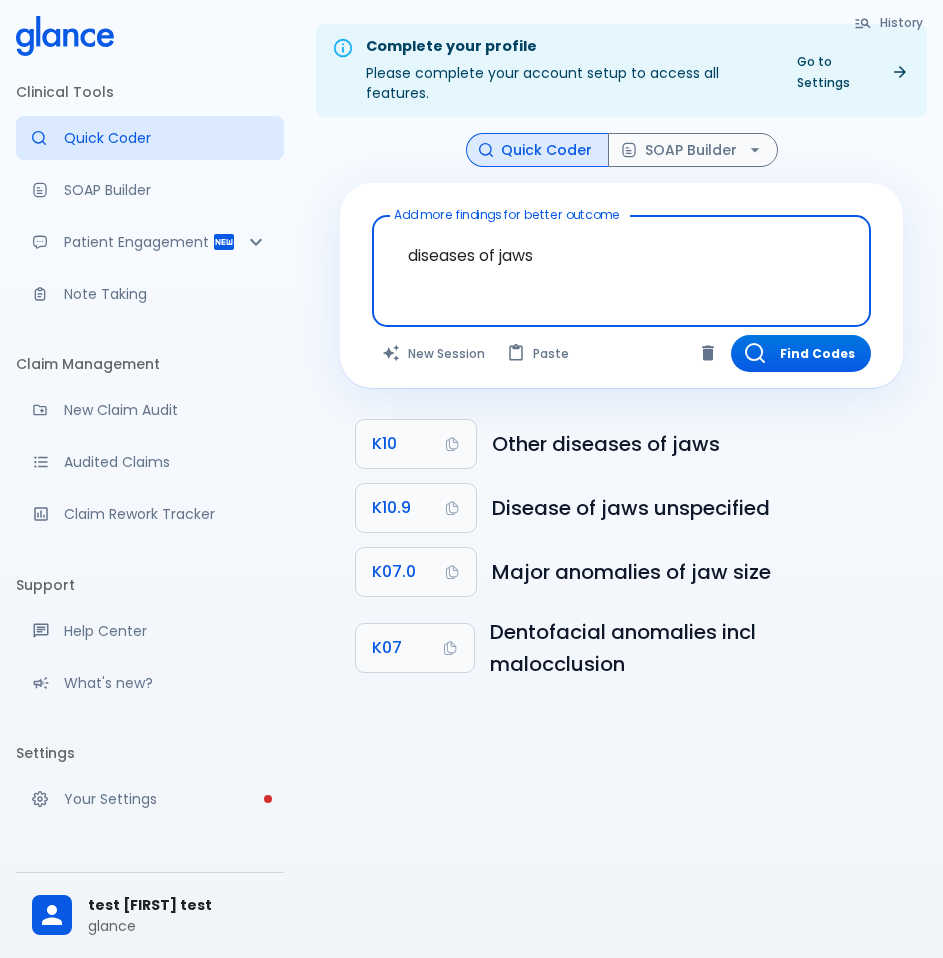 click on "diseases of jaws" at bounding box center [621, 255] 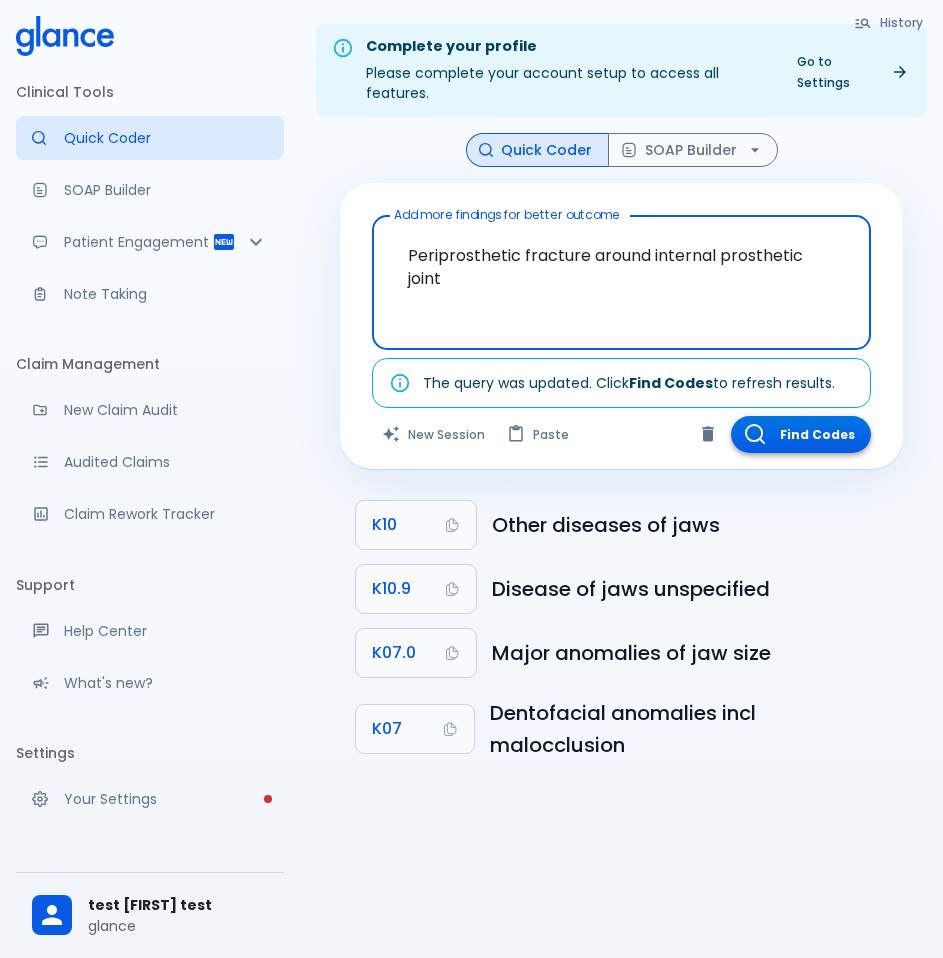 type on "Periprosthetic fracture around internal prosthetic joint" 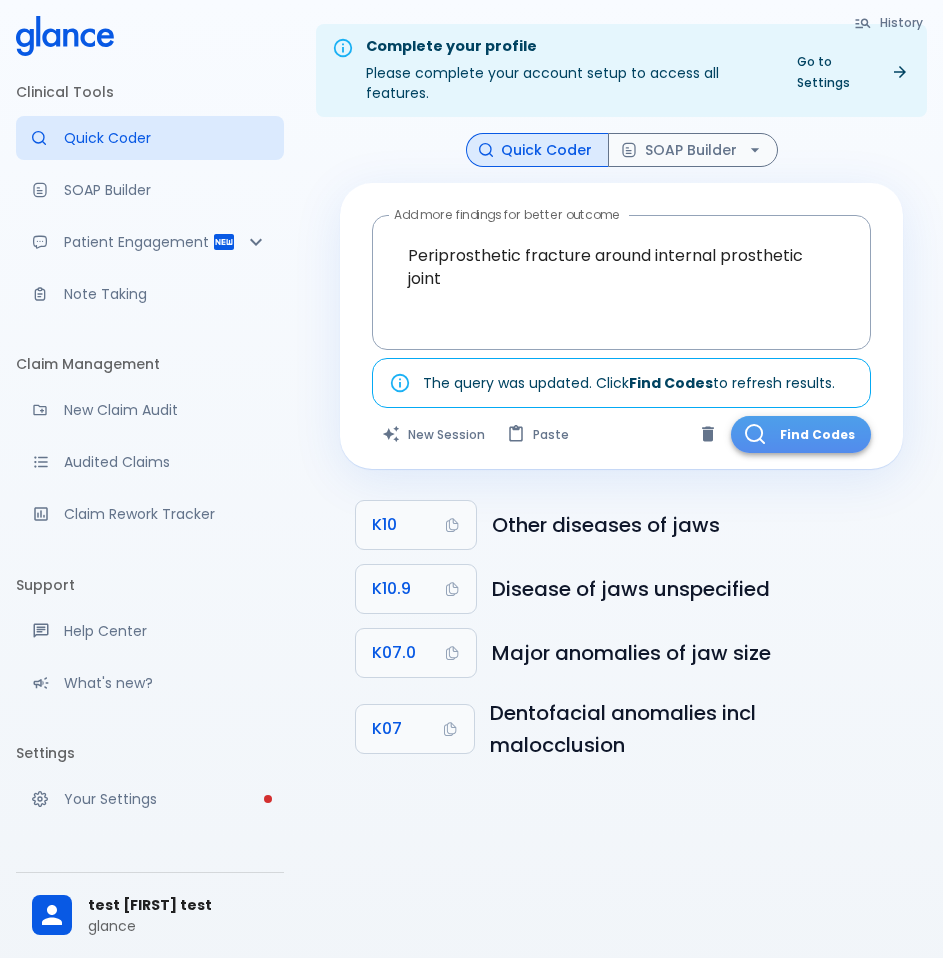 click on "Find Codes" at bounding box center (801, 434) 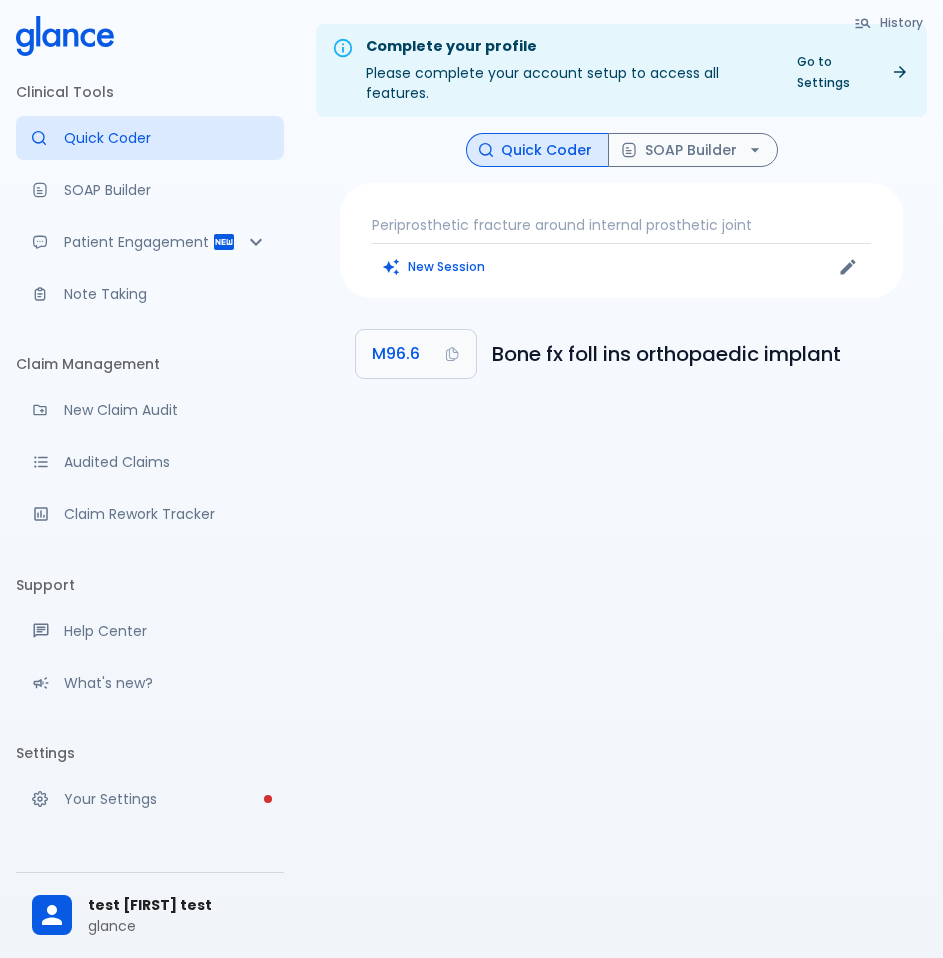 click on "Bone fx foll ins orthopaedic implant" at bounding box center [689, 354] 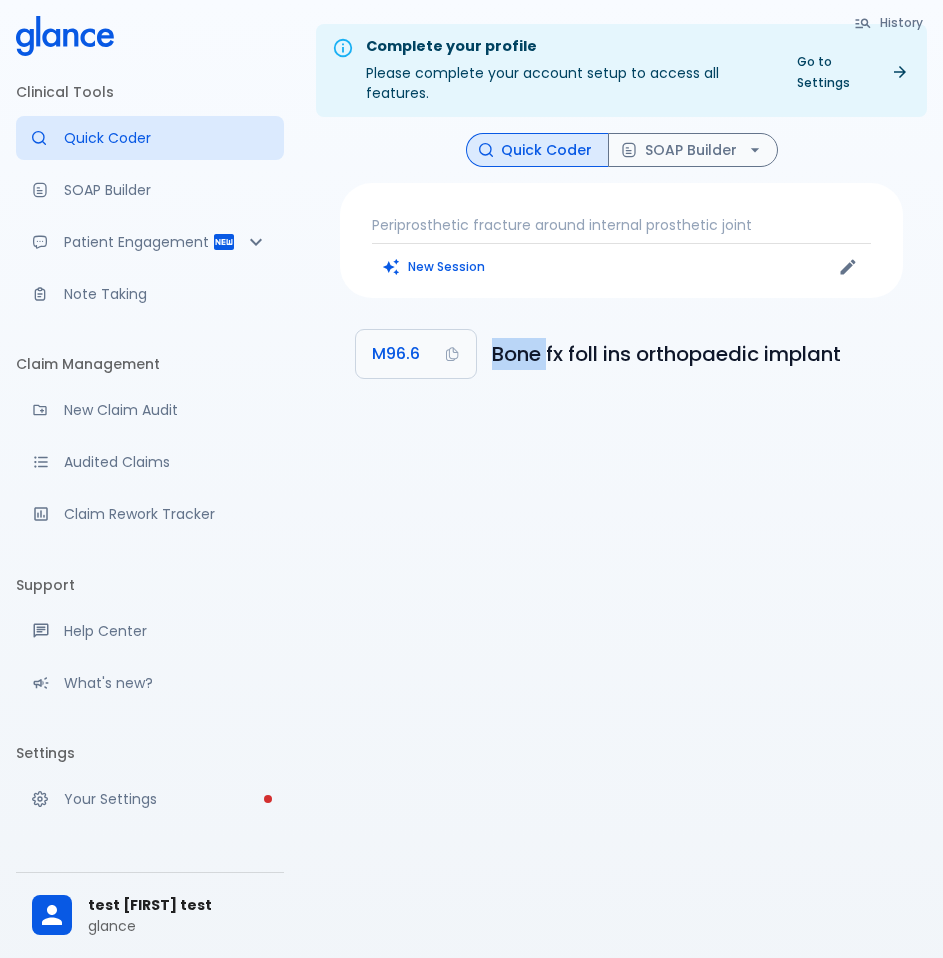 click on "Bone fx foll ins orthopaedic implant" at bounding box center [689, 354] 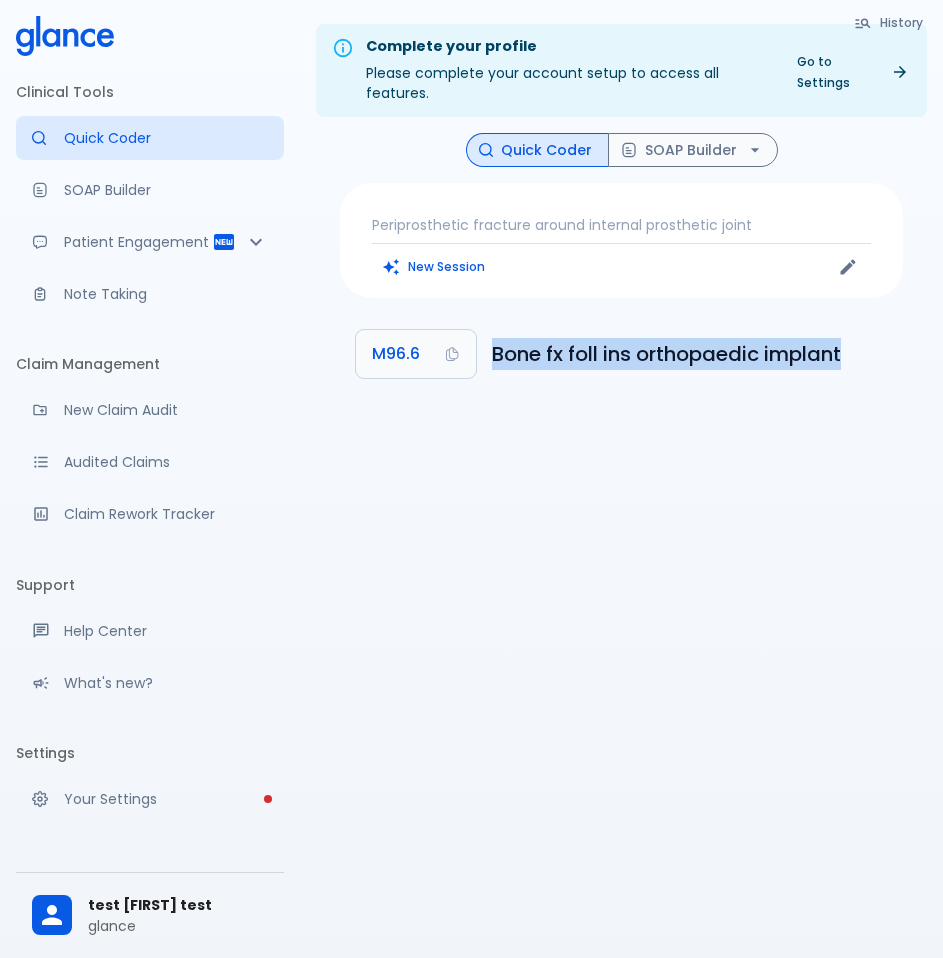click on "Bone fx foll ins orthopaedic implant" at bounding box center (689, 354) 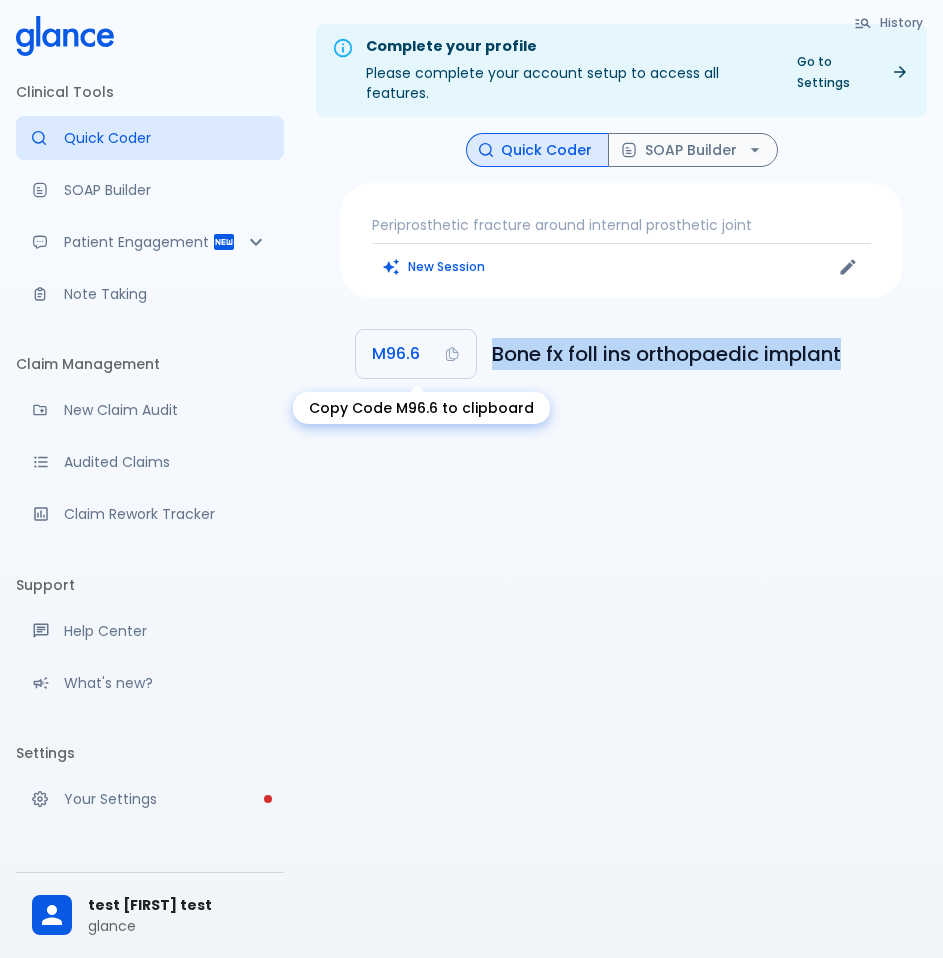 click on "M96.6" at bounding box center [396, 354] 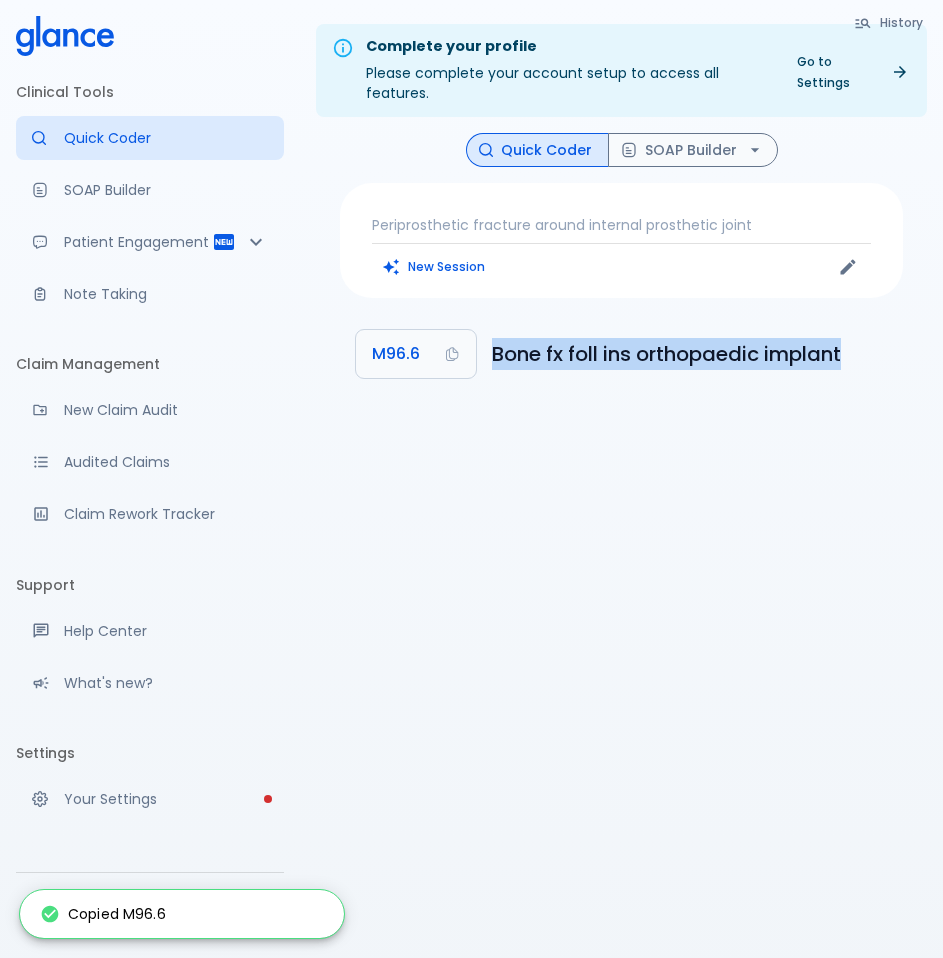click on "Bone fx foll ins orthopaedic implant" at bounding box center (689, 354) 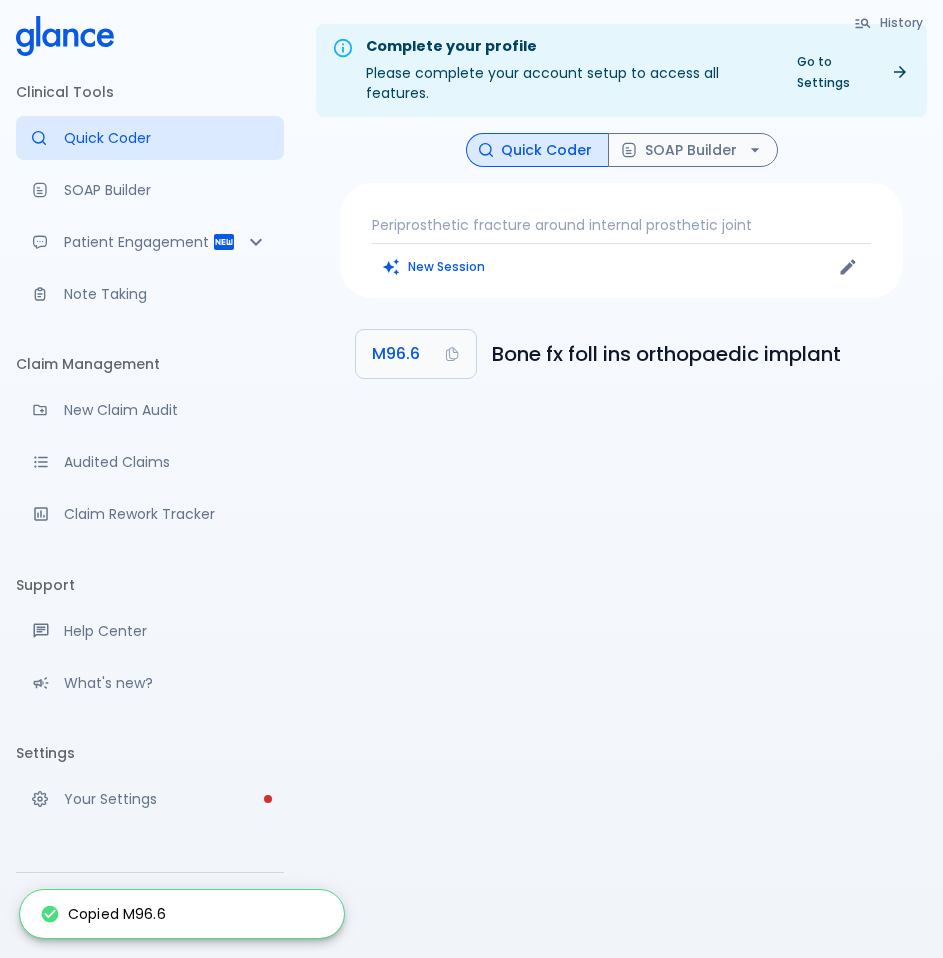 click on "Bone fx foll ins orthopaedic implant" at bounding box center [689, 354] 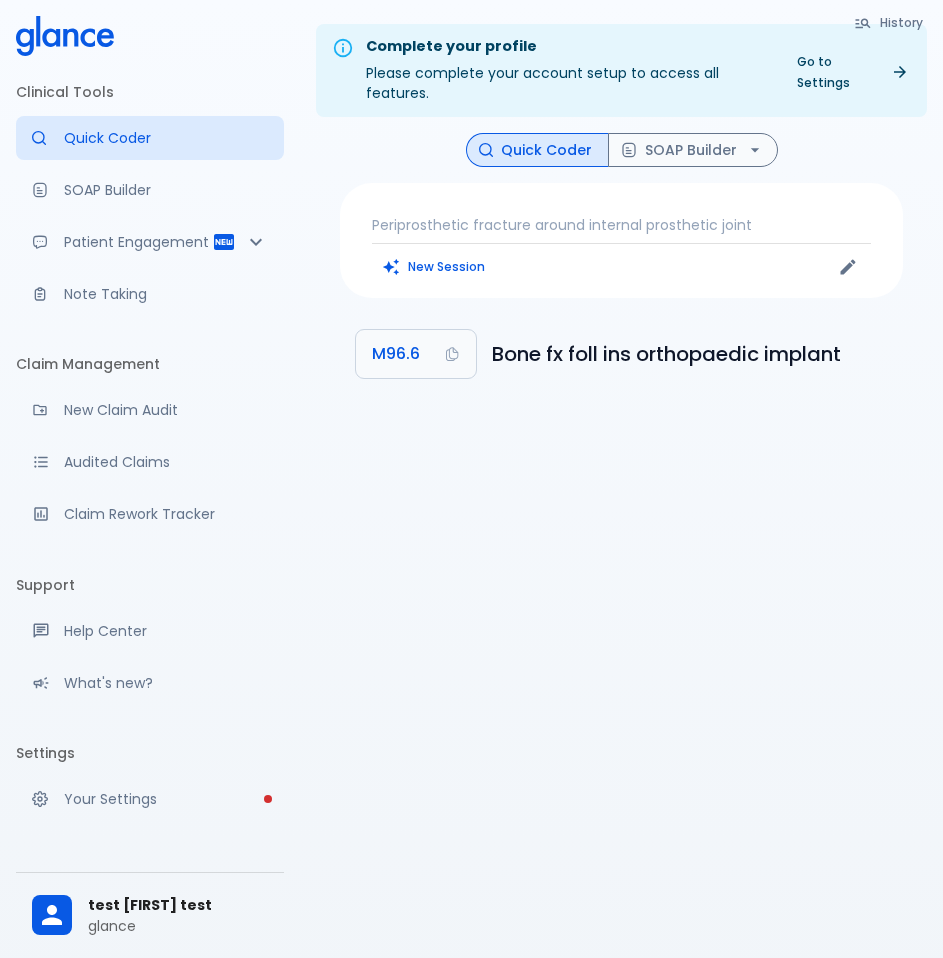 click on "Periprosthetic fracture around internal prosthetic joint New Session" at bounding box center [621, 240] 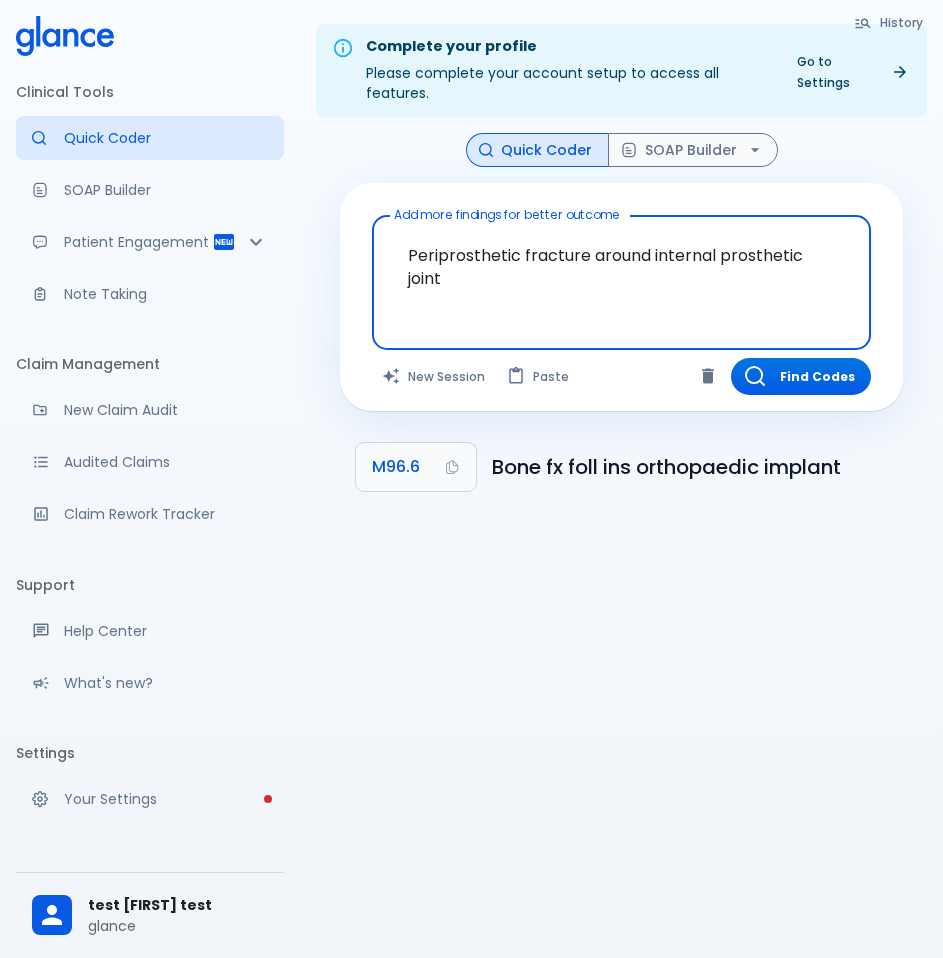 click on "Periprosthetic fracture around internal prosthetic joint" at bounding box center [621, 267] 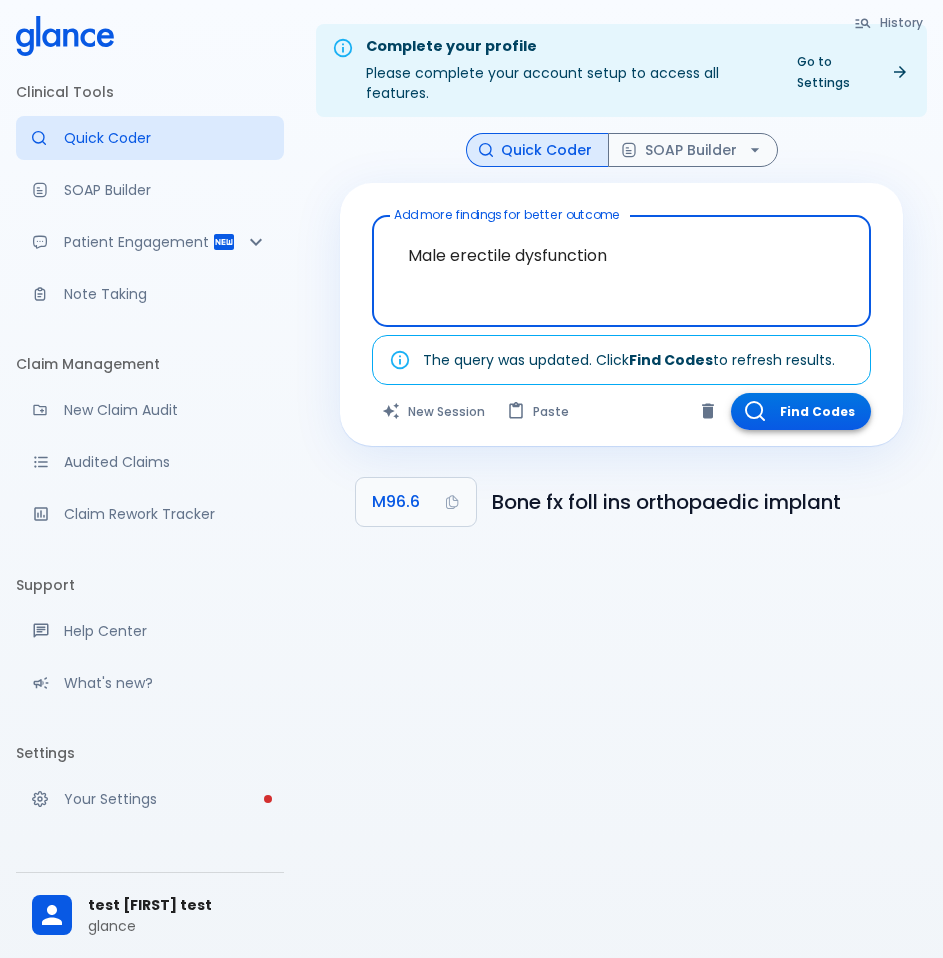 type on "Male erectile dysfunction" 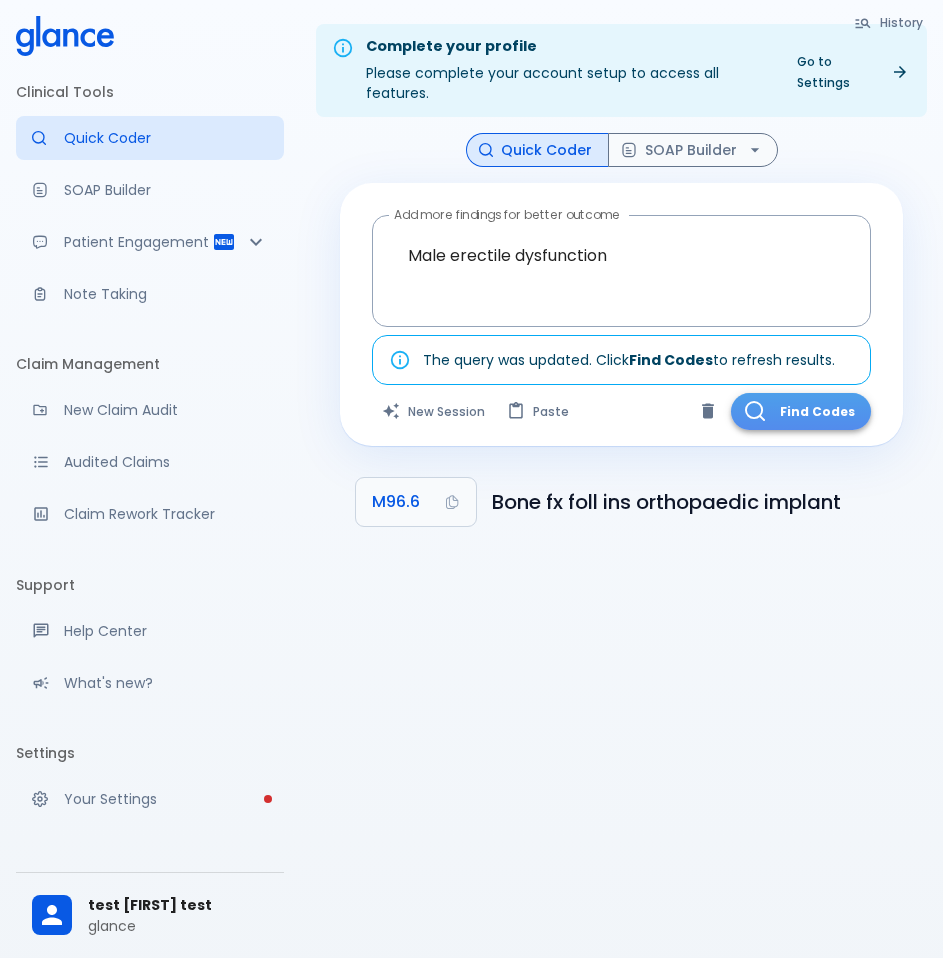 click on "Find Codes" at bounding box center (801, 411) 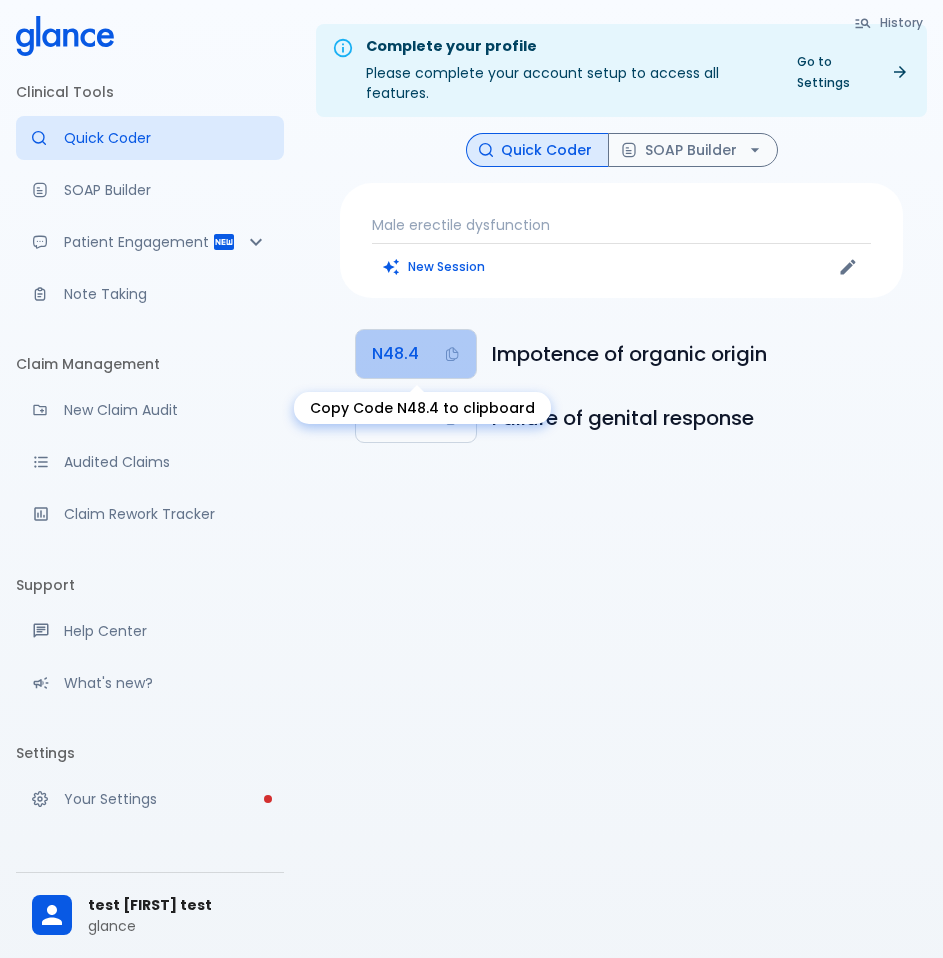 click on "N48.4" at bounding box center (395, 354) 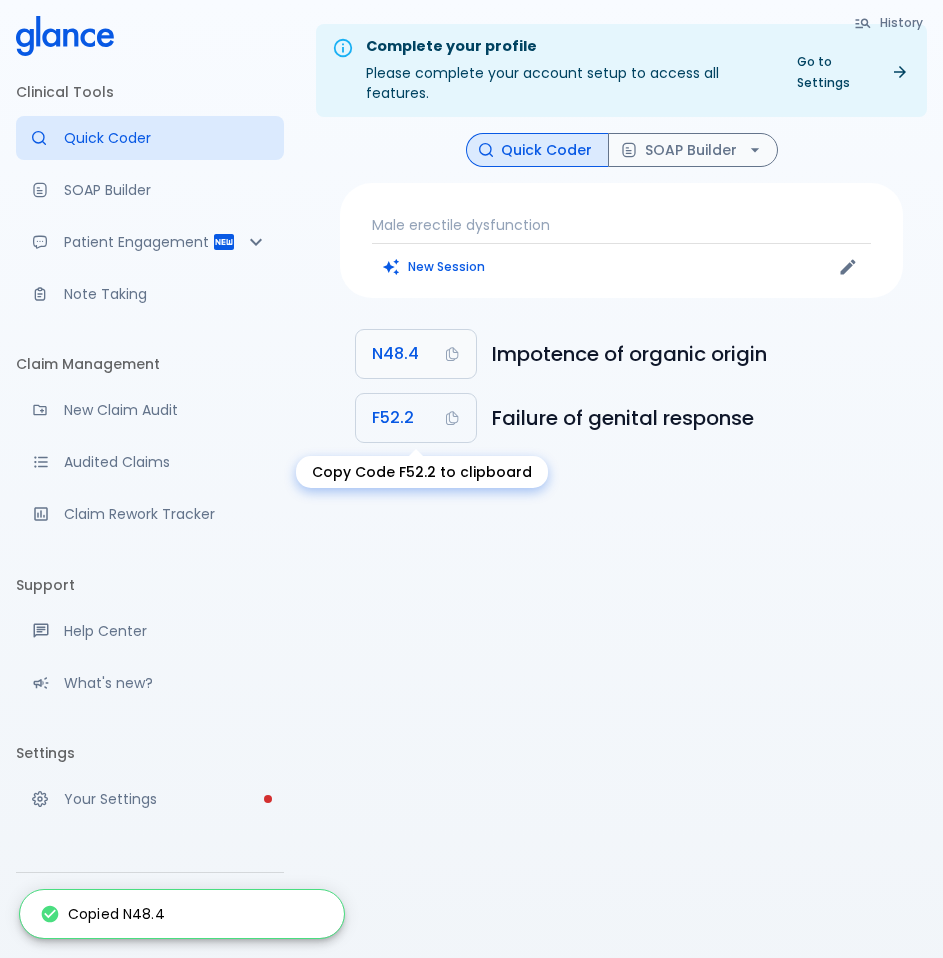 click on "F52.2" at bounding box center [393, 418] 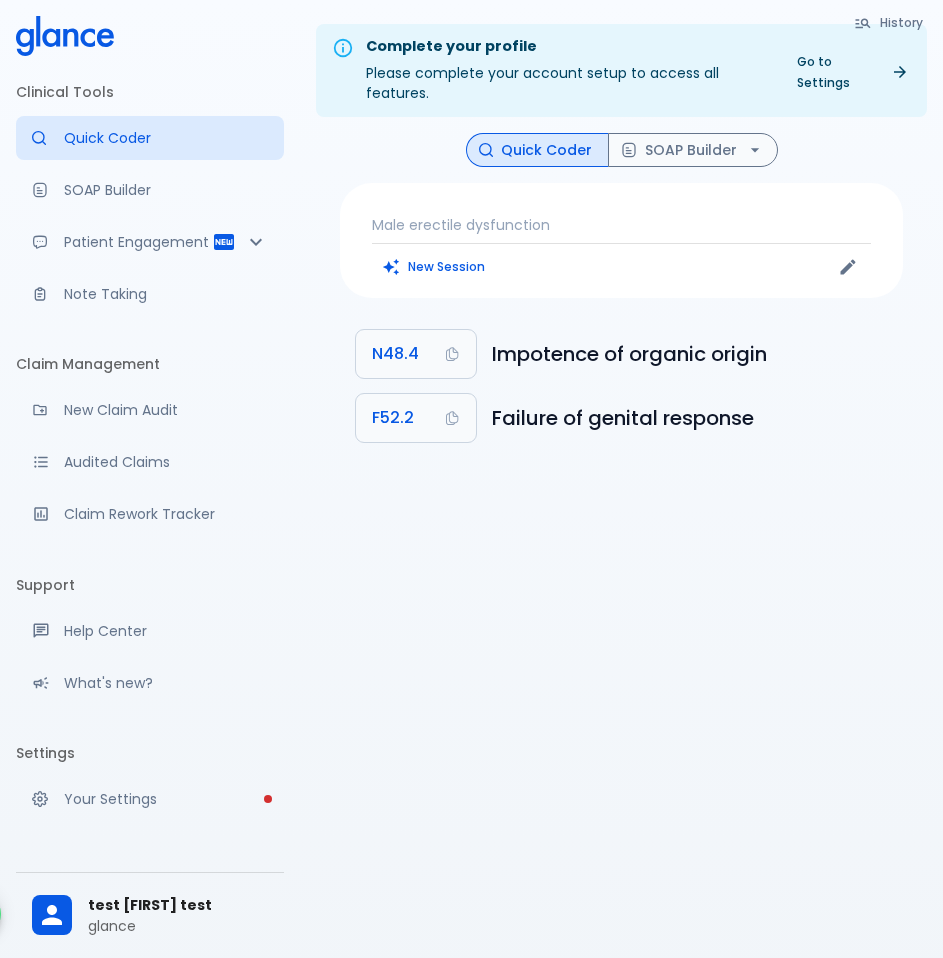click on "Male erectile dysfunction" at bounding box center [621, 225] 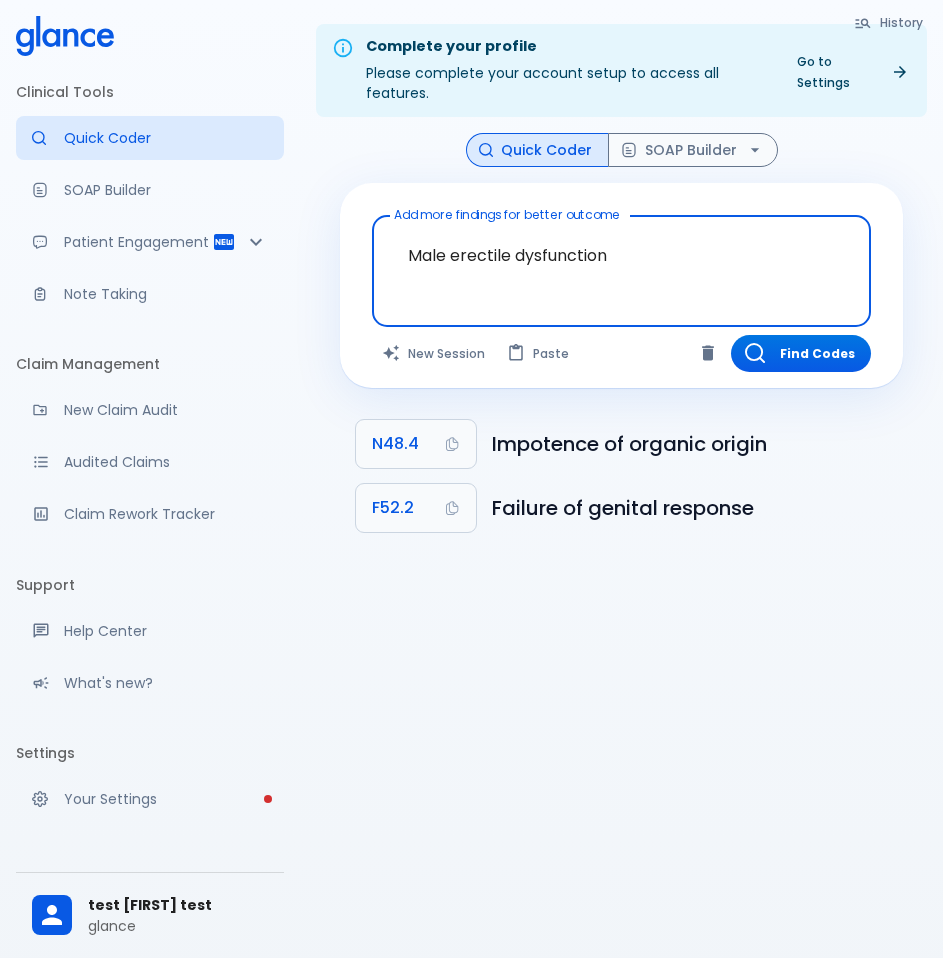 click on "Male erectile dysfunction" at bounding box center [621, 255] 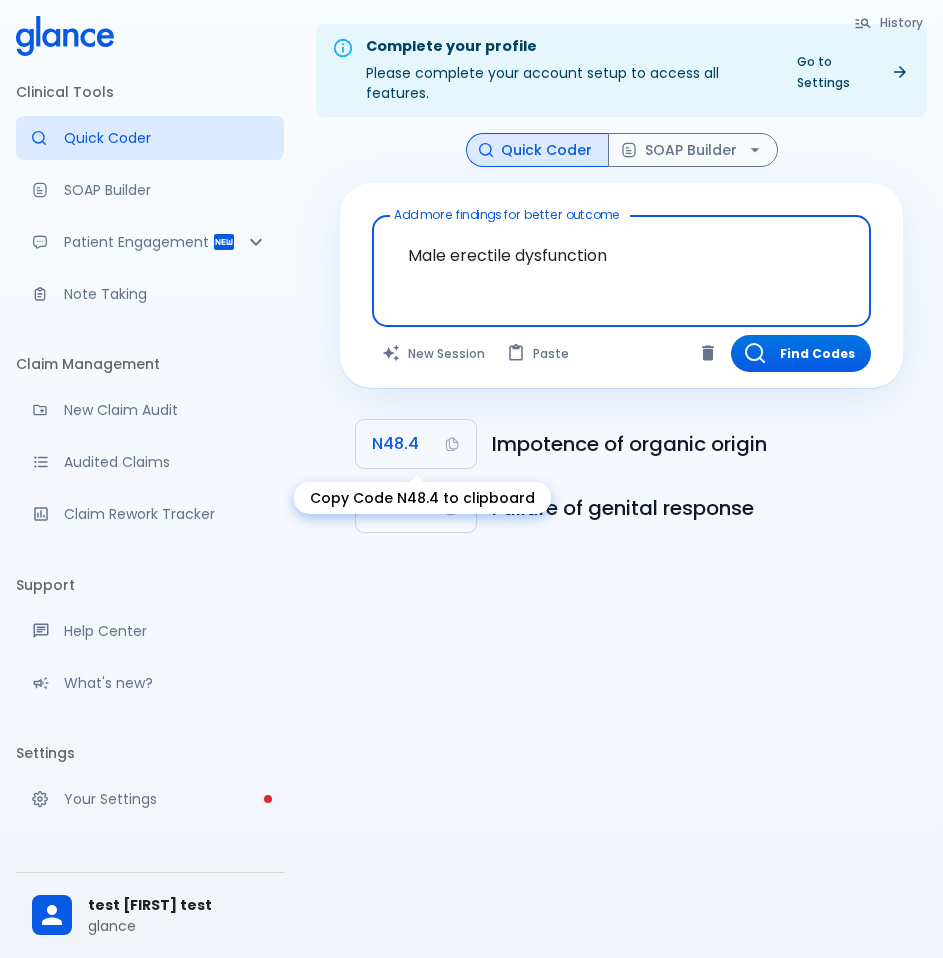 click on "N48.4" at bounding box center [395, 444] 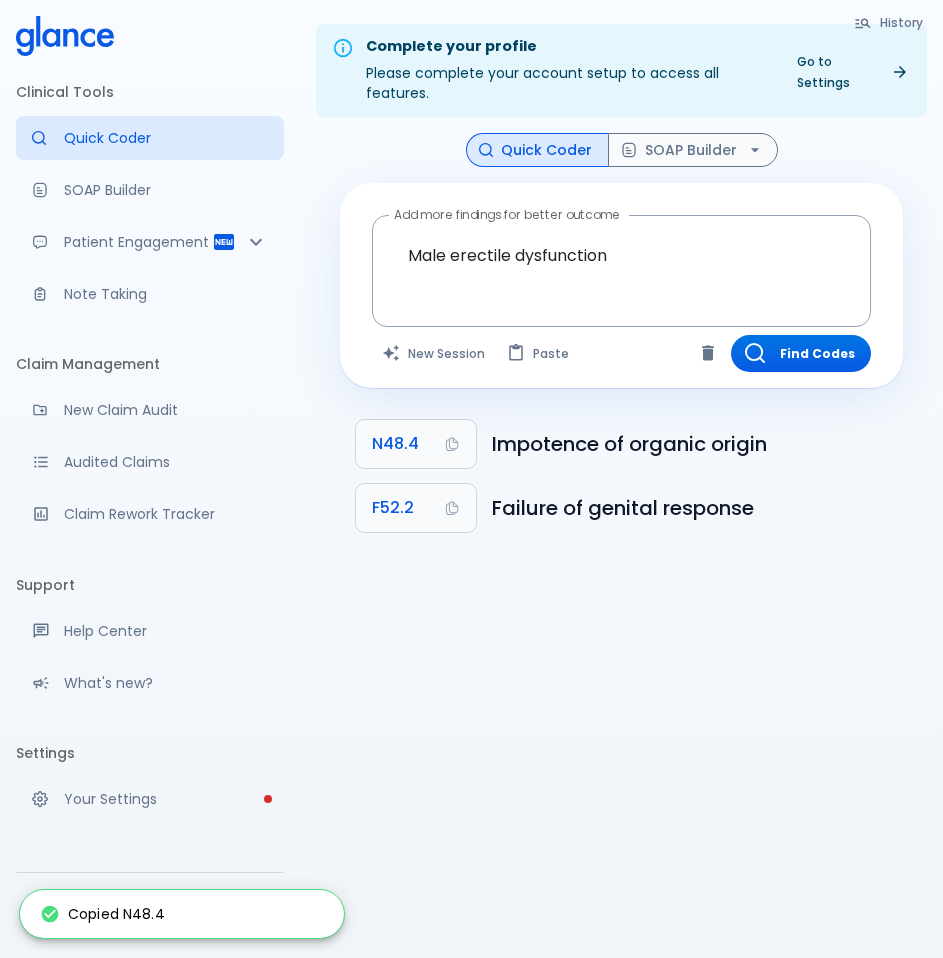 type 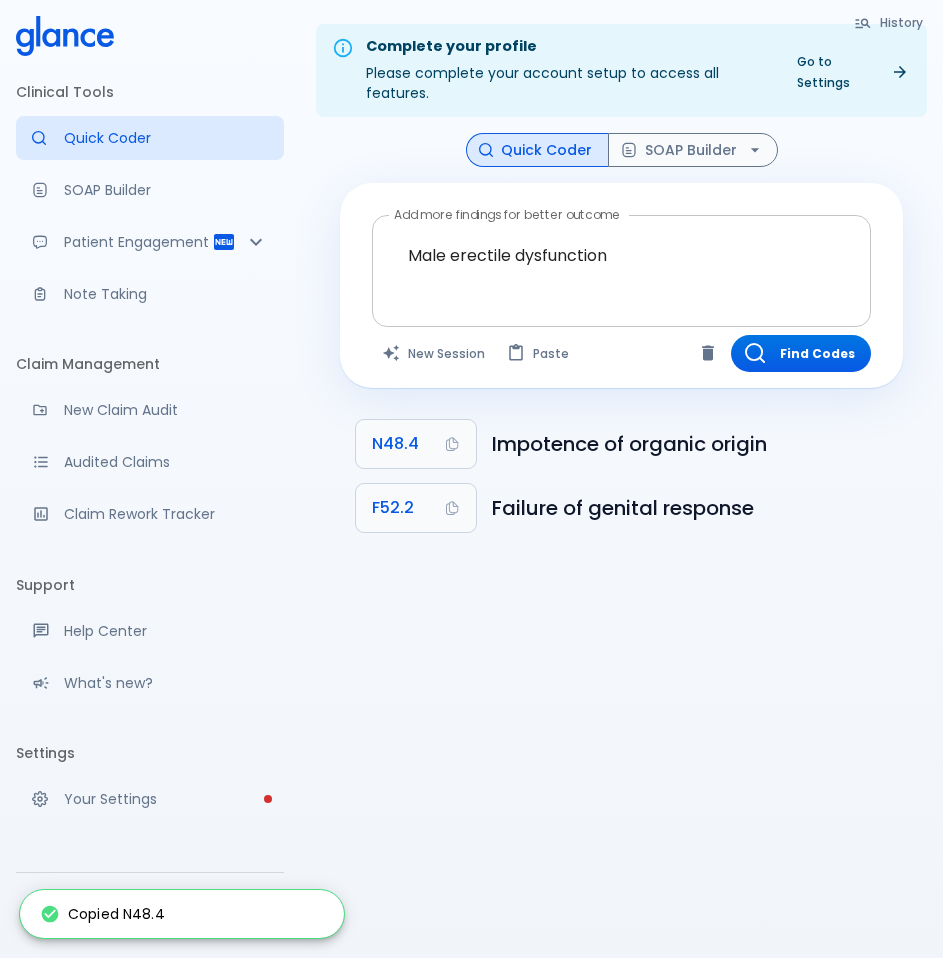 click on "Male erectile dysfunction" at bounding box center [621, 255] 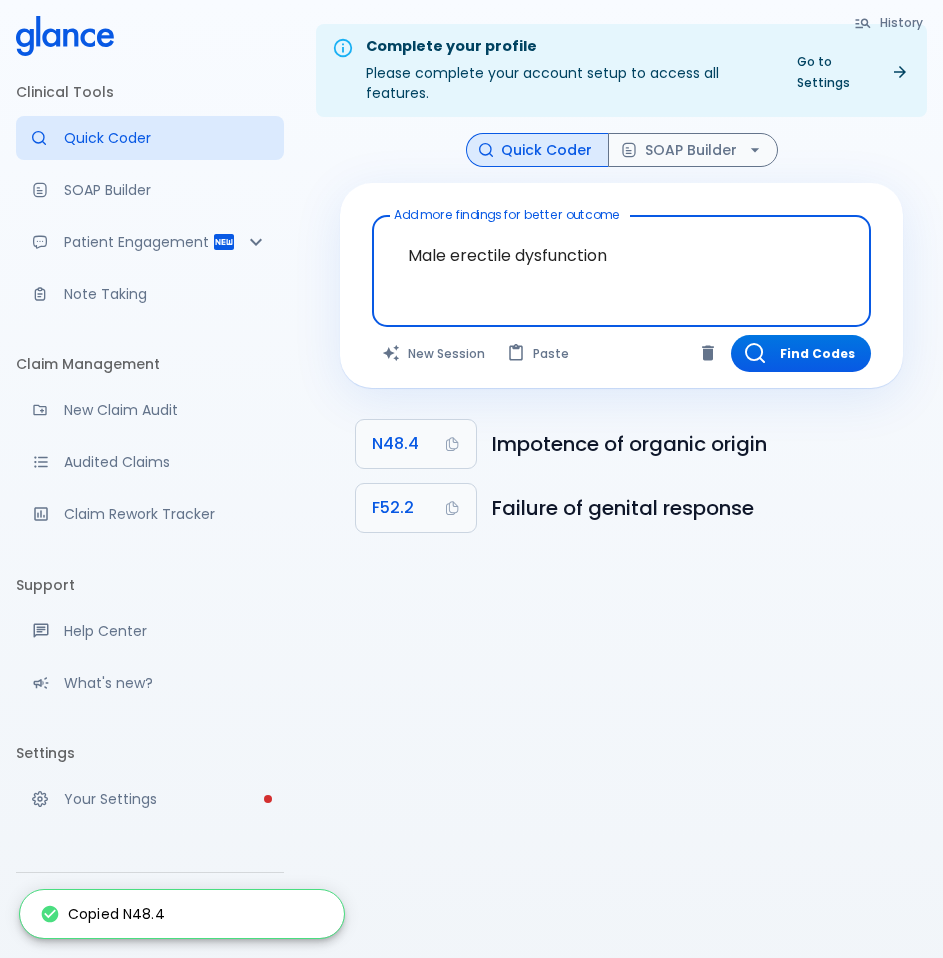 click on "Male erectile dysfunction" at bounding box center [621, 255] 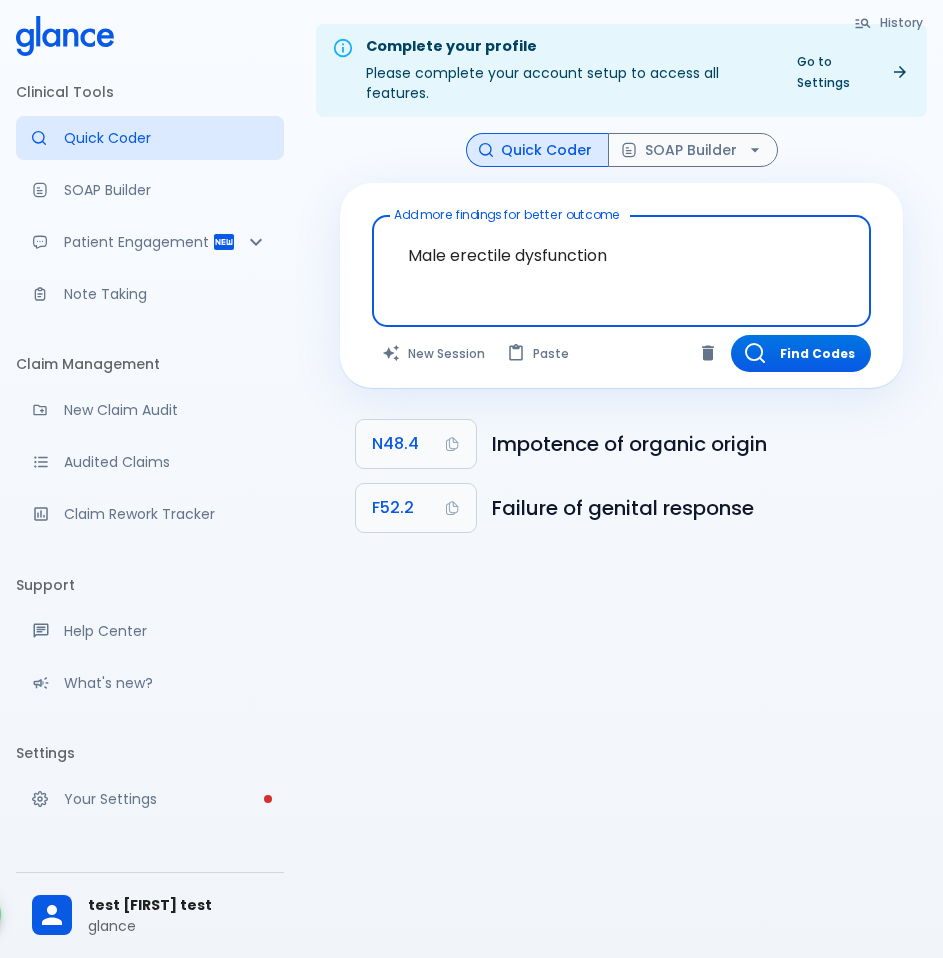 paste on "Deformity and disproportion of reconstructed breast" 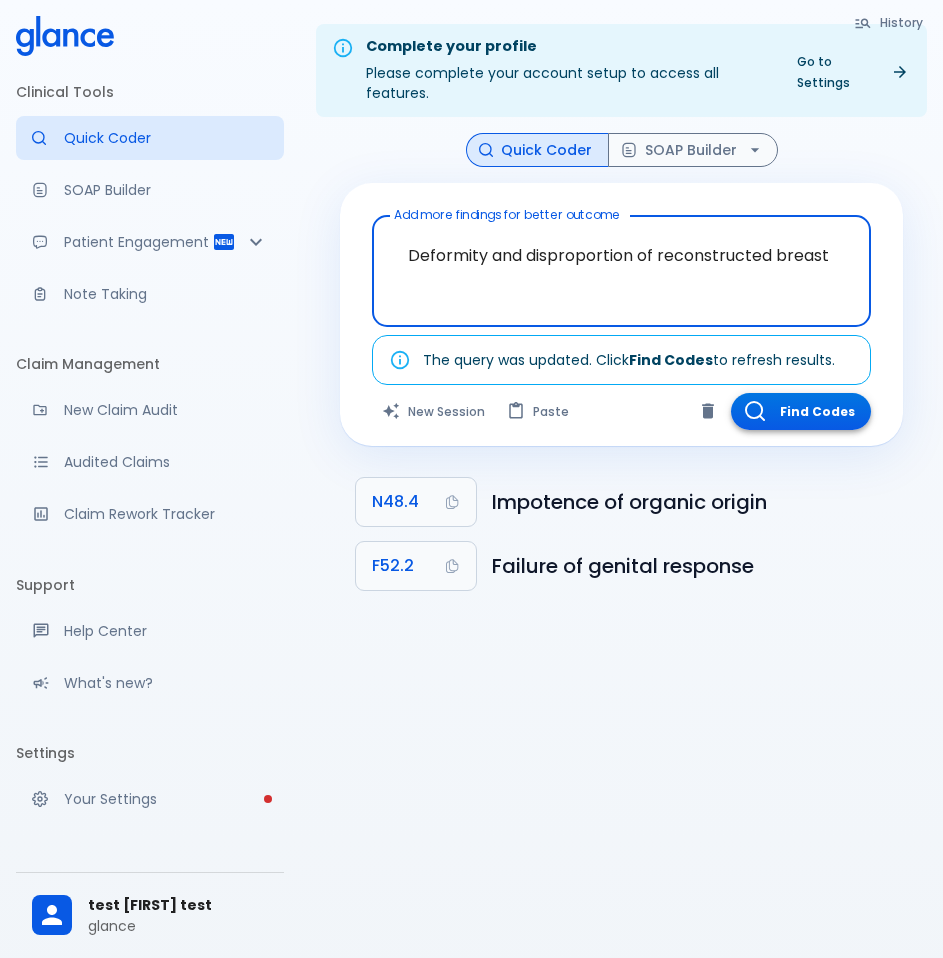 type on "Deformity and disproportion of reconstructed breast" 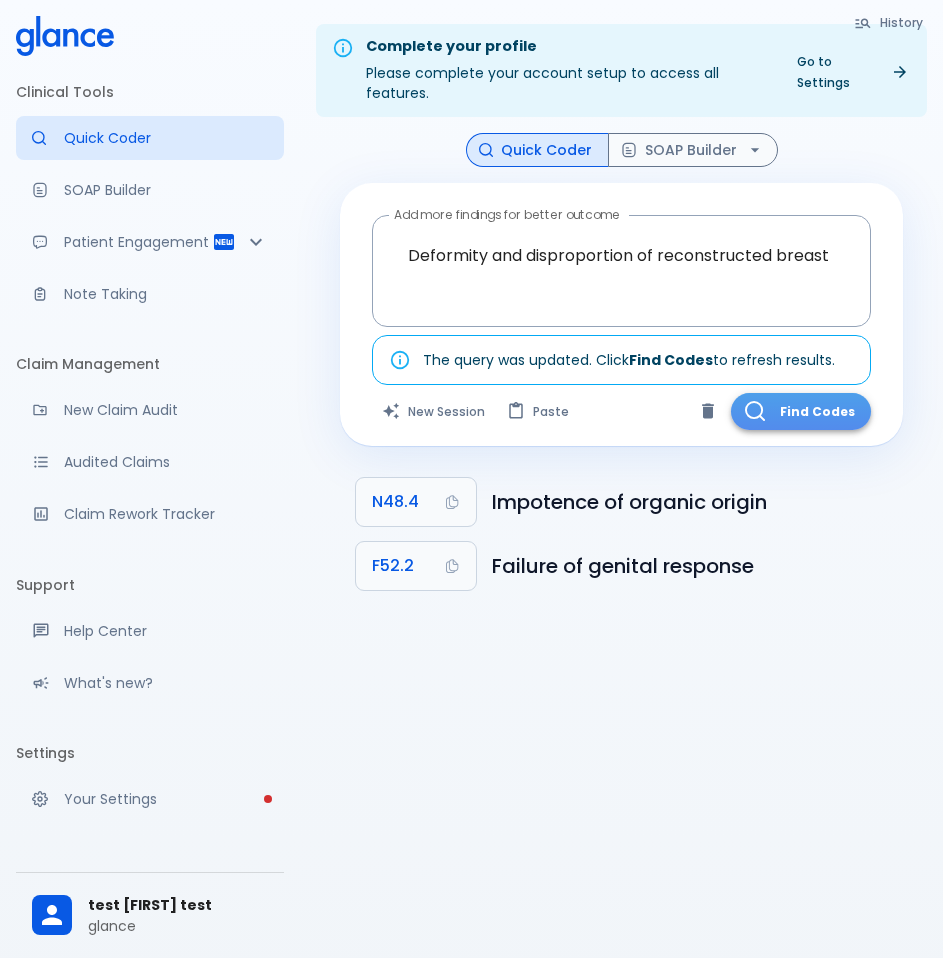 click on "Find Codes" at bounding box center (801, 411) 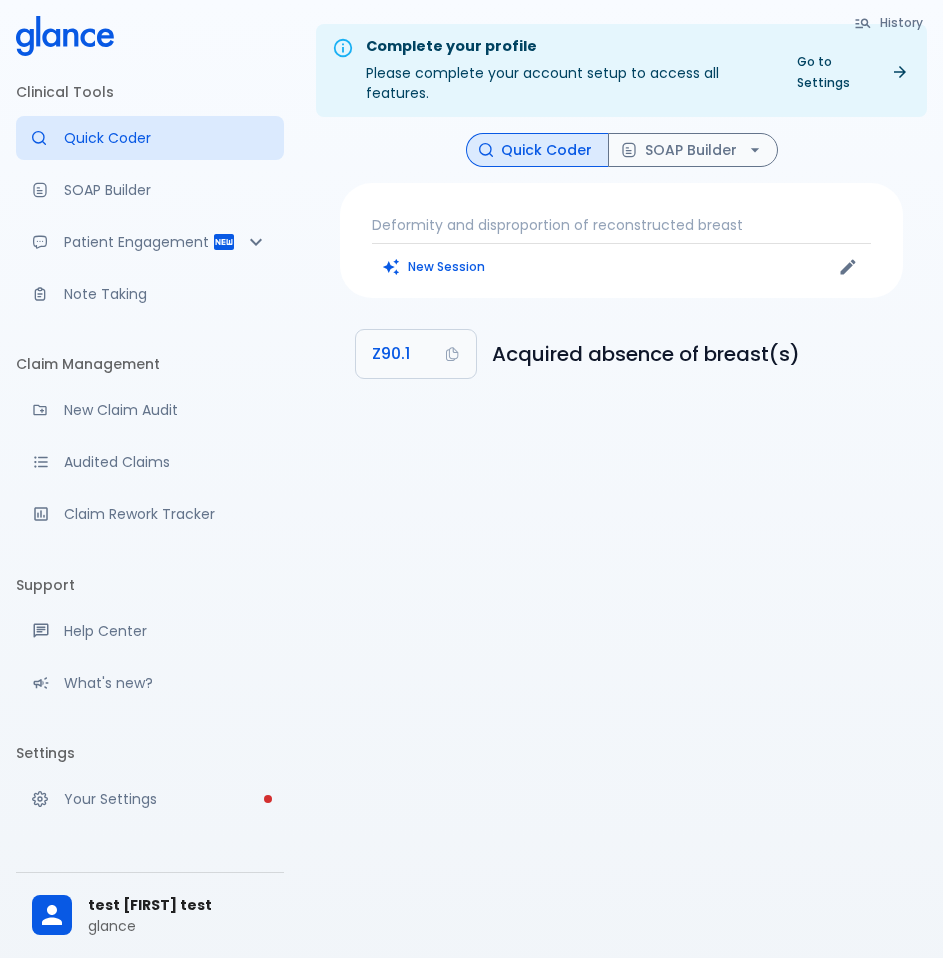 click on "Deformity and disproportion of reconstructed breast" at bounding box center [621, 225] 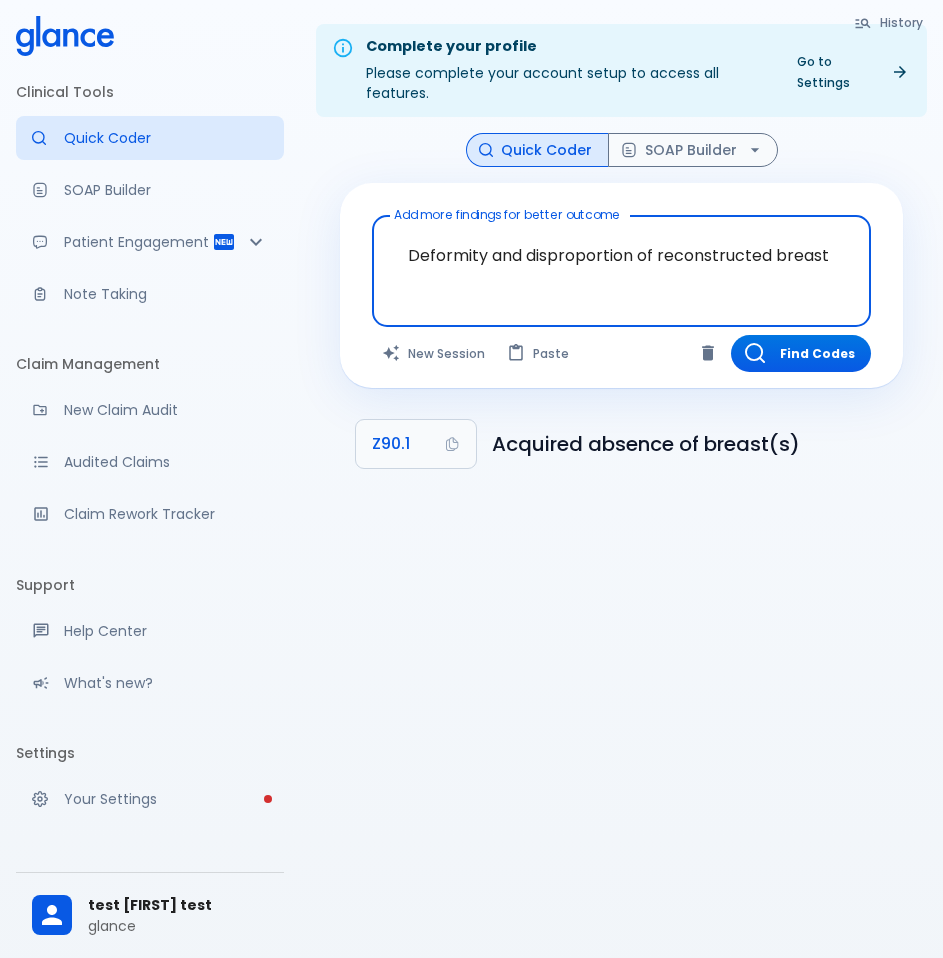 drag, startPoint x: 655, startPoint y: 259, endPoint x: 287, endPoint y: 292, distance: 369.47665 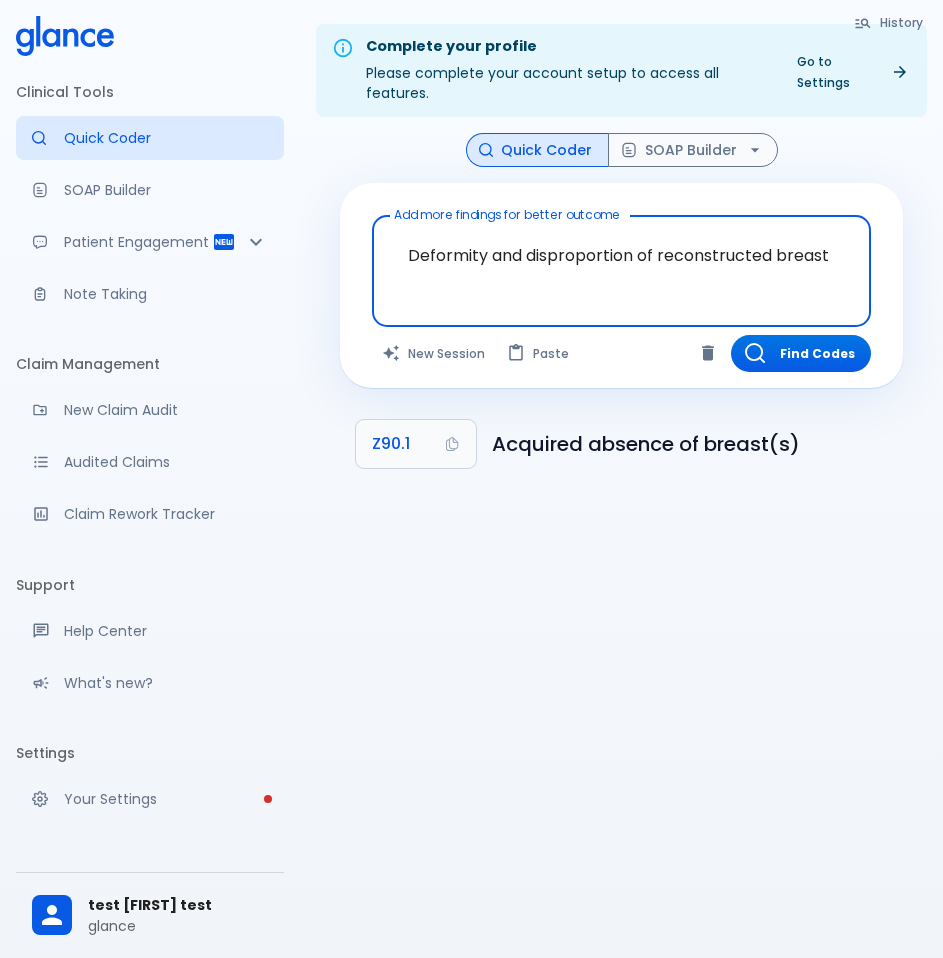 click on "Clinical Tools Quick Coder SOAP Builder Patient Engagement Note Taking Claim Management New Claim Audit Audited Claims Claim Rework Tracker Support Help Center What's new? Settings Your Settings test [FIRST] test glance Complete your profile Please complete your account setup to access all features. Go to Settings History Quick Coder SOAP Builder   Add more findings for better outcome Deformity and disproportion of reconstructed breast x Add more findings for better outcome The query was updated. Click  Find Codes  to refresh results. New Session Paste Find Codes Z90.1 Acquired absence of breast(s)" at bounding box center [471, 503] 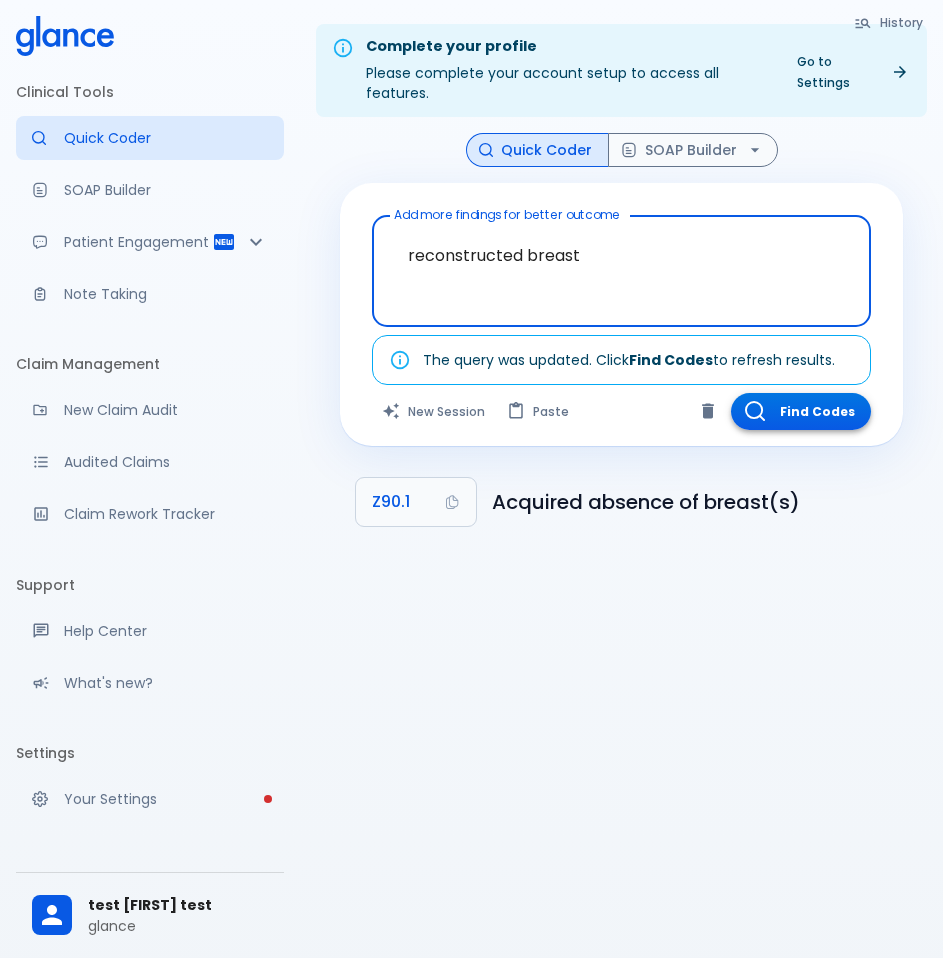 type on "reconstructed breast" 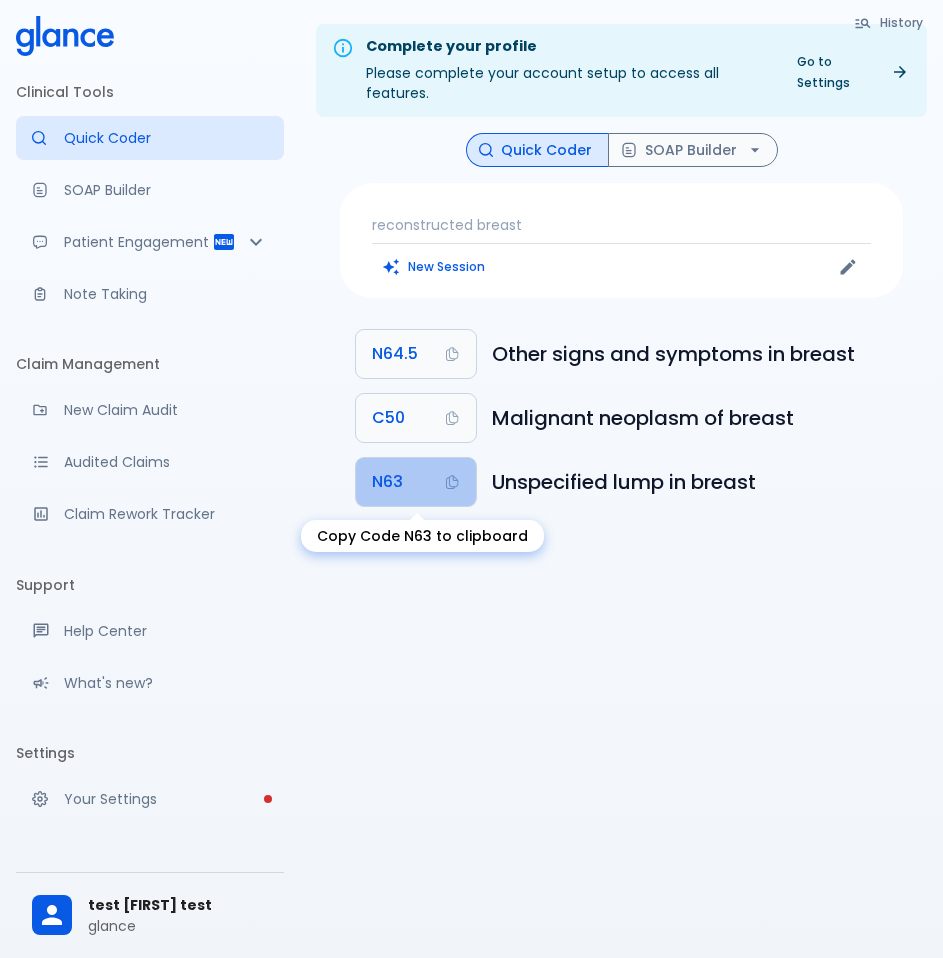 click on "N63" at bounding box center (416, 482) 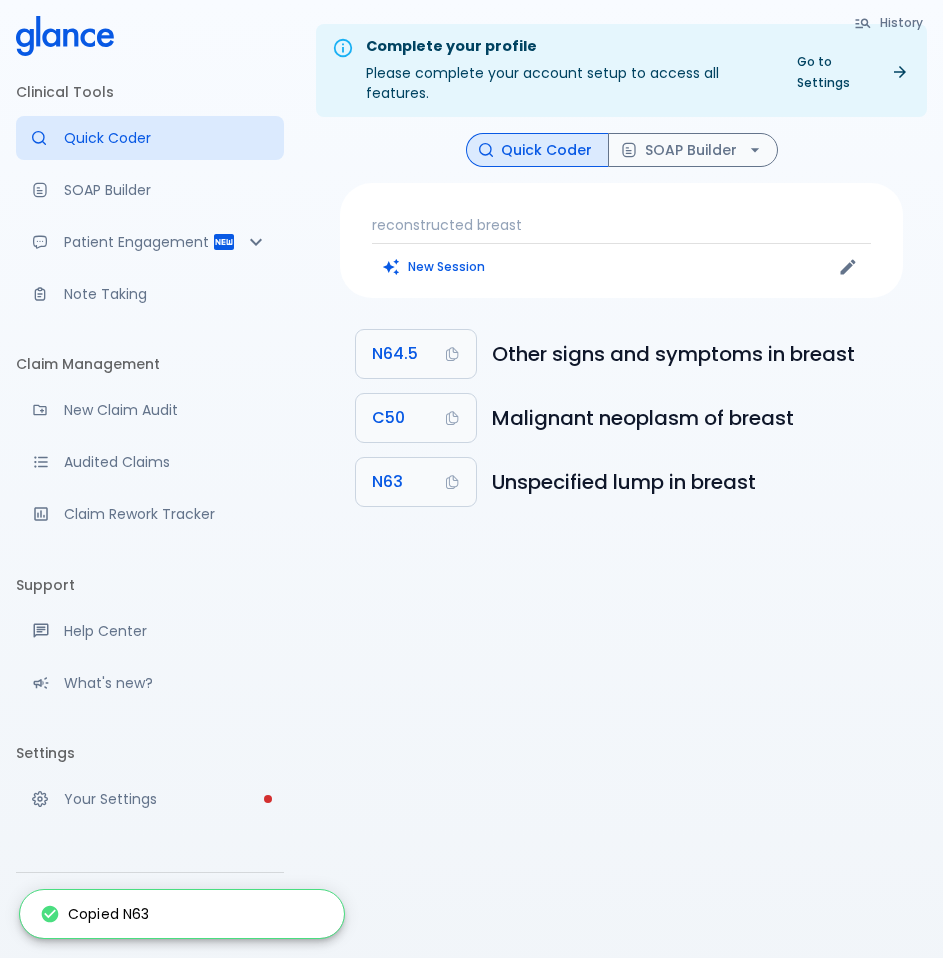type 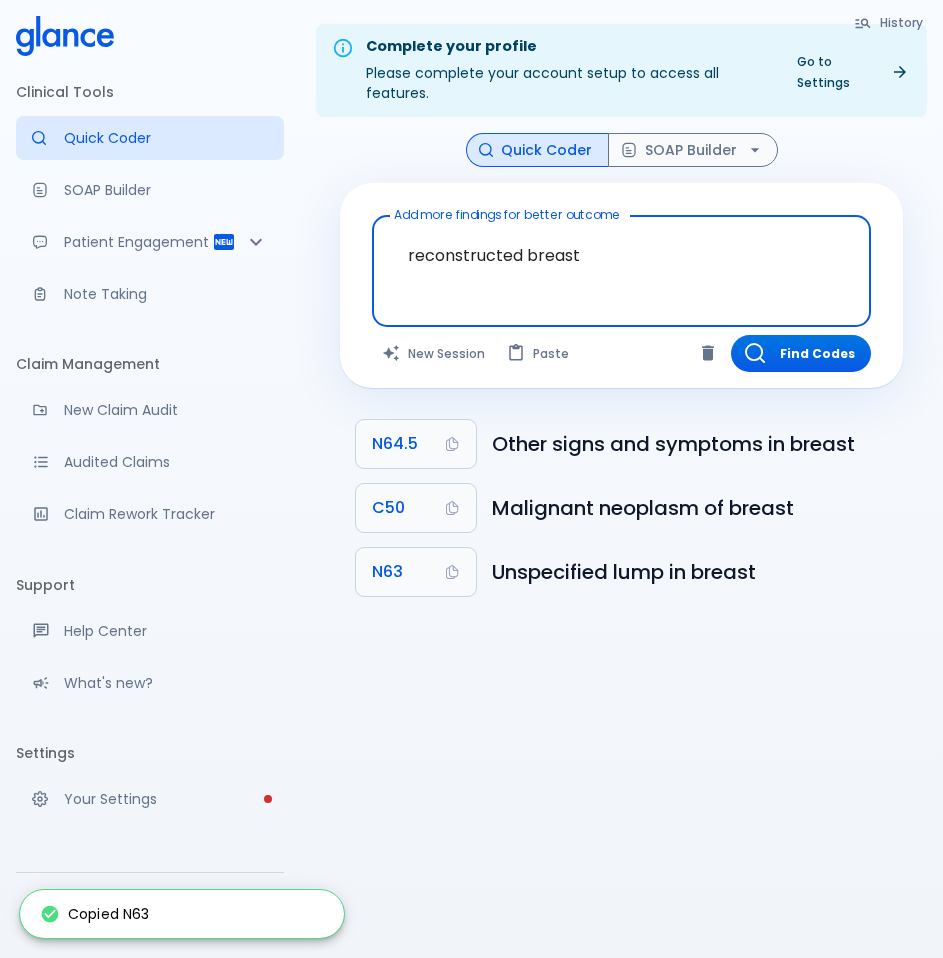 click on "reconstructed breast" at bounding box center (621, 255) 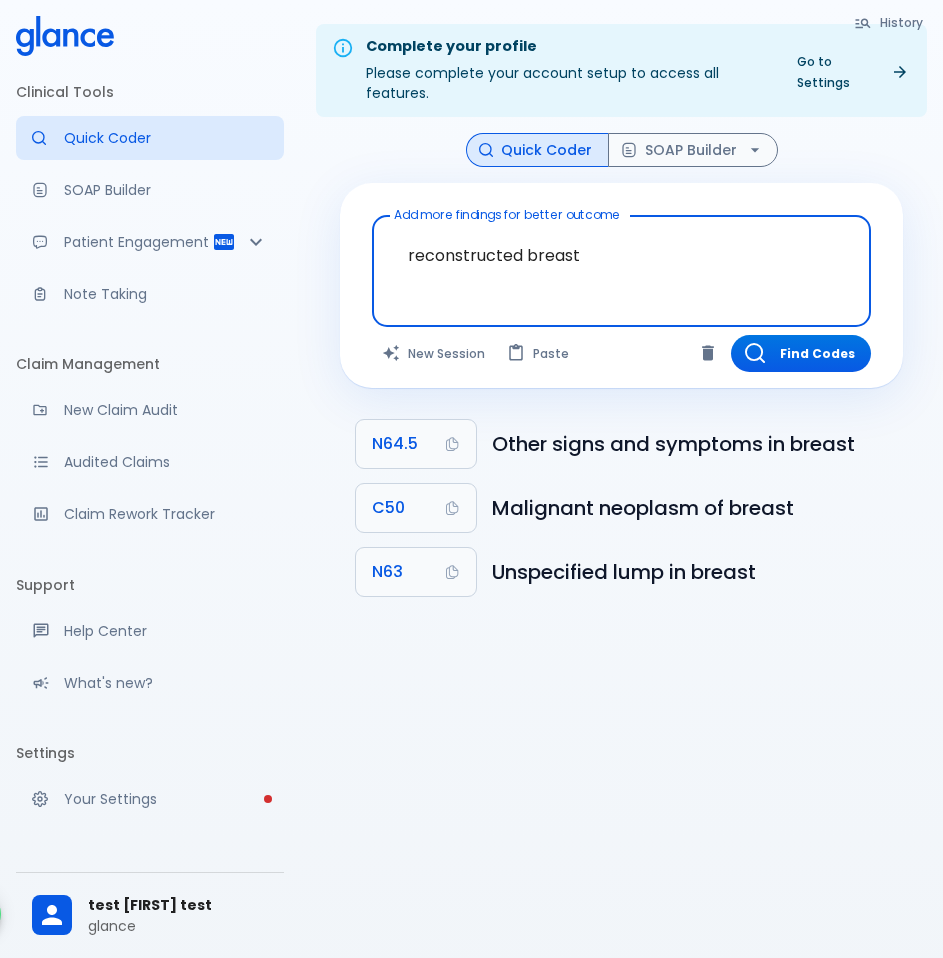 click on "reconstructed breast" at bounding box center (621, 255) 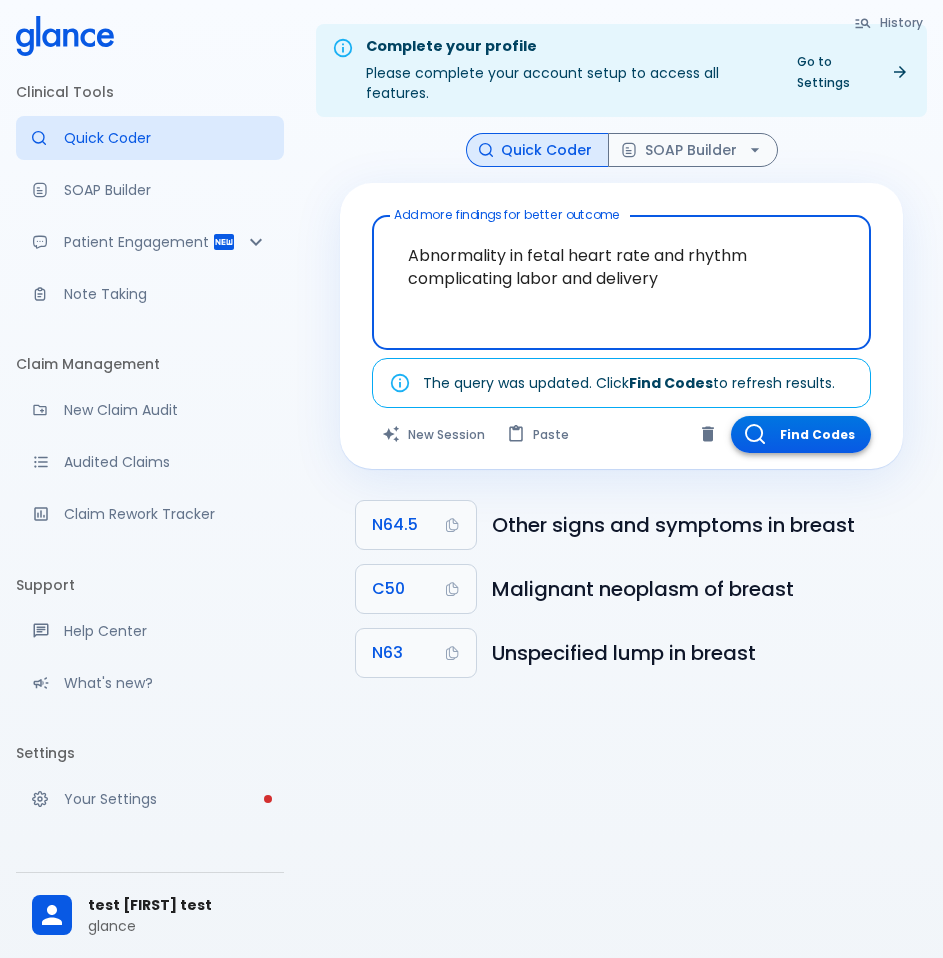 type on "Abnormality in fetal heart rate and rhythm complicating labor and delivery" 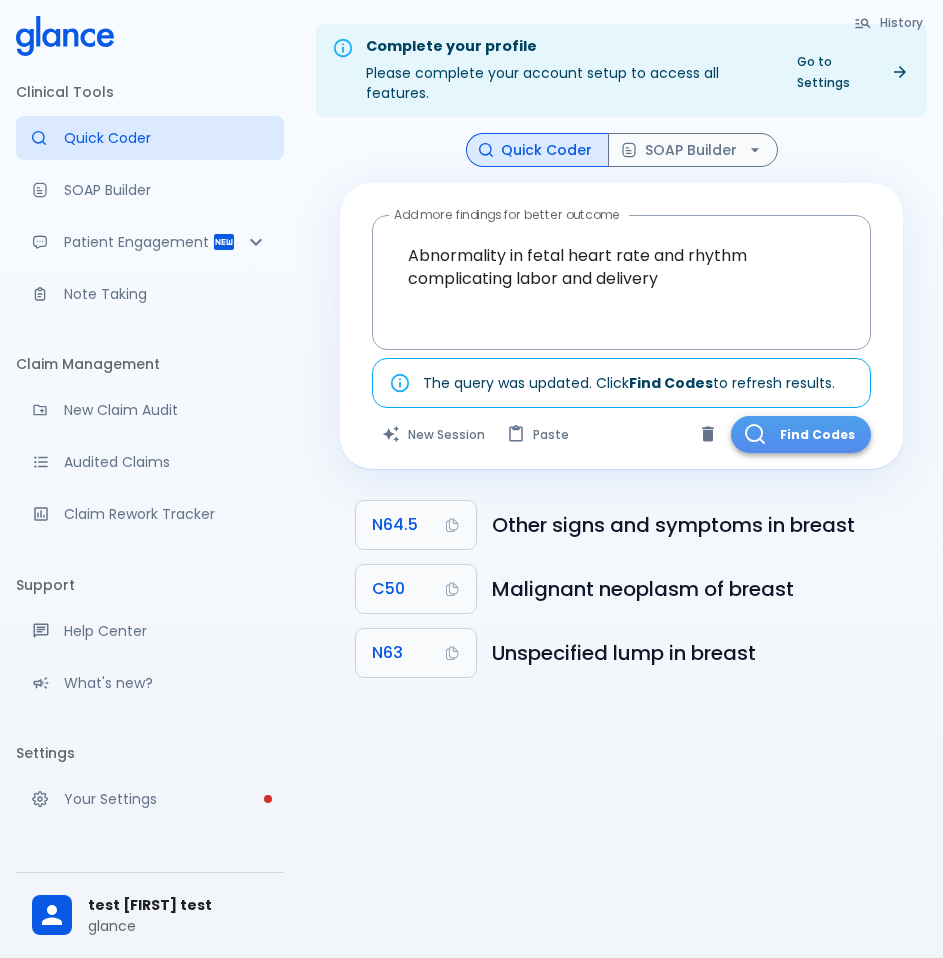 click on "Find Codes" at bounding box center [801, 434] 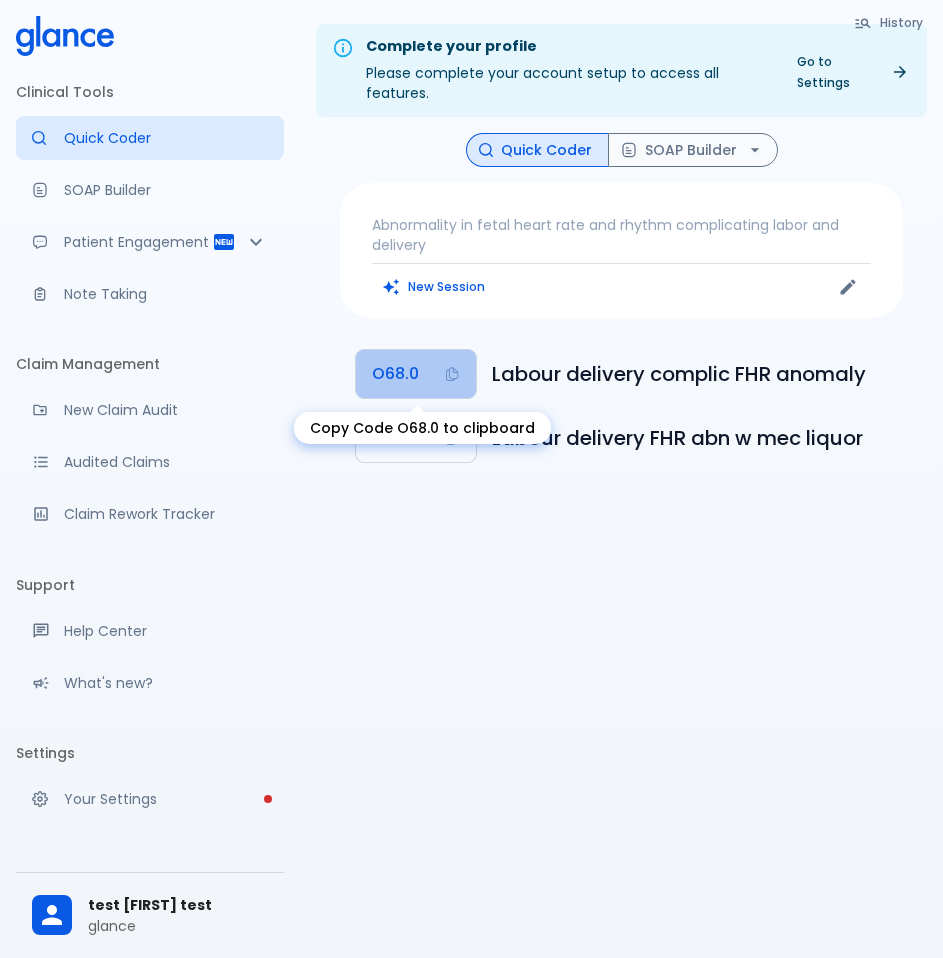 click on "O68.0" at bounding box center [395, 374] 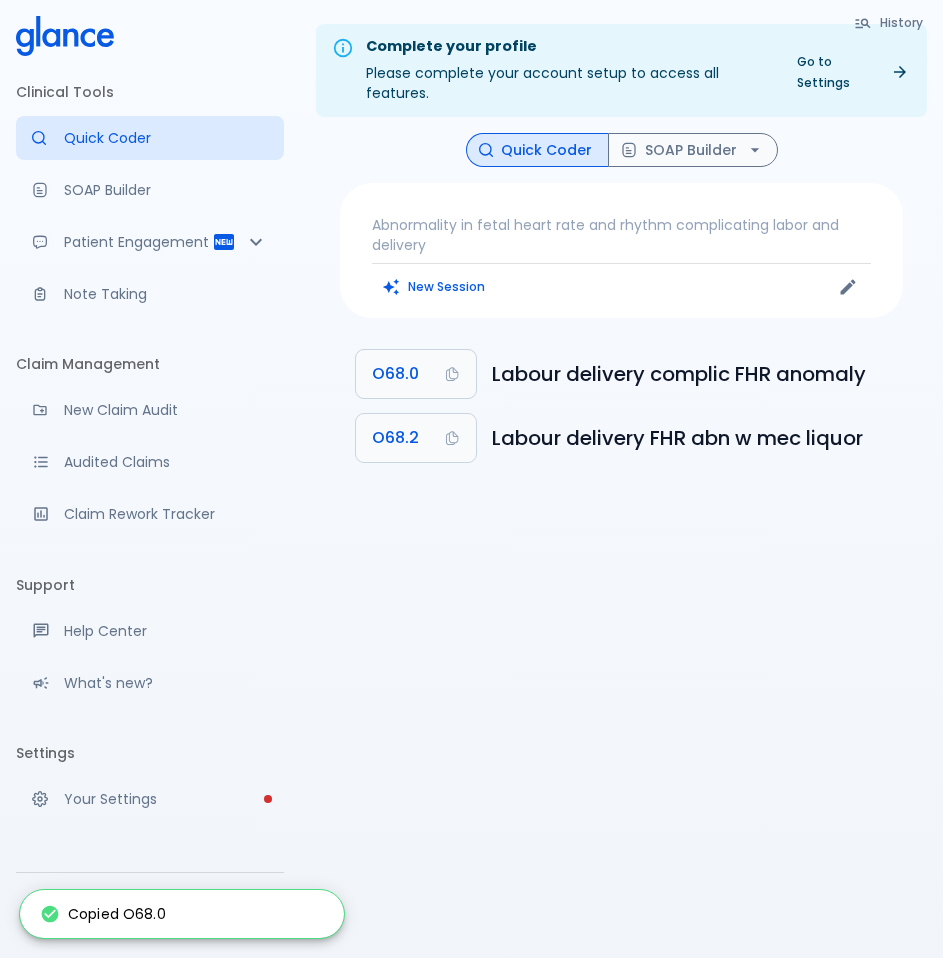 type 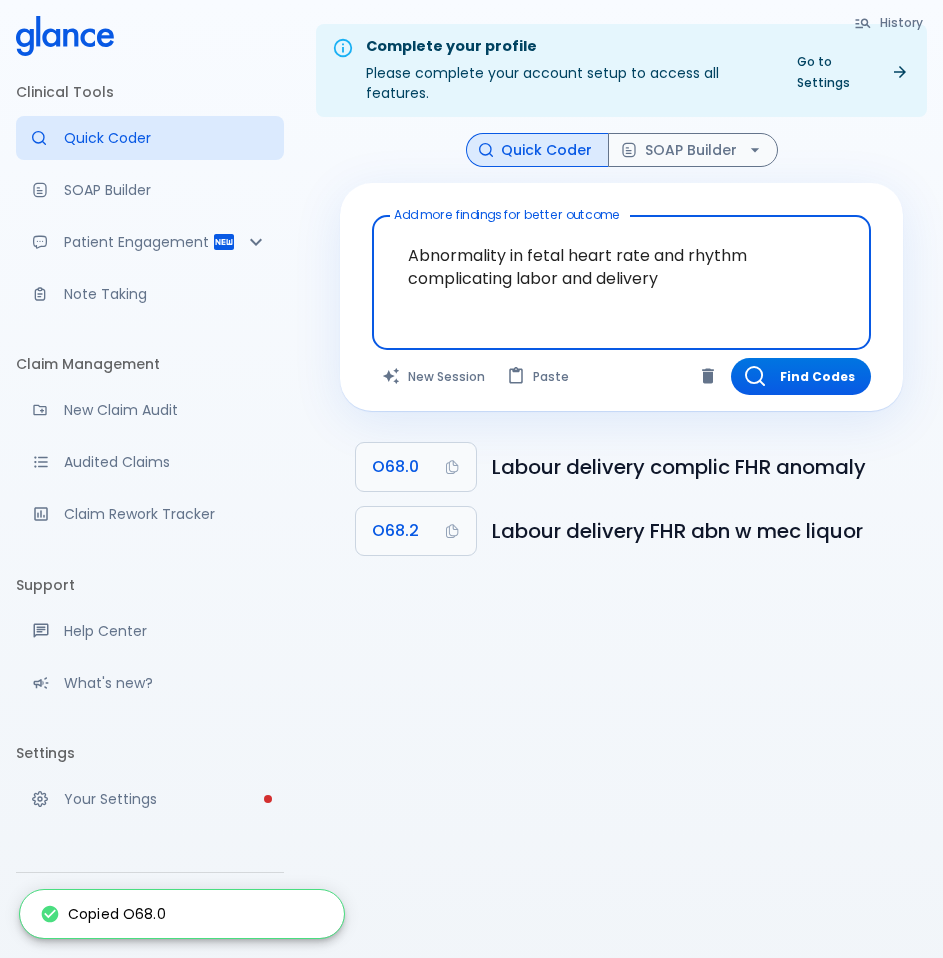 click on "Abnormality in fetal heart rate and rhythm complicating labor and delivery" at bounding box center [621, 267] 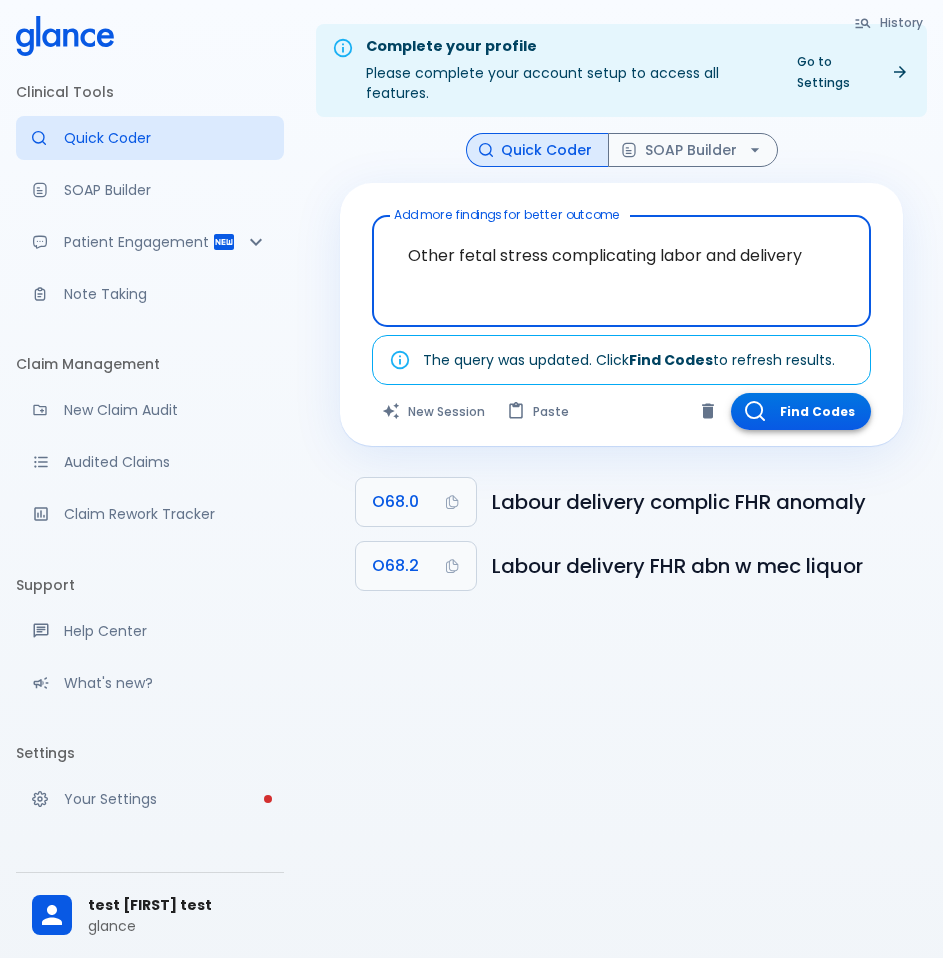 type on "Other fetal stress complicating labor and delivery" 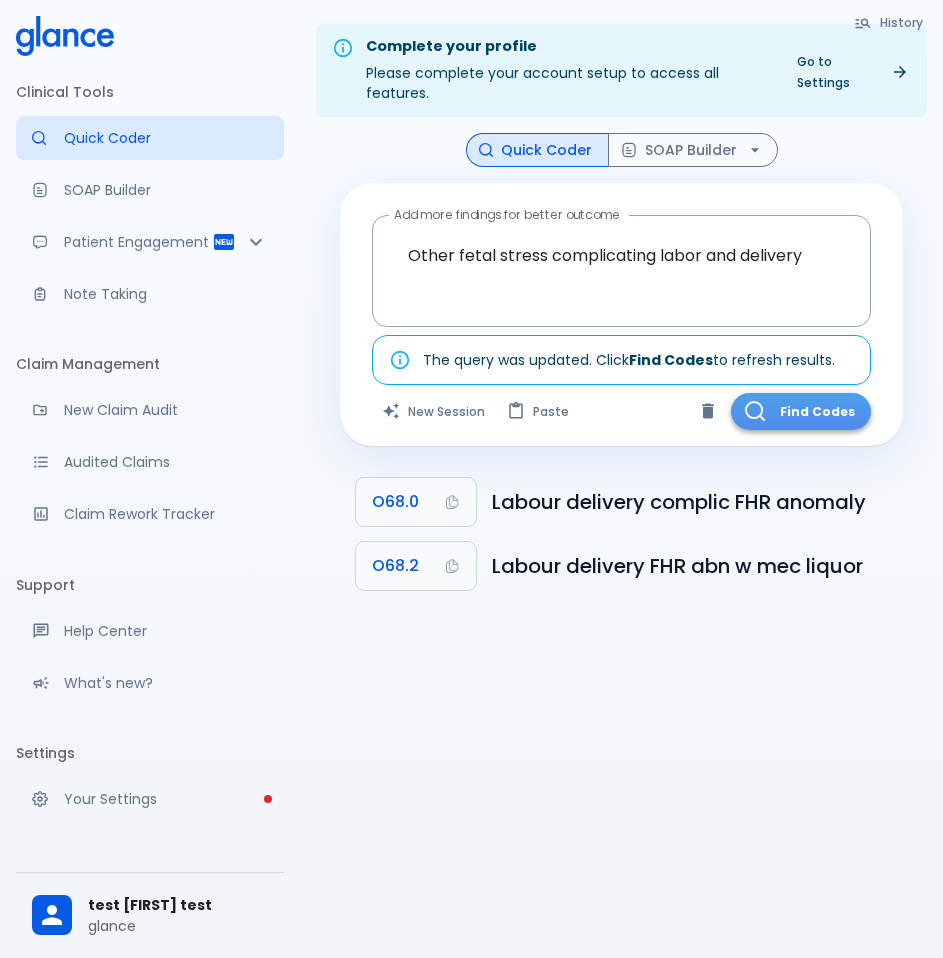 click on "Find Codes" at bounding box center (801, 411) 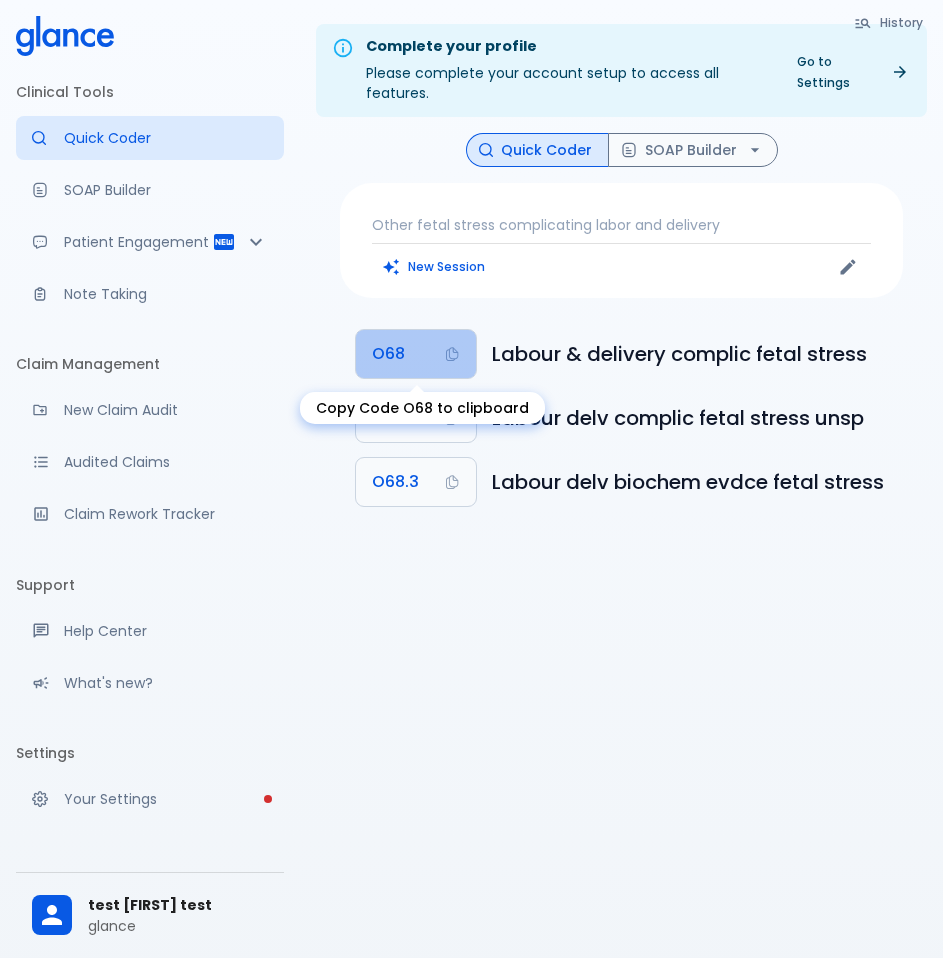 click on "O68" at bounding box center [416, 354] 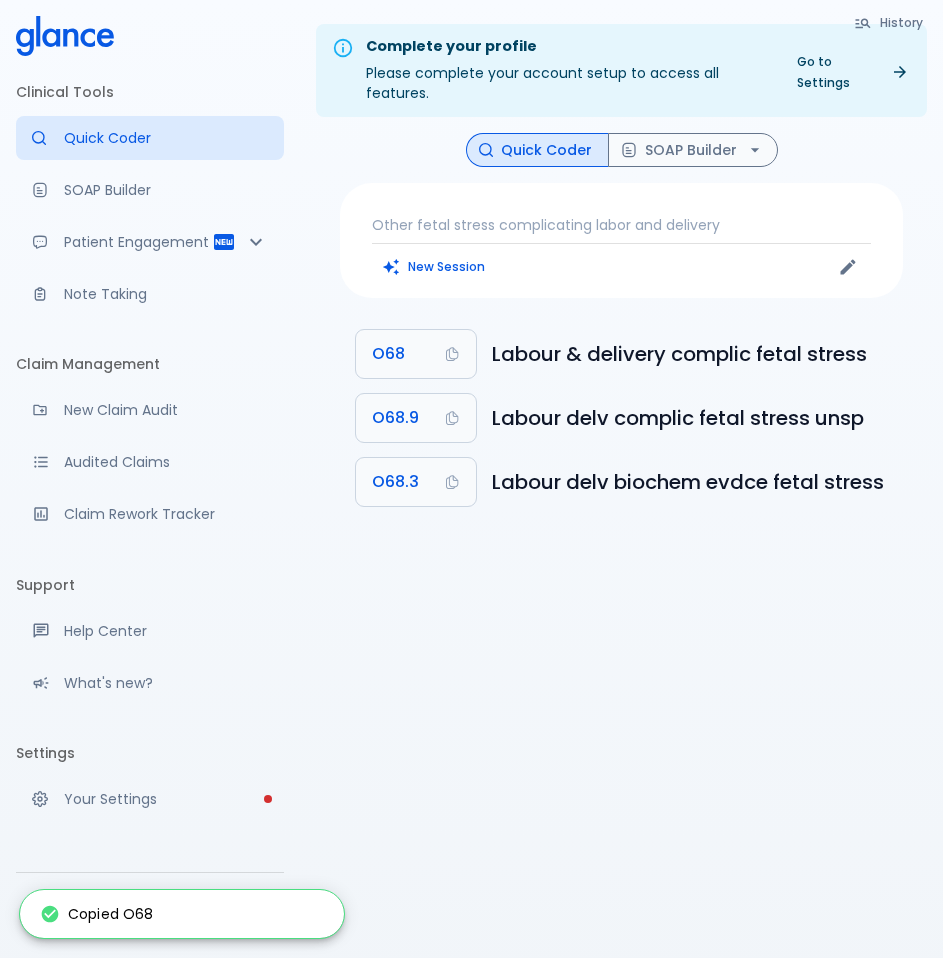click on "Other fetal stress complicating labor and delivery New Session" at bounding box center (621, 240) 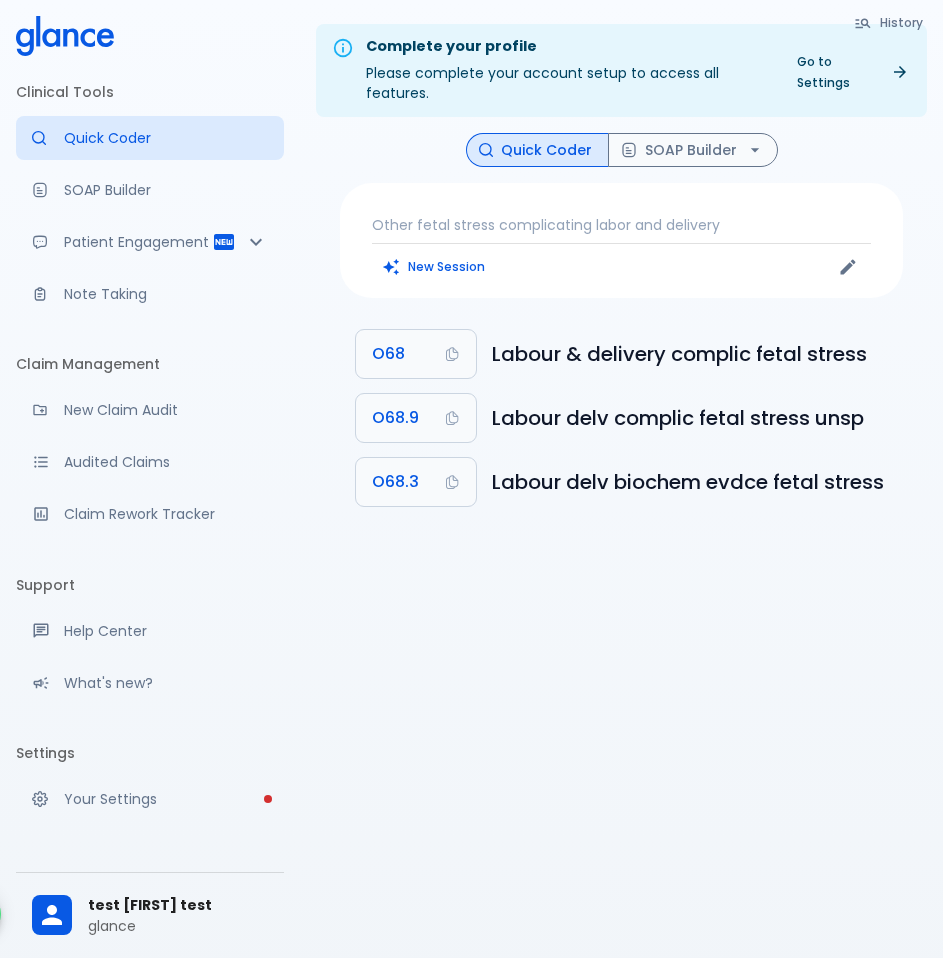 click on "Other fetal stress complicating labor and delivery" at bounding box center [621, 225] 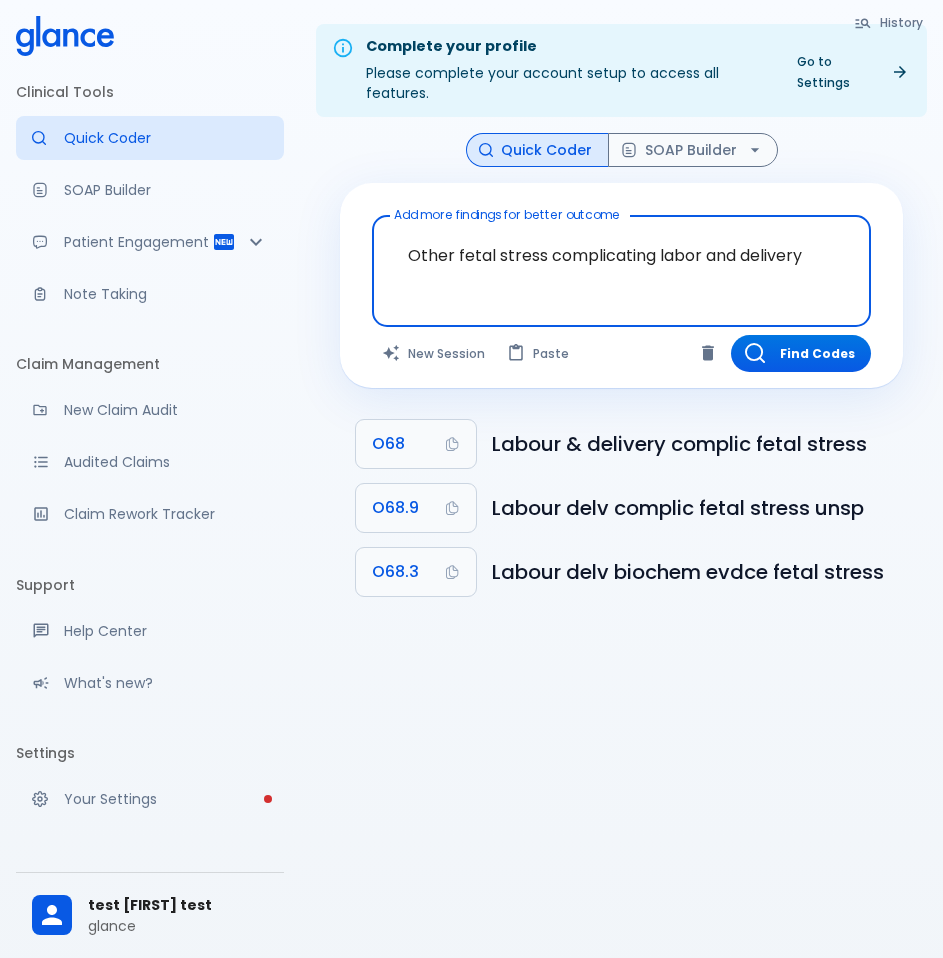 click on "Other fetal stress complicating labor and delivery" at bounding box center [621, 255] 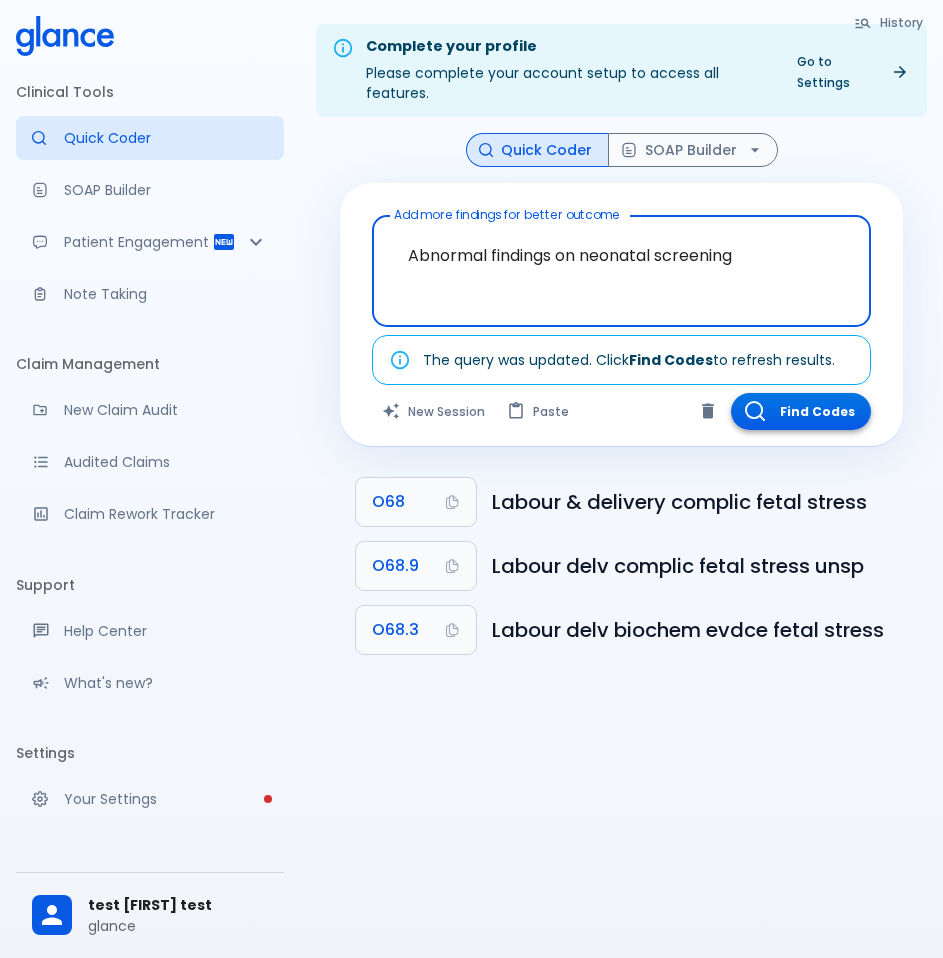 type on "Abnormal findings on neonatal screening" 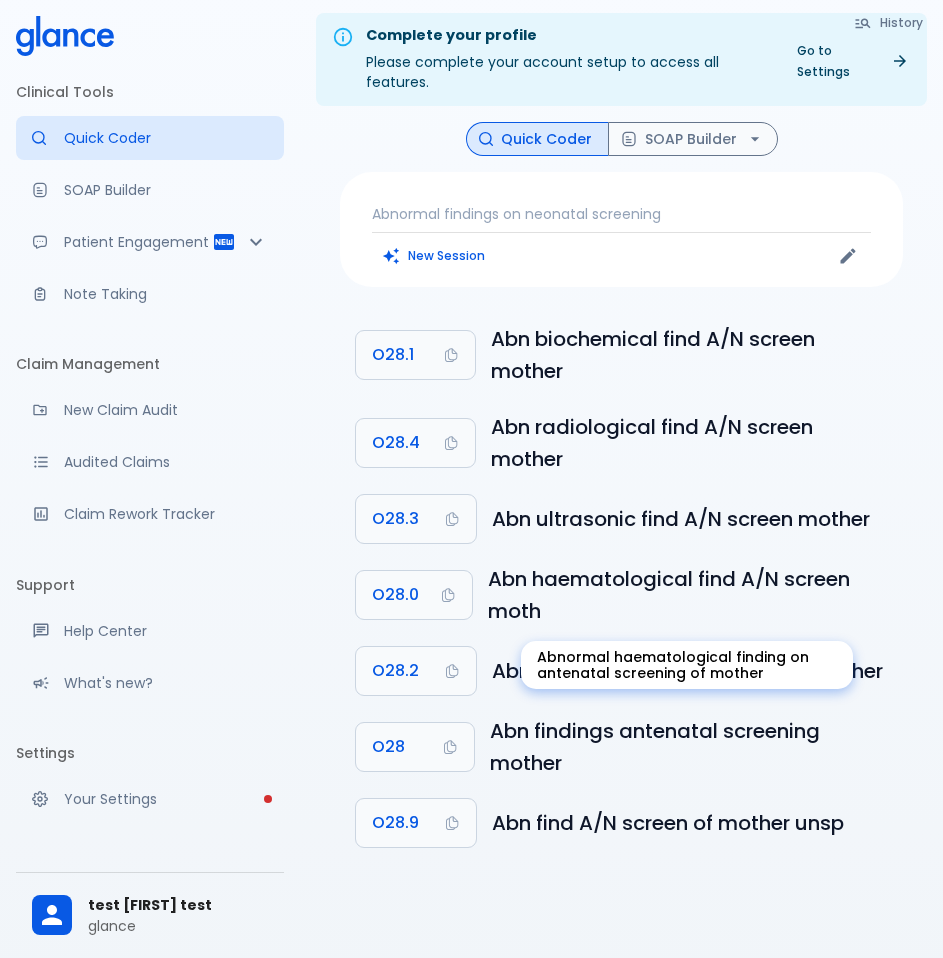 scroll, scrollTop: 0, scrollLeft: 0, axis: both 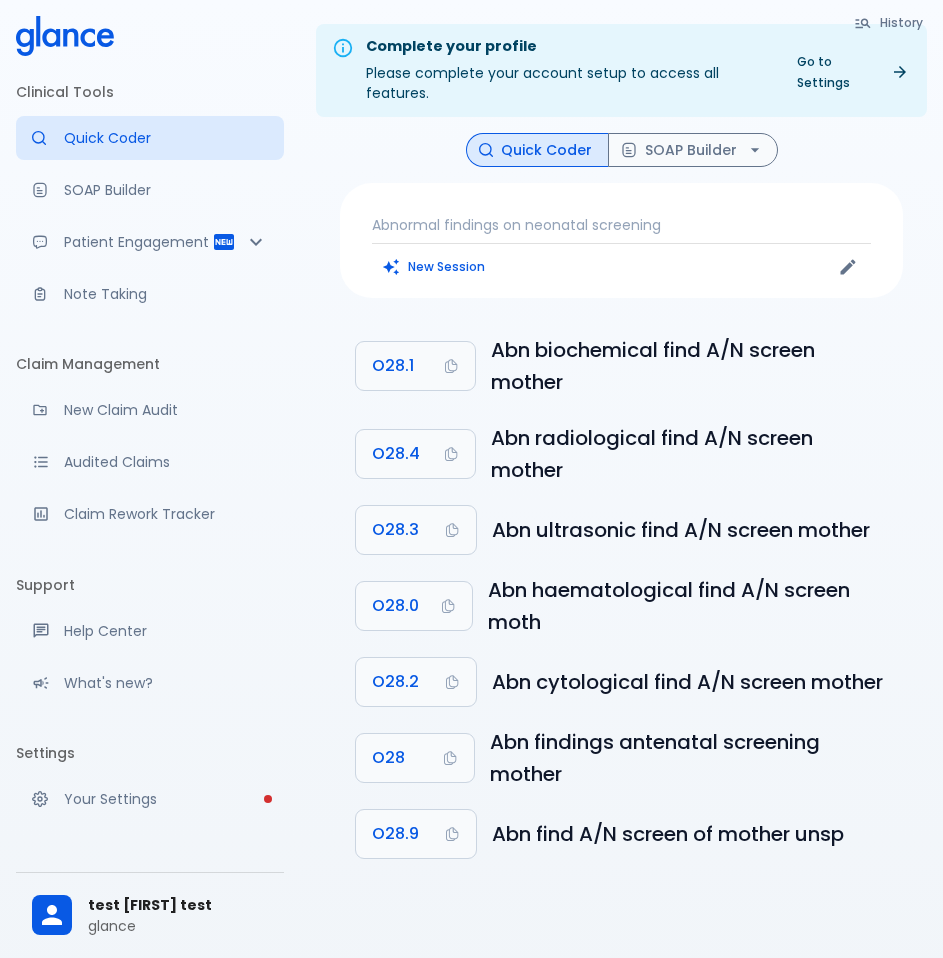 click on "Abnormal findings on neonatal screening" at bounding box center (621, 225) 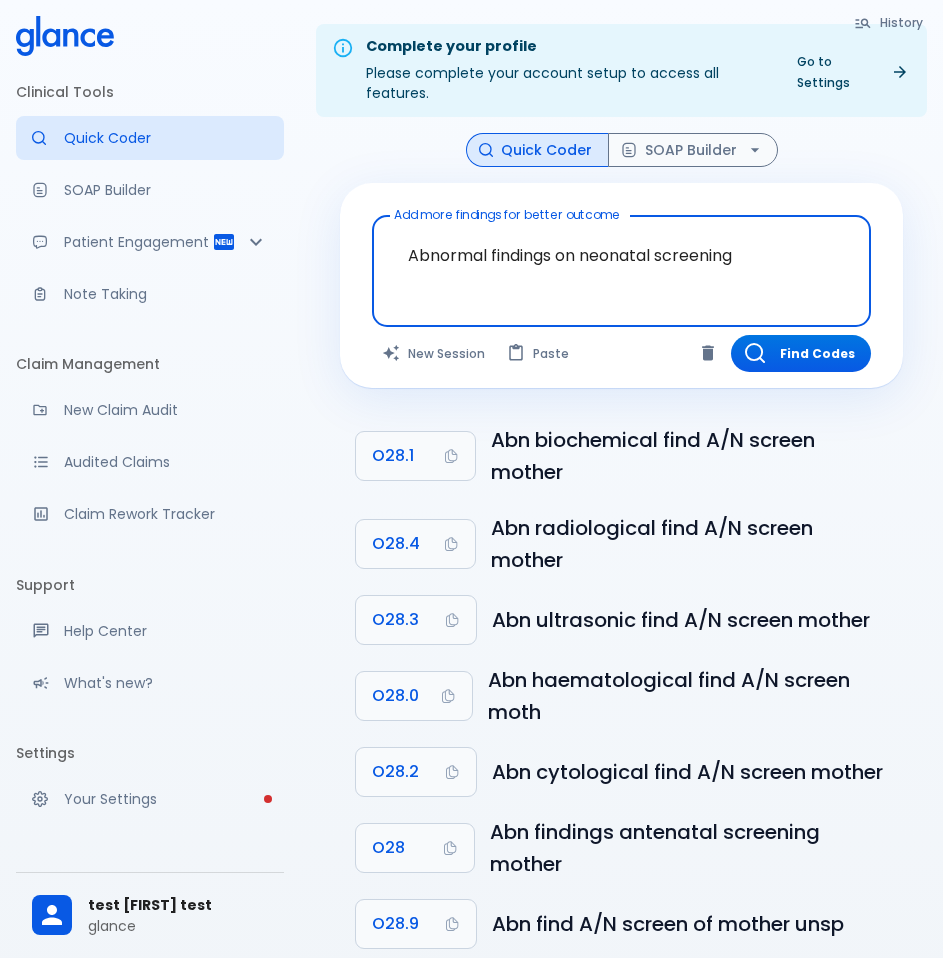drag, startPoint x: 581, startPoint y: 254, endPoint x: 355, endPoint y: 255, distance: 226.00221 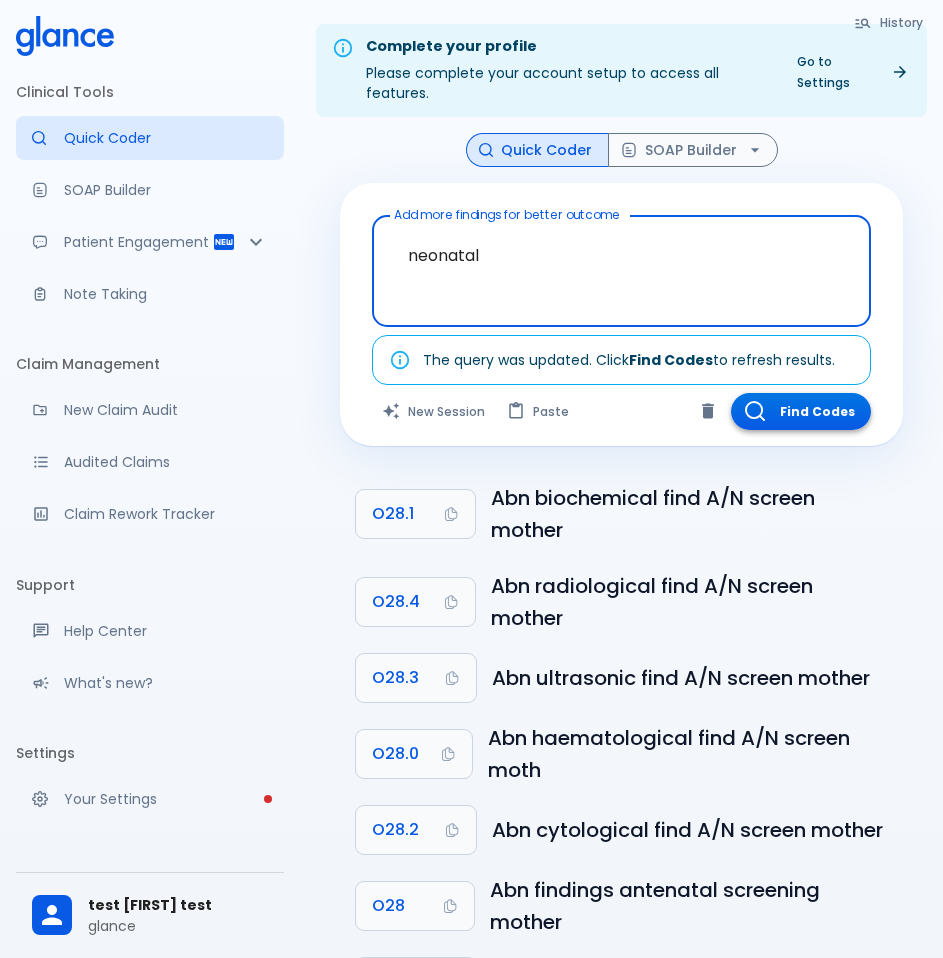 type on "neonatal" 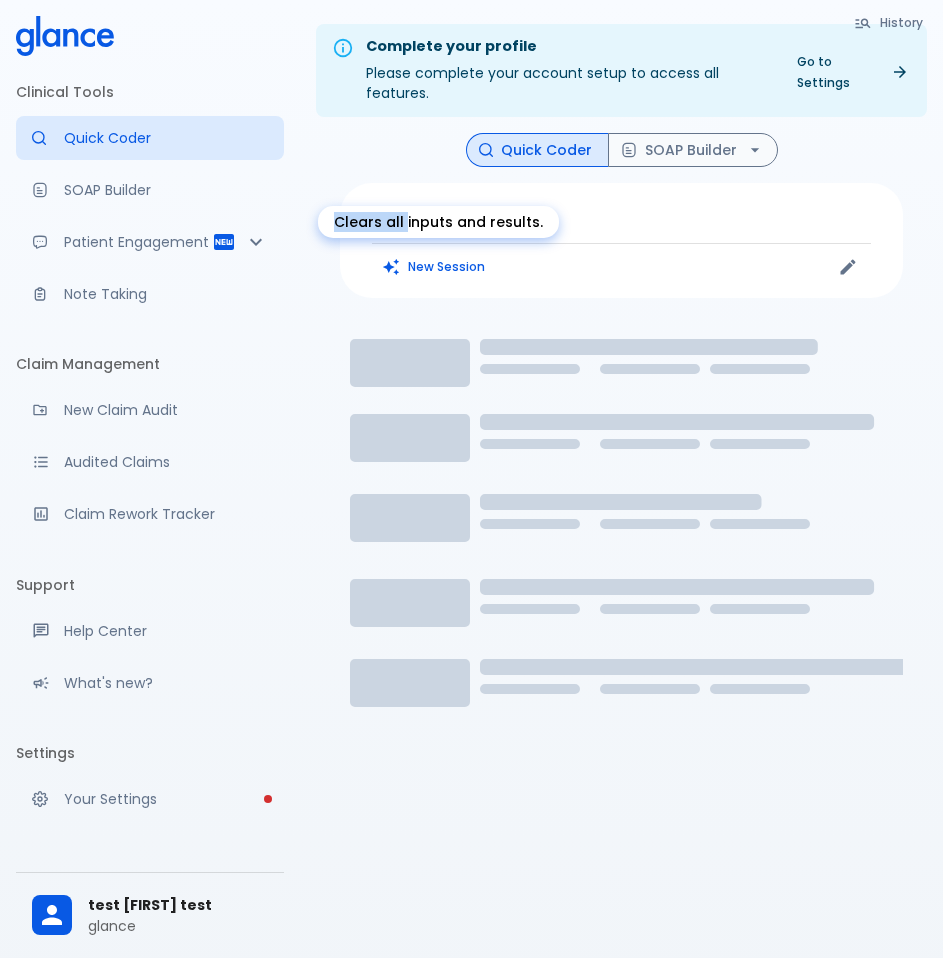 drag, startPoint x: 402, startPoint y: 232, endPoint x: 404, endPoint y: 201, distance: 31.06445 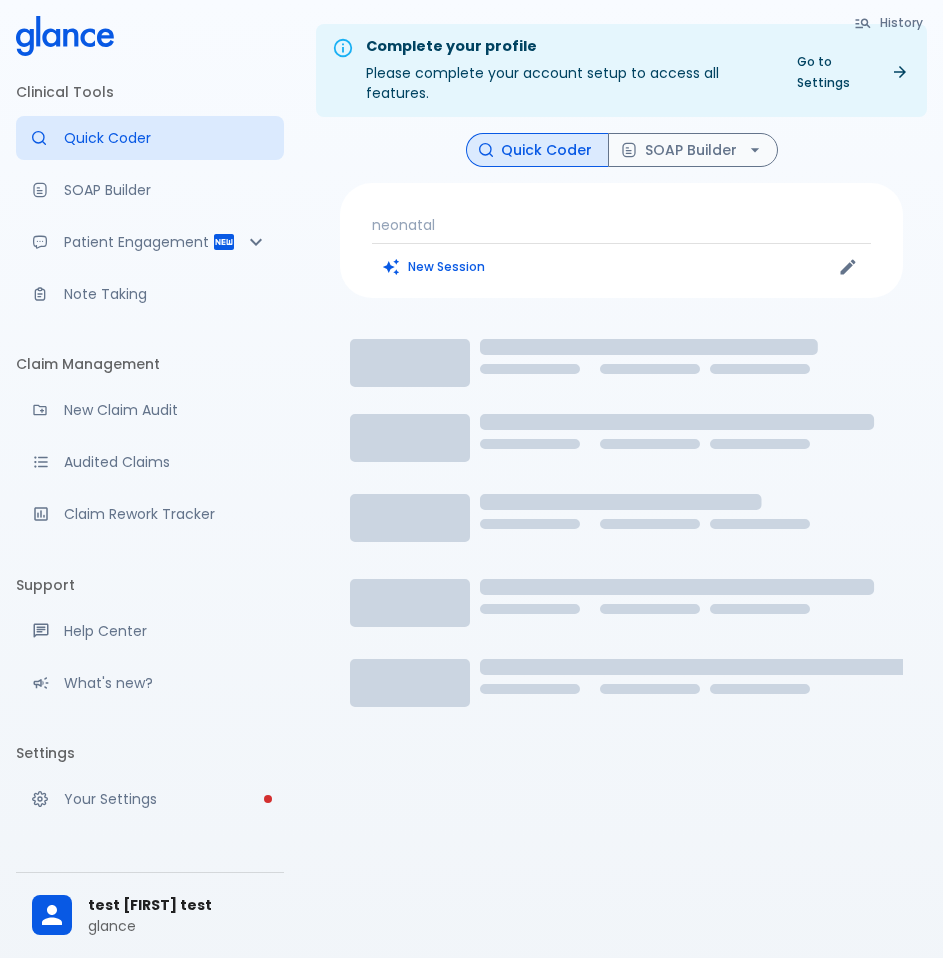 click on "neonatal" at bounding box center (621, 225) 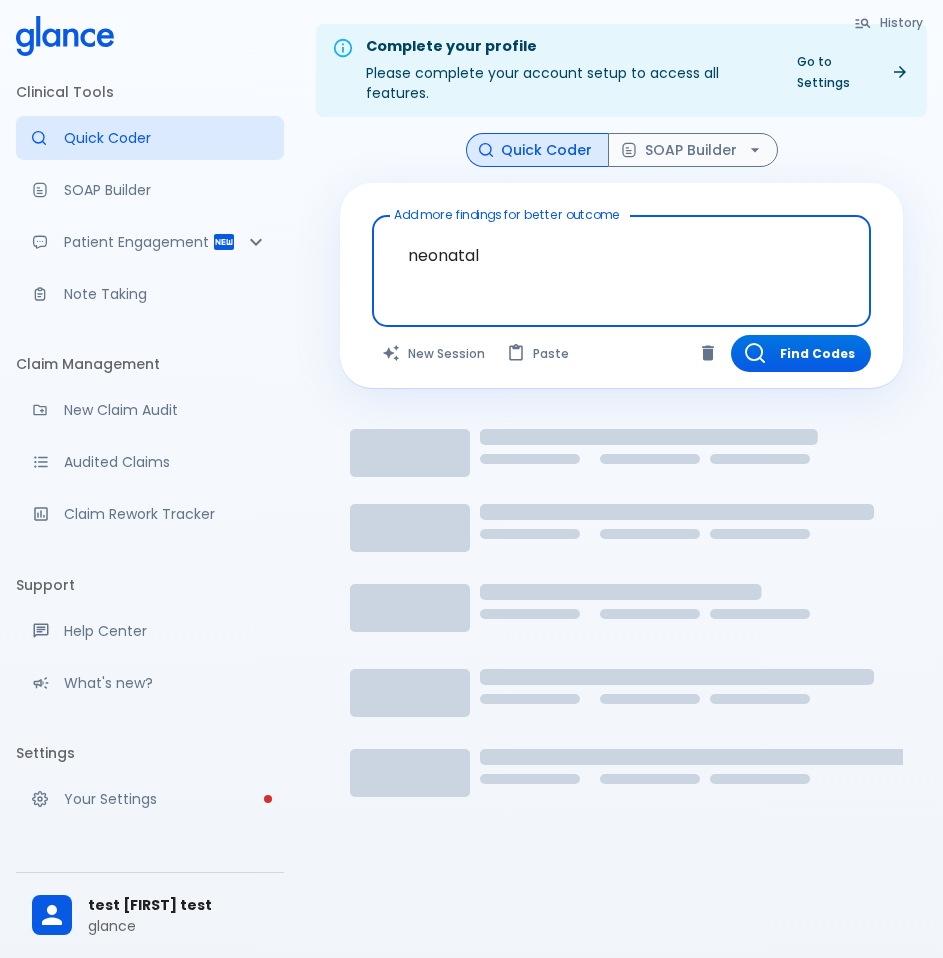 click on "neonatal" at bounding box center (621, 255) 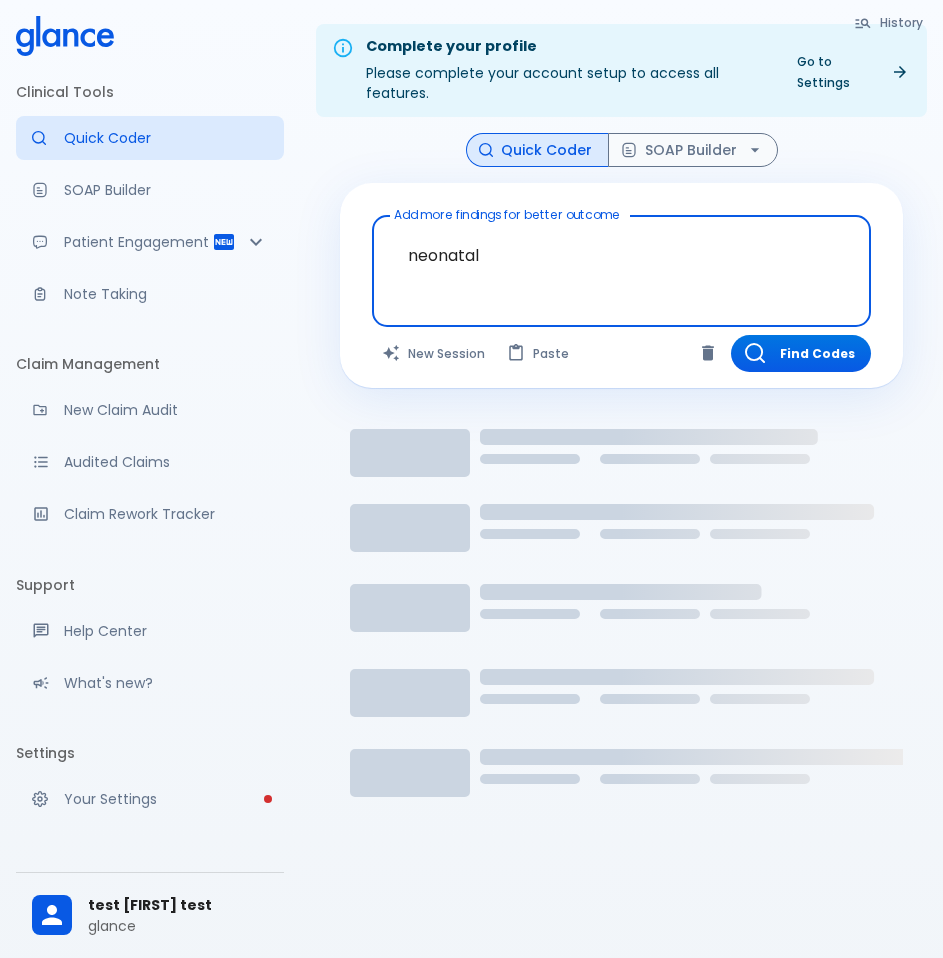 click on "neonatal" at bounding box center (621, 255) 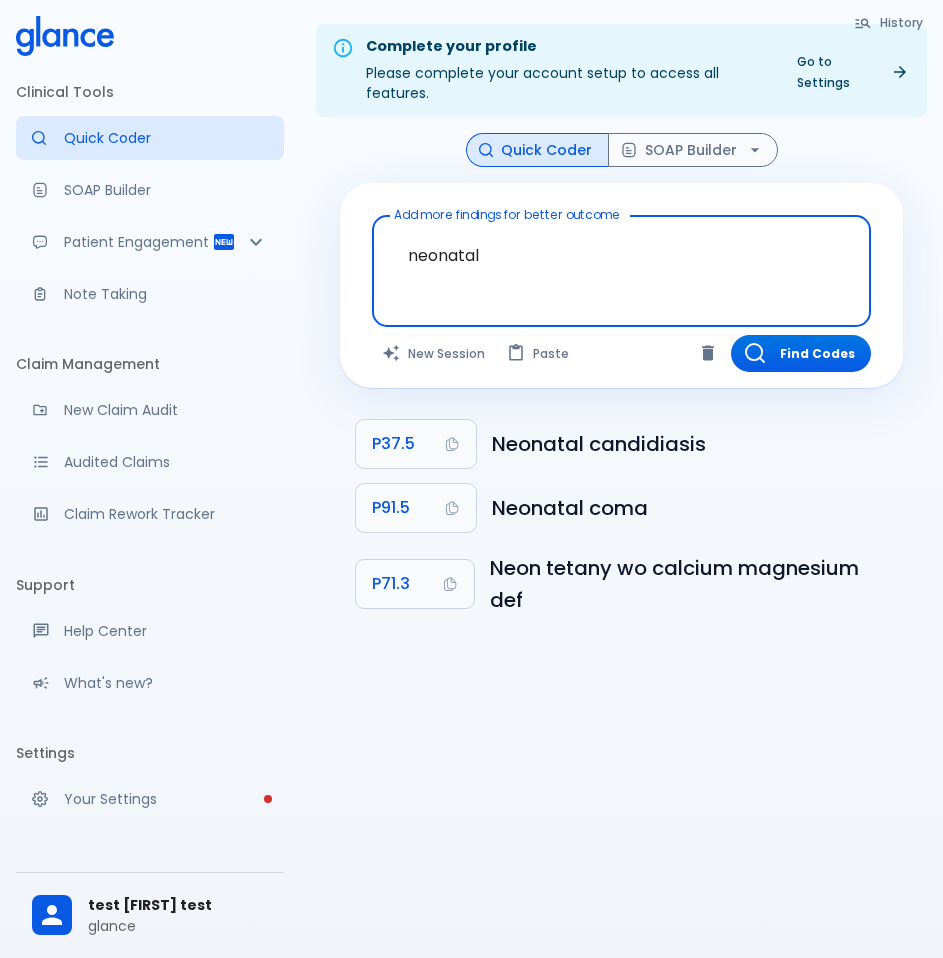 click on "neonatal" at bounding box center [621, 255] 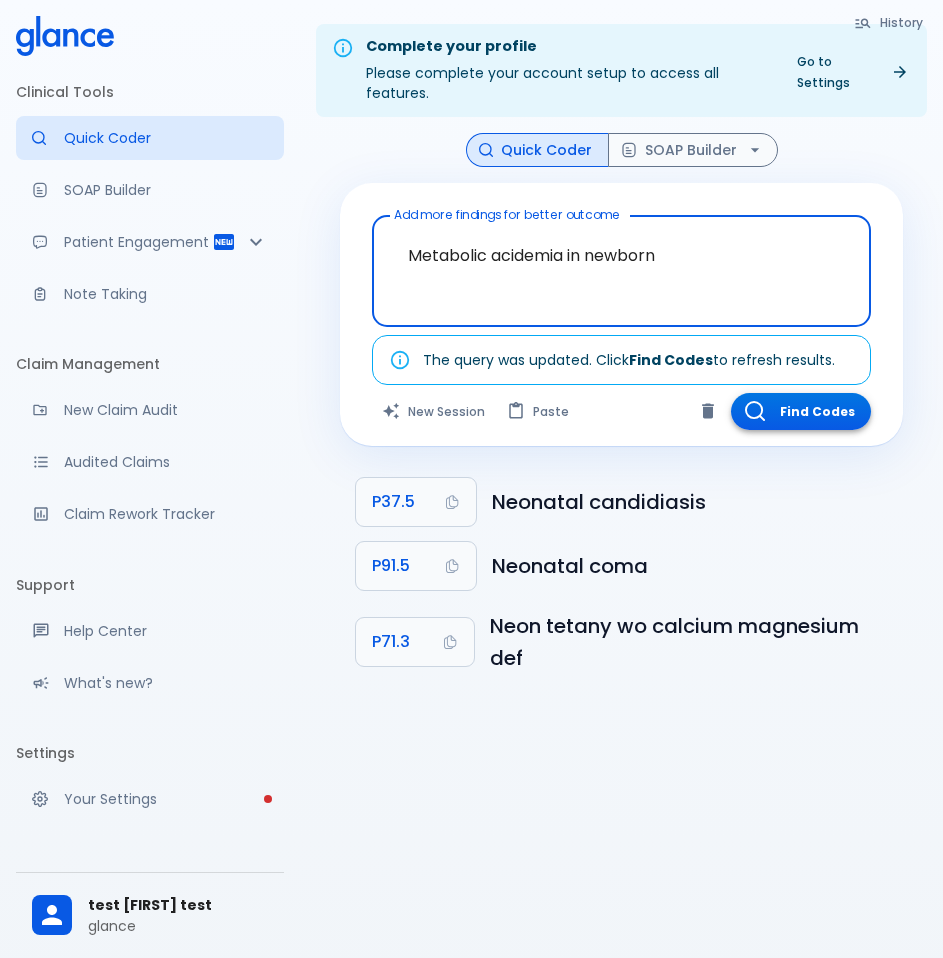 type on "Metabolic acidemia in newborn" 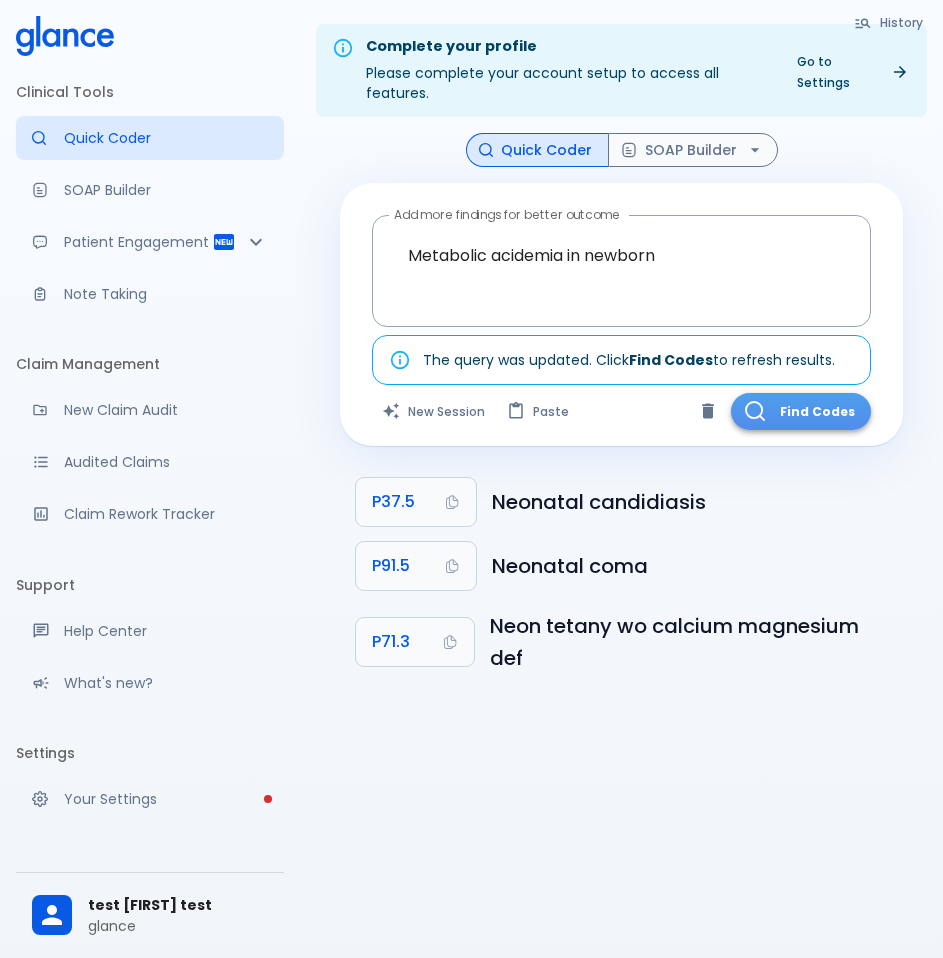 click on "Find Codes" at bounding box center (801, 411) 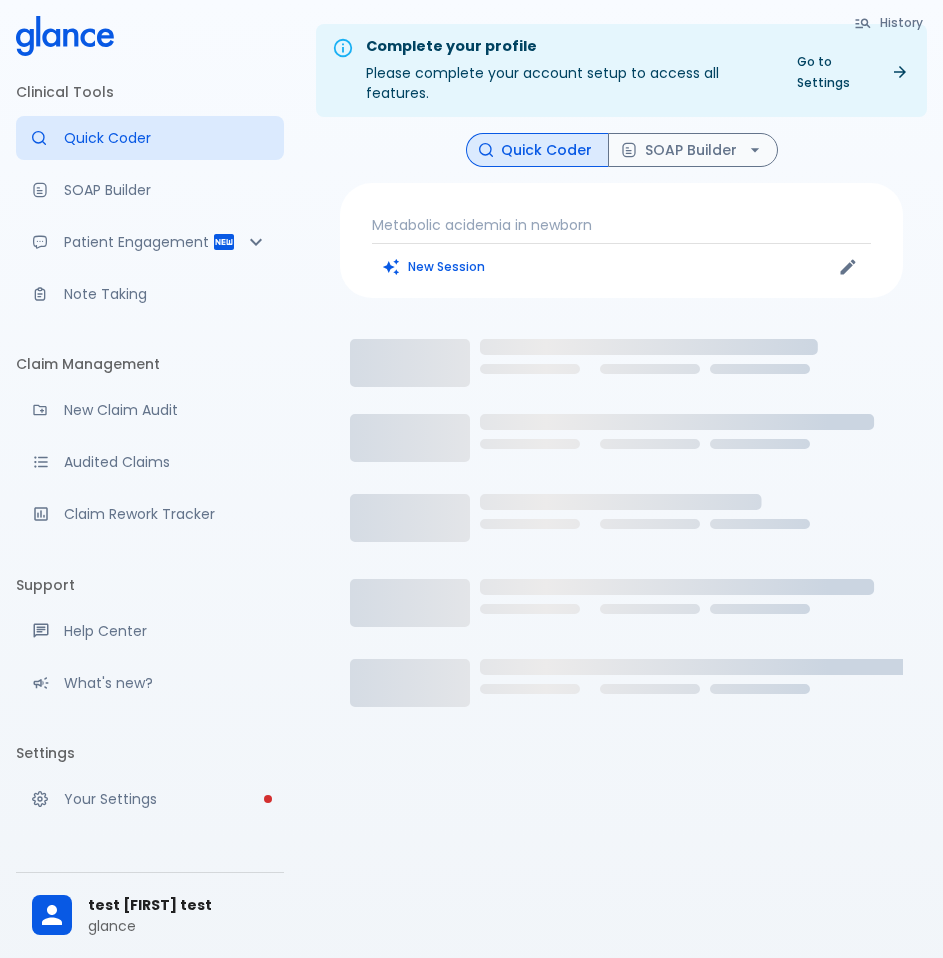 click on "Metabolic acidemia in newborn" at bounding box center [621, 225] 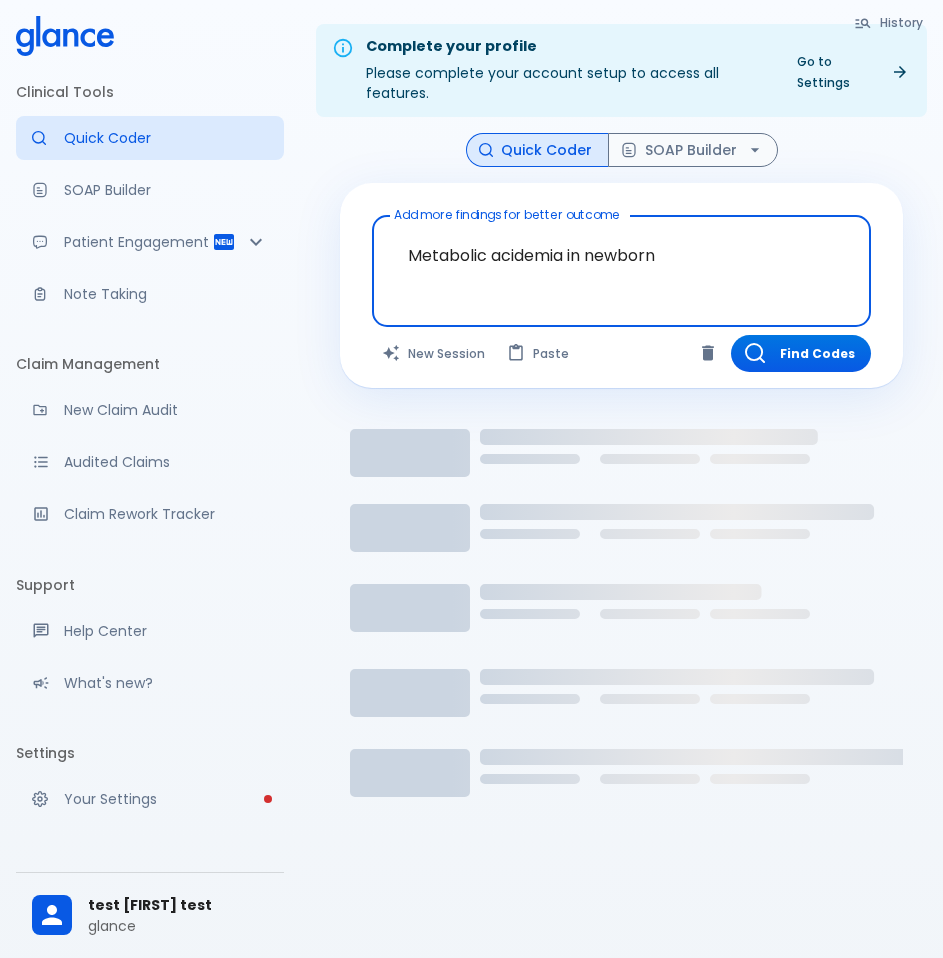 click on "Metabolic acidemia in newborn" at bounding box center [621, 255] 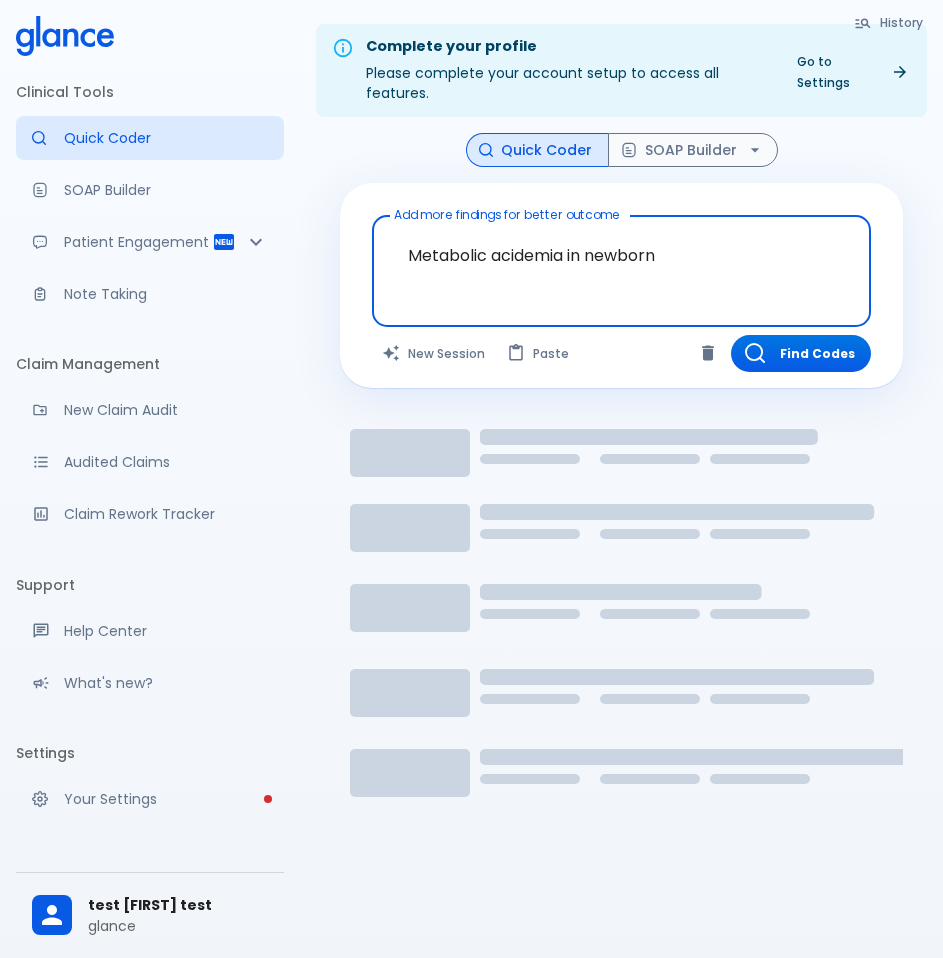 click on "Metabolic acidemia in newborn" at bounding box center (621, 255) 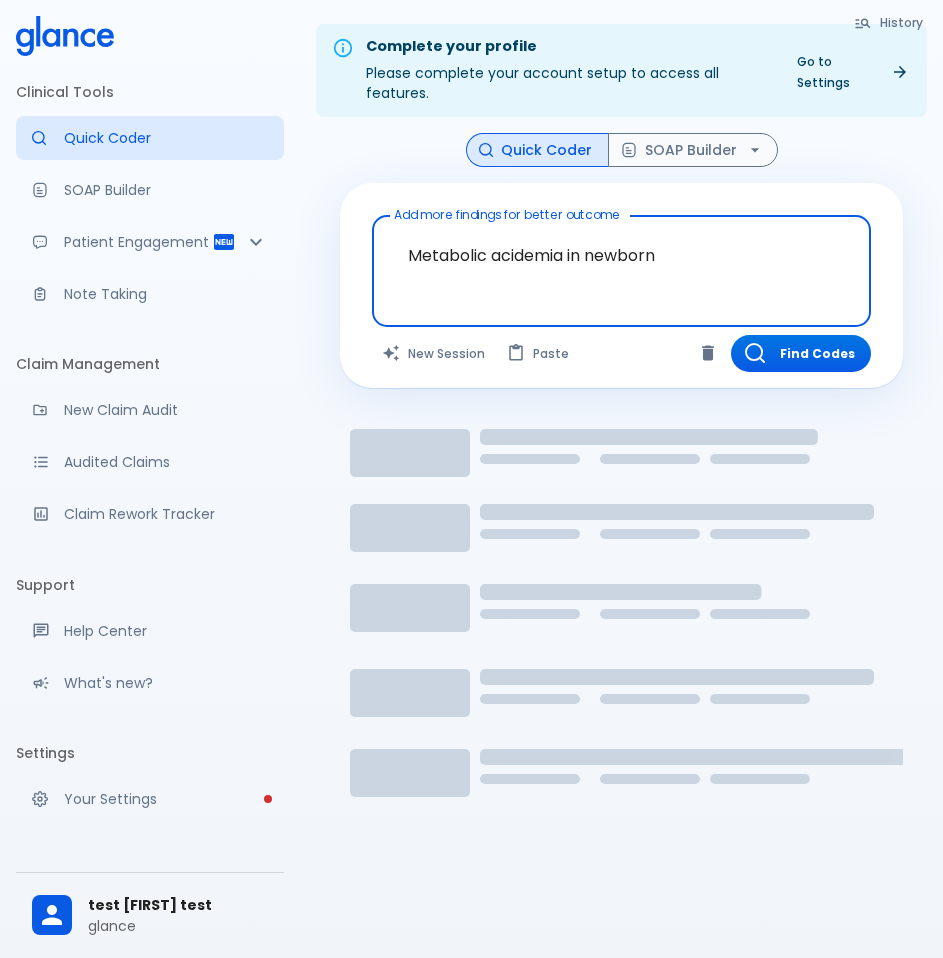 click on "Metabolic acidemia in newborn" at bounding box center [621, 255] 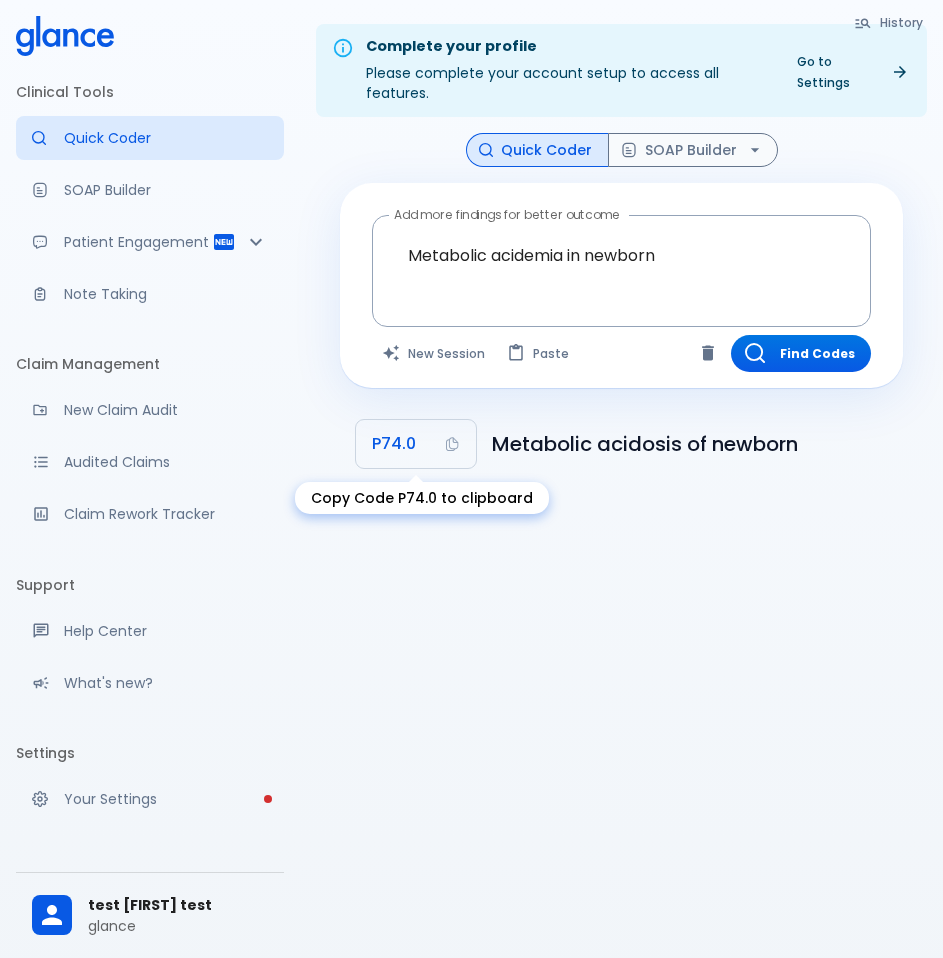 click on "P74.0" at bounding box center [394, 444] 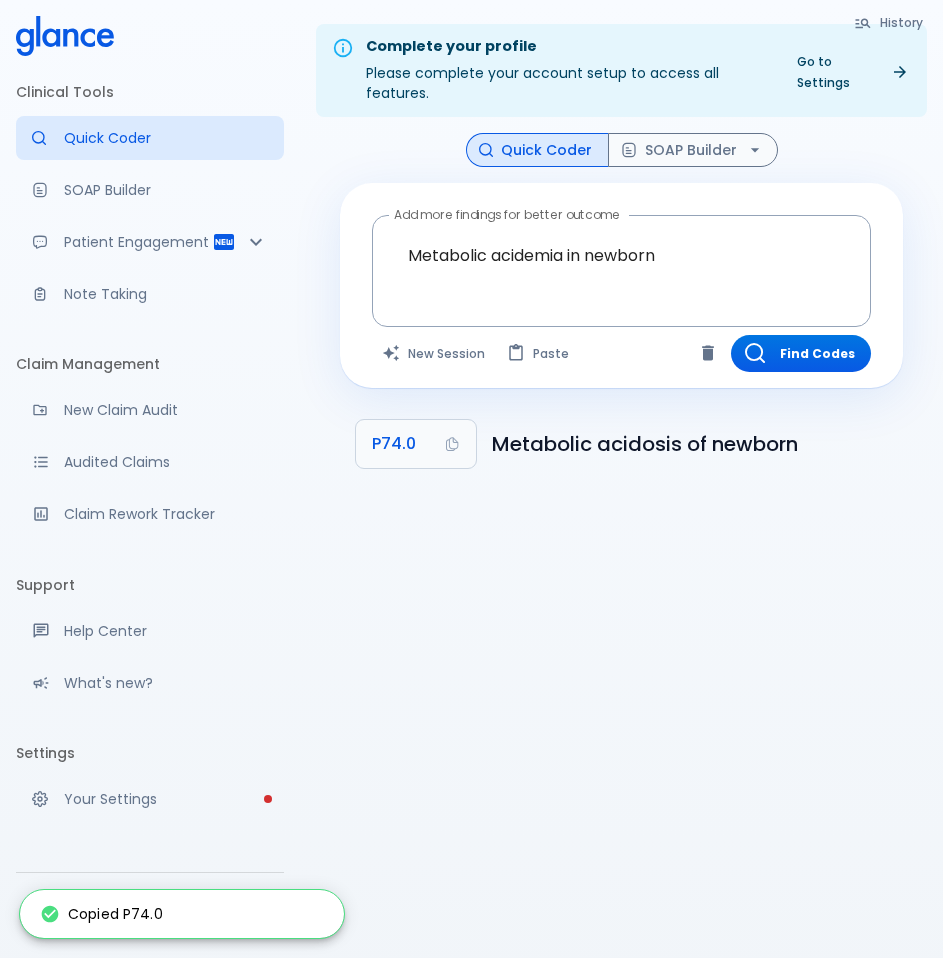 type 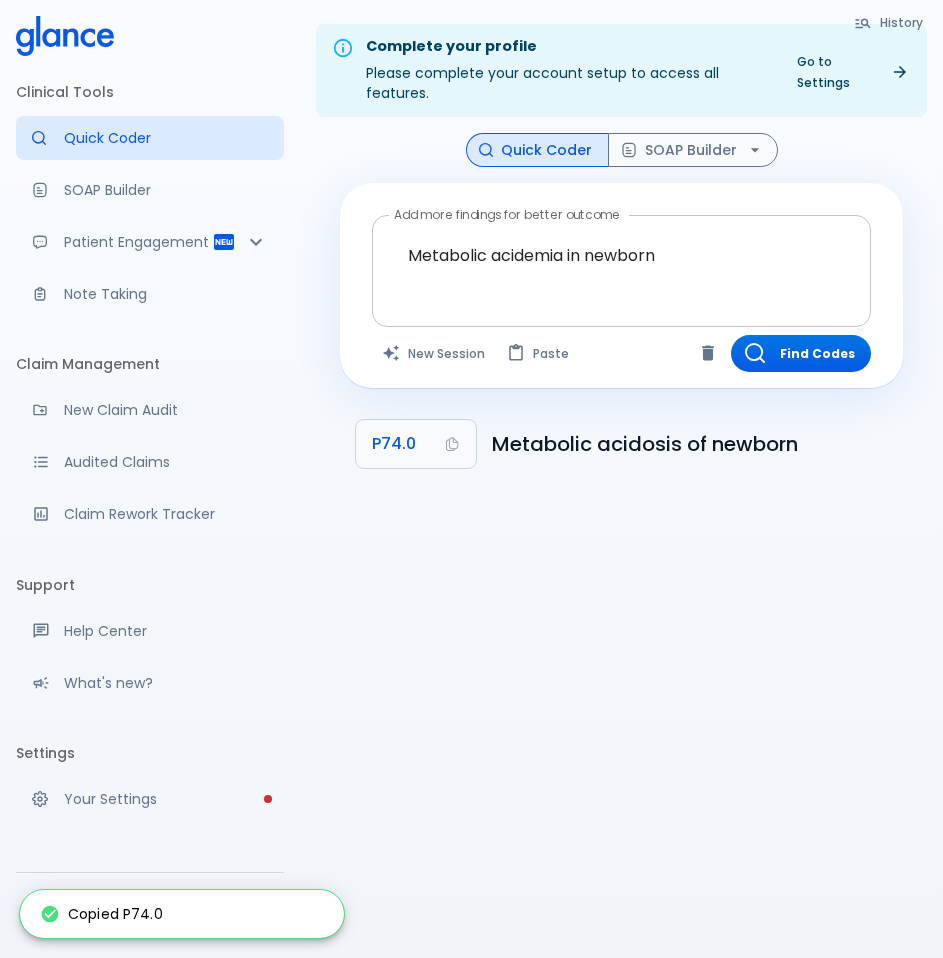click on "Metabolic acidemia in newborn" at bounding box center (621, 255) 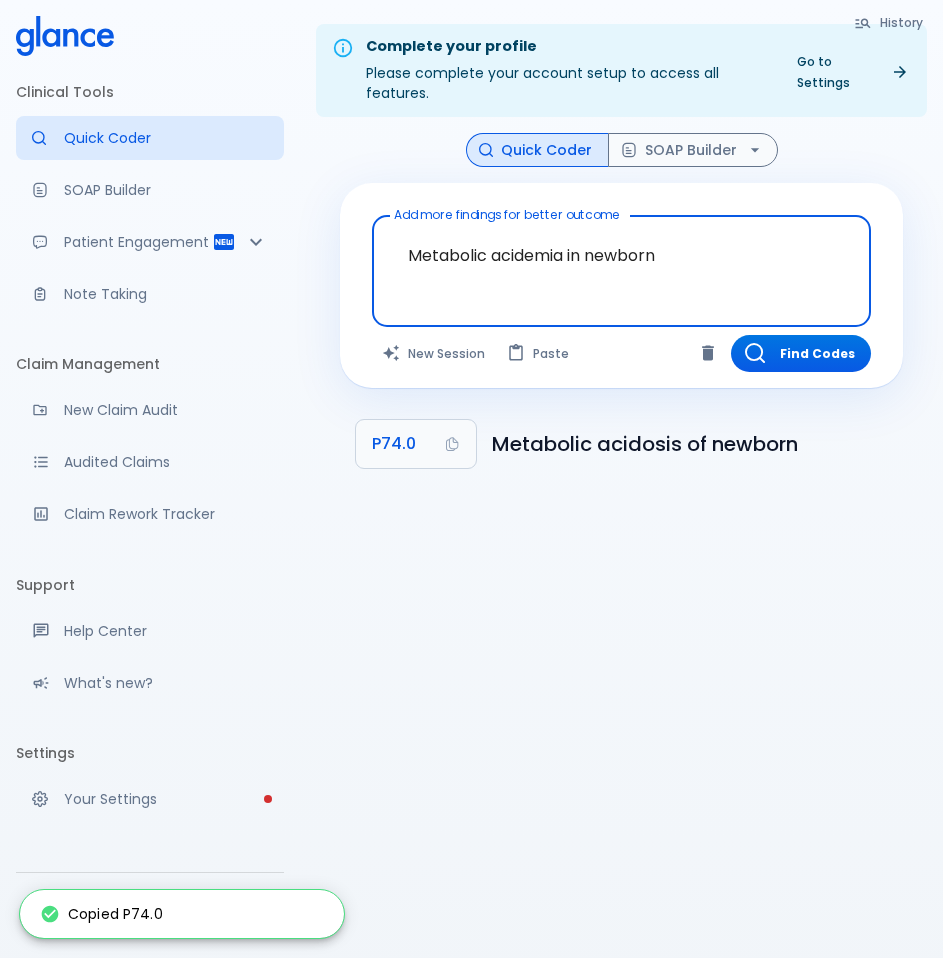 click on "Metabolic acidemia in newborn" at bounding box center (621, 255) 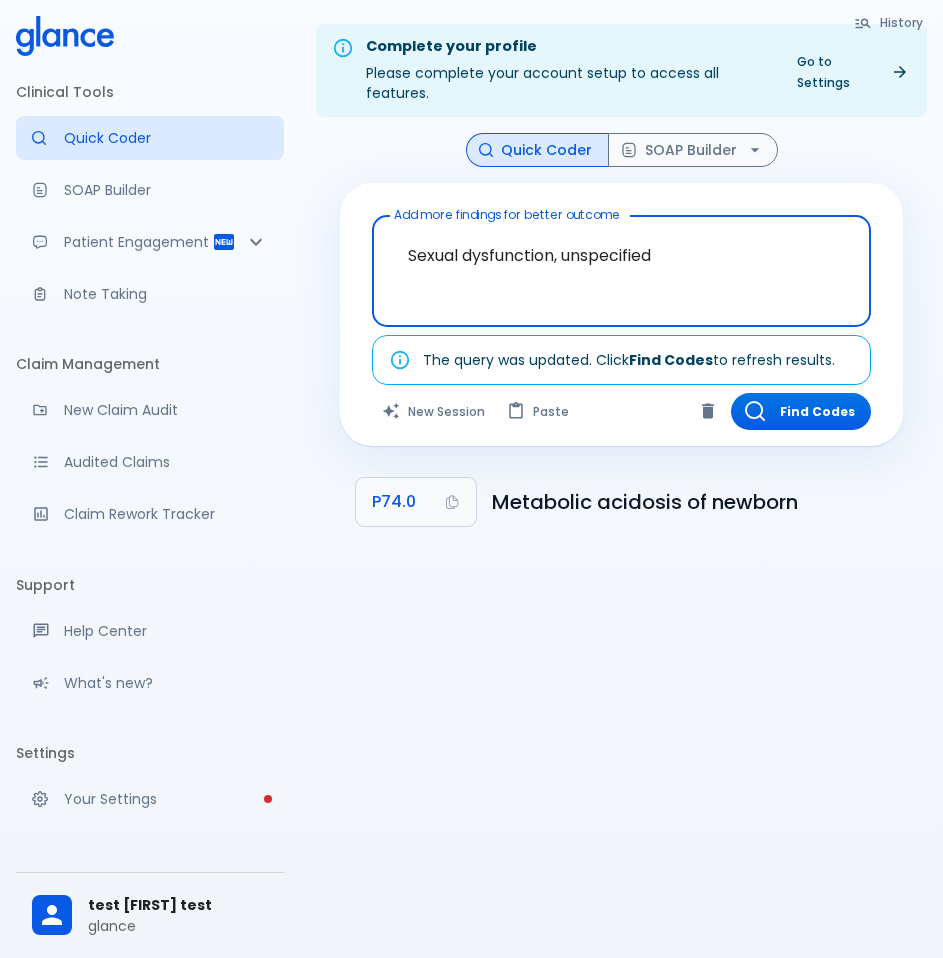 click on "Sexual dysfunction, unspecified" at bounding box center [621, 255] 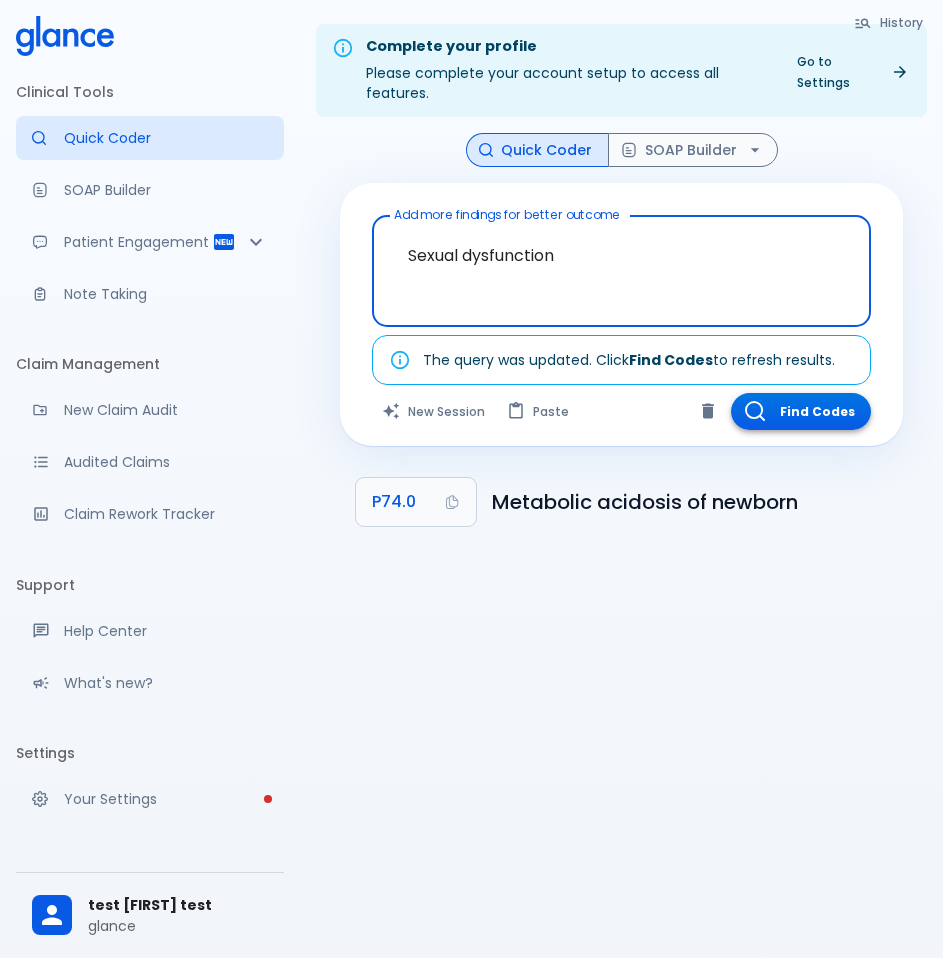 type on "Sexual dysfunction" 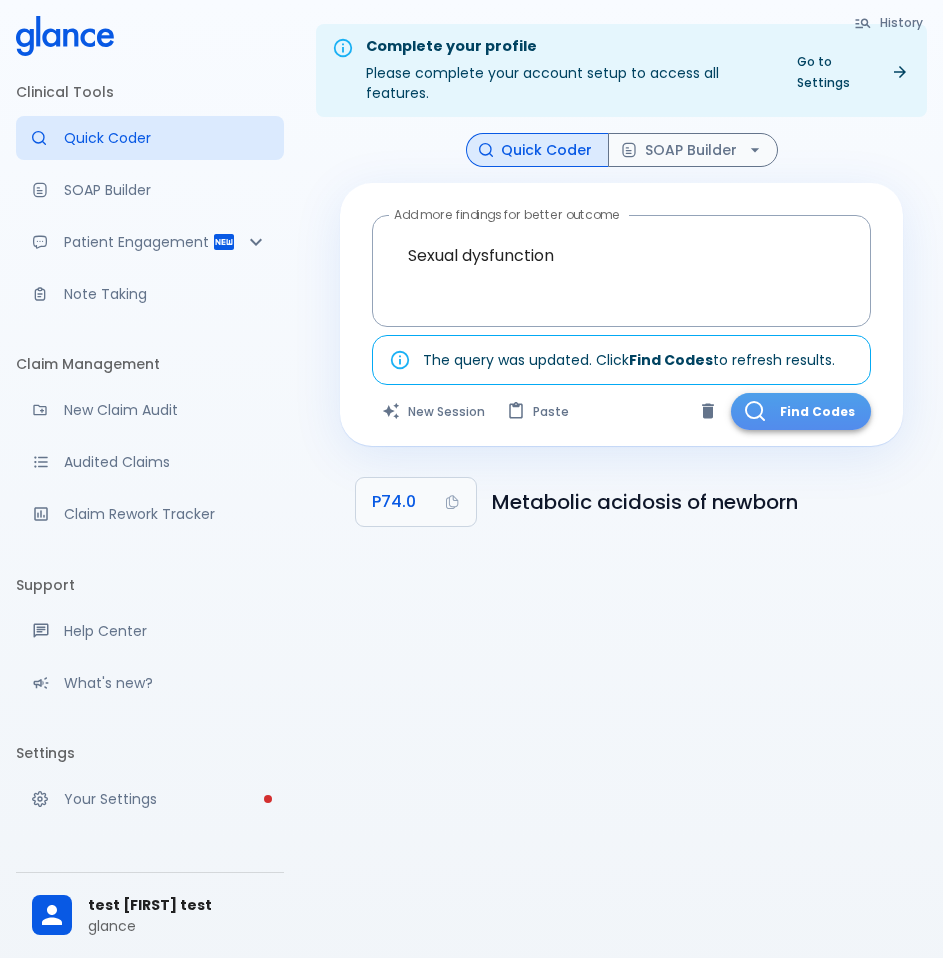 click on "Find Codes" at bounding box center (801, 411) 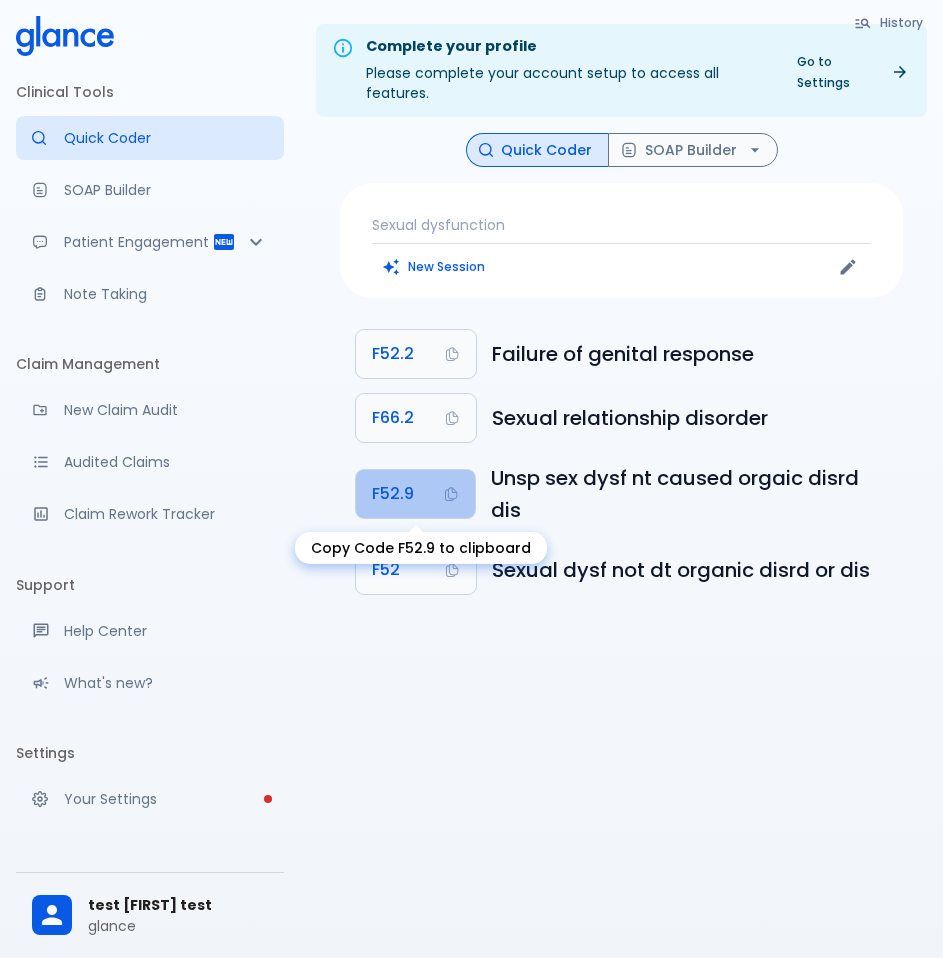 click on "F52.9" at bounding box center (393, 494) 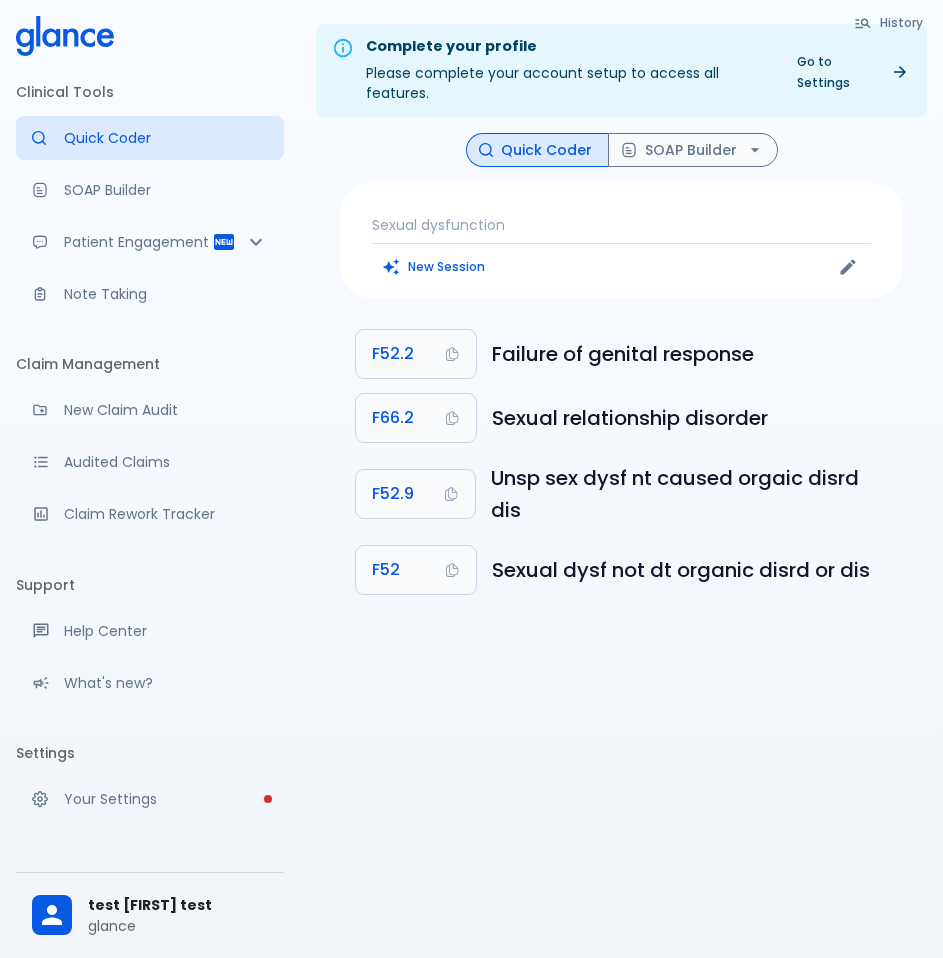 type 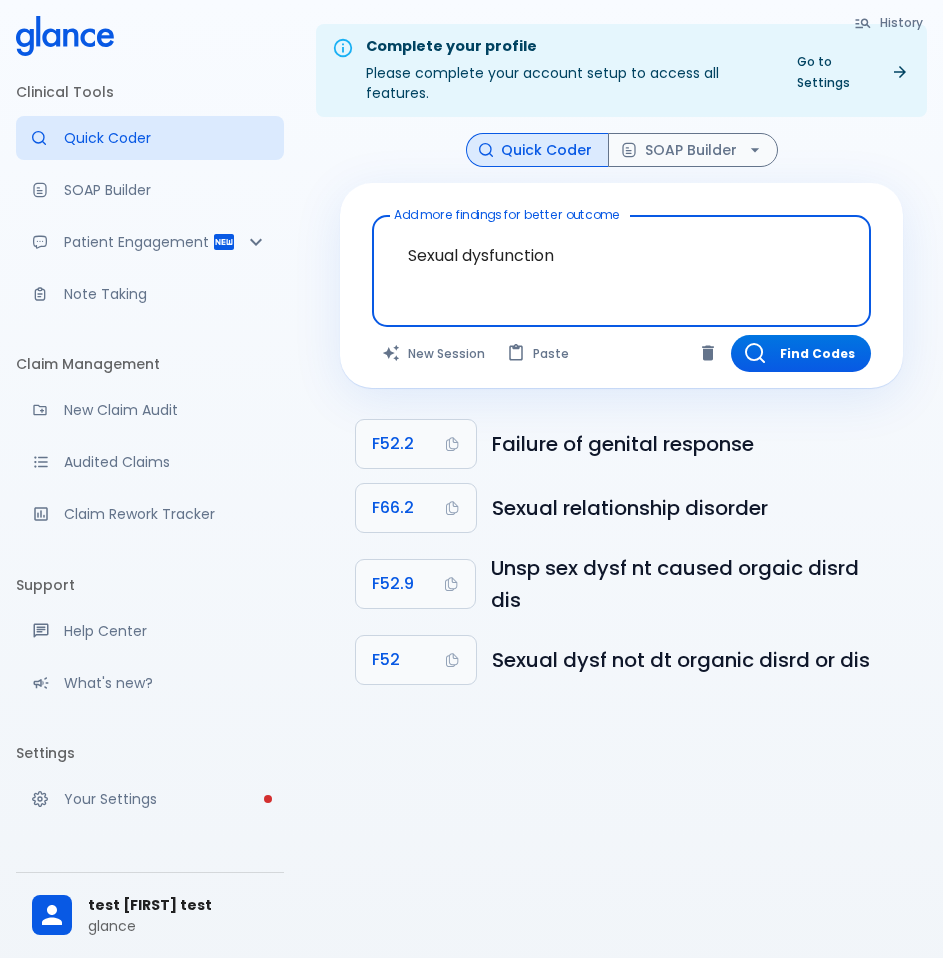 click on "Sexual dysfunction" at bounding box center [621, 255] 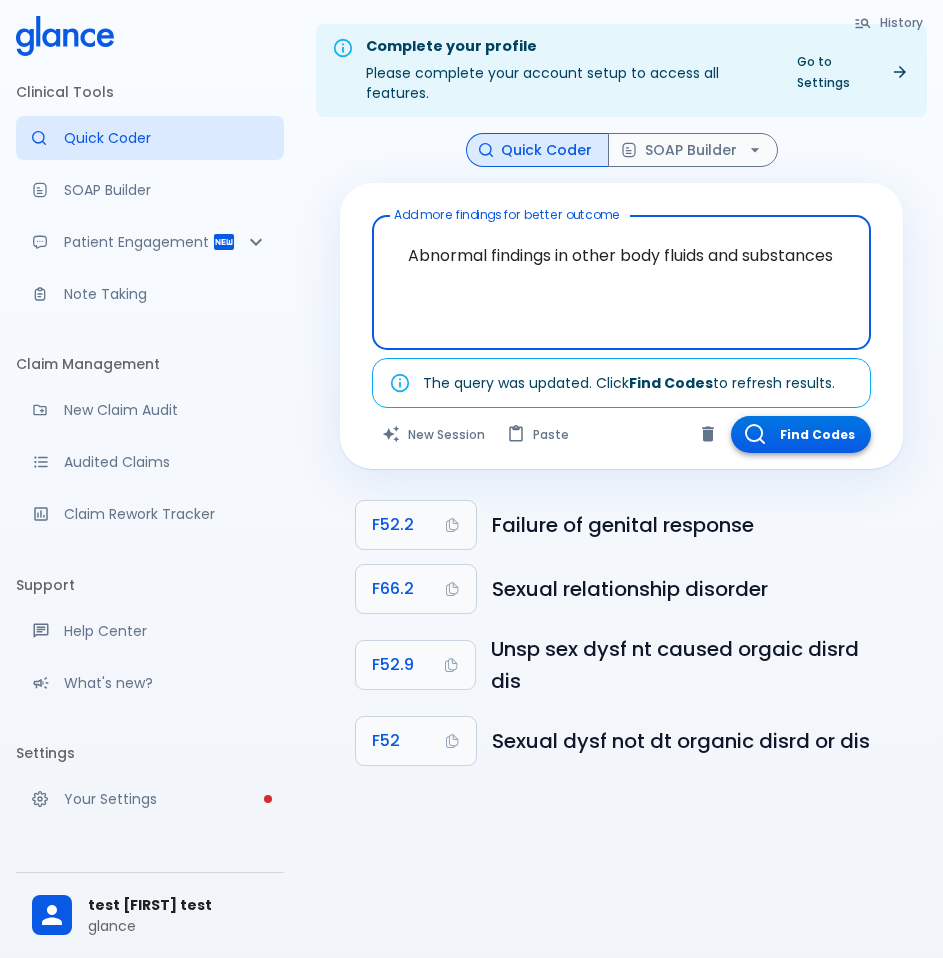 type on "Abnormal findings in other body fluids and substances" 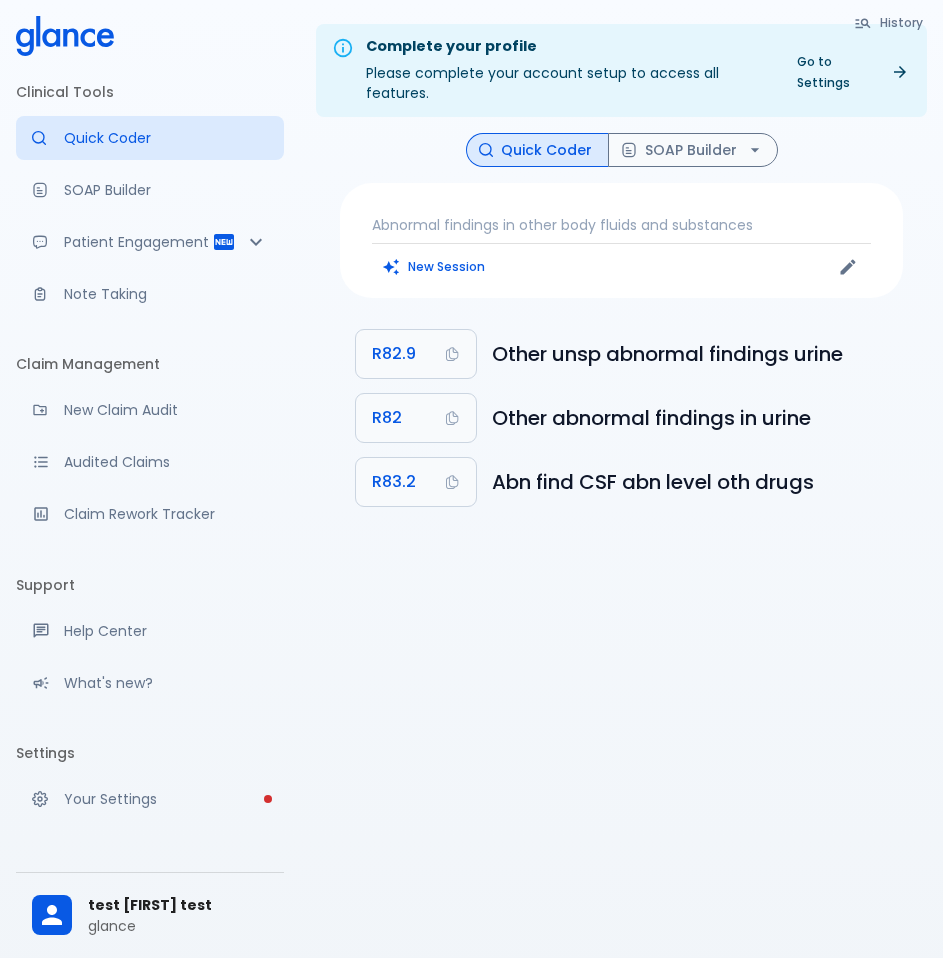 click on "Abnormal findings in other body fluids and substances" at bounding box center (621, 225) 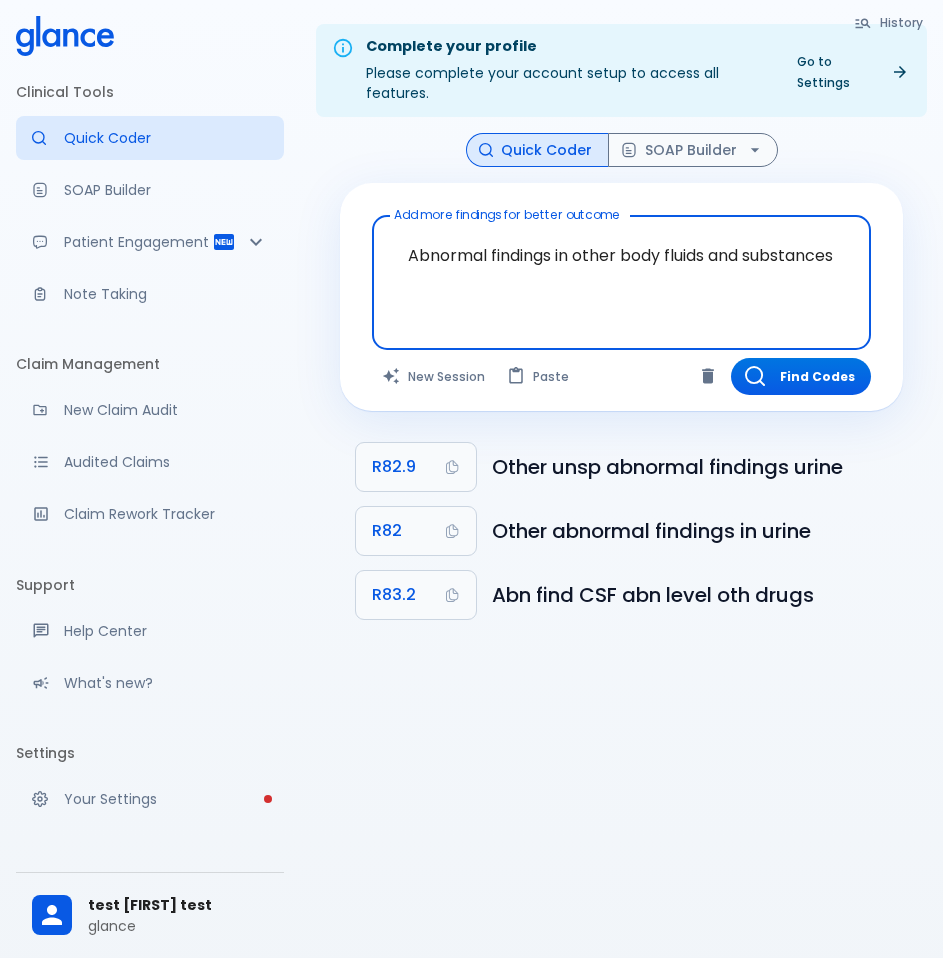 drag, startPoint x: 616, startPoint y: 255, endPoint x: 362, endPoint y: 259, distance: 254.0315 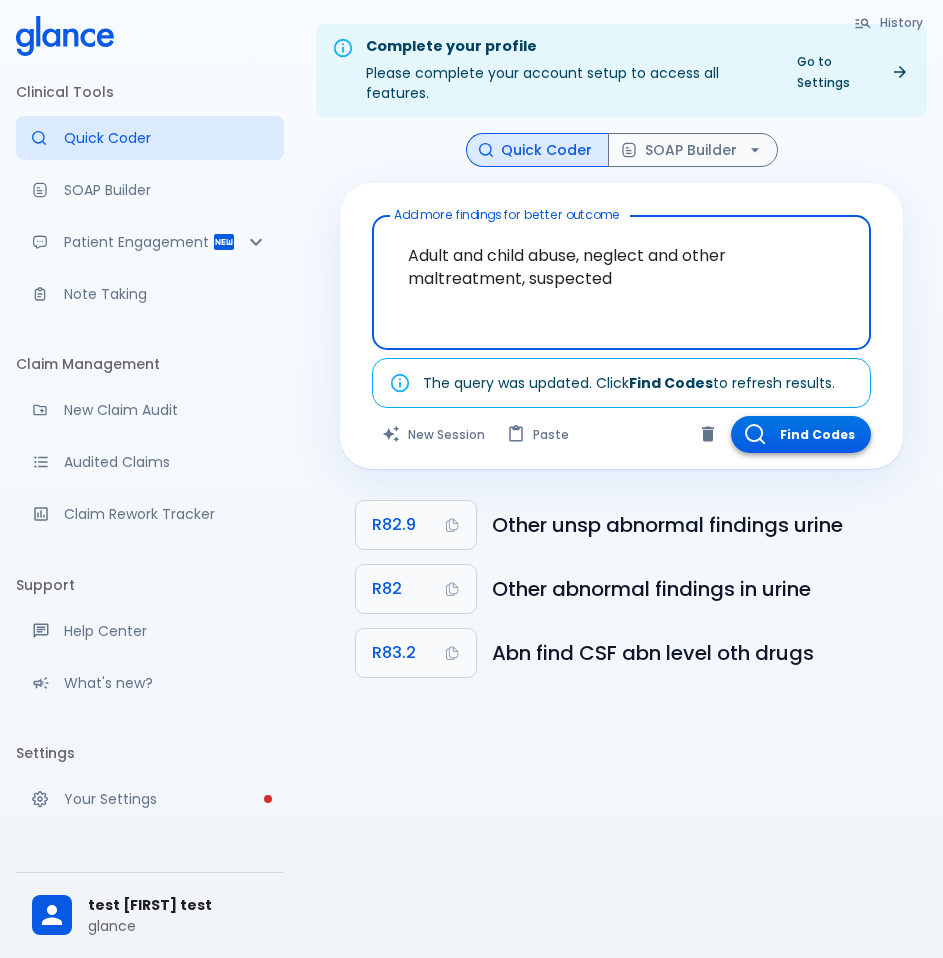 type on "Adult and child abuse, neglect and other maltreatment, suspected" 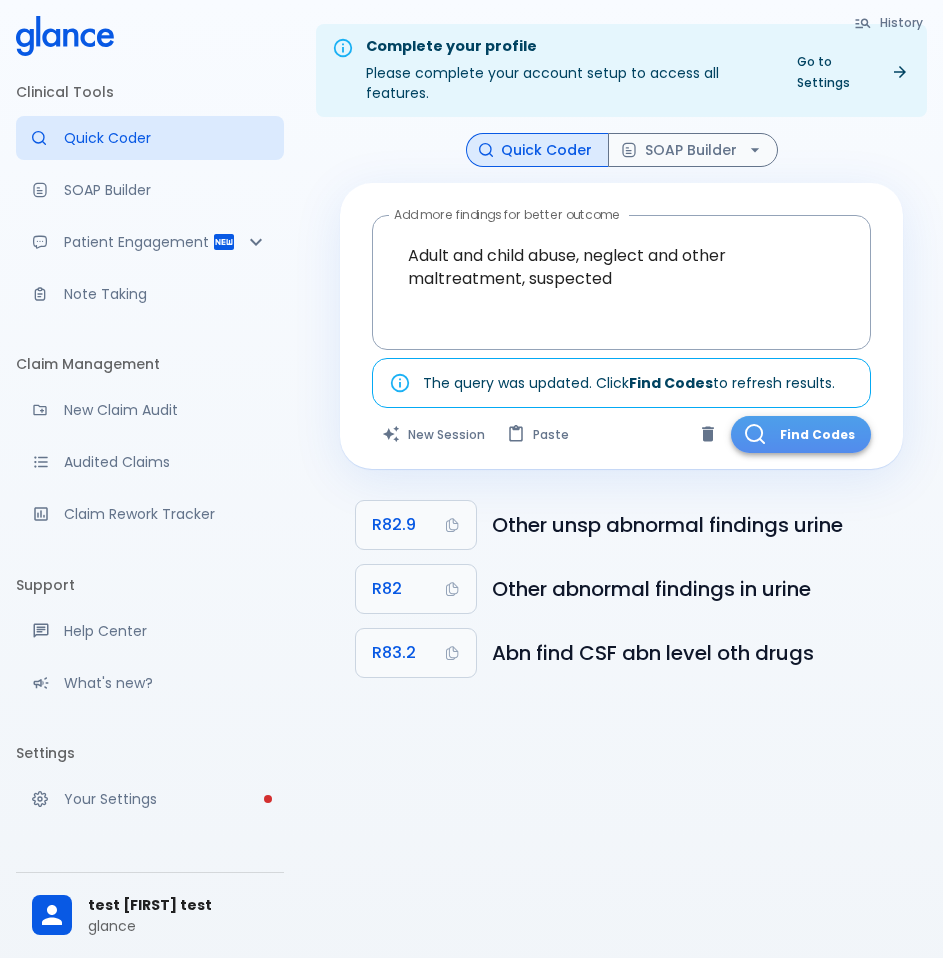 click on "Find Codes" at bounding box center (801, 434) 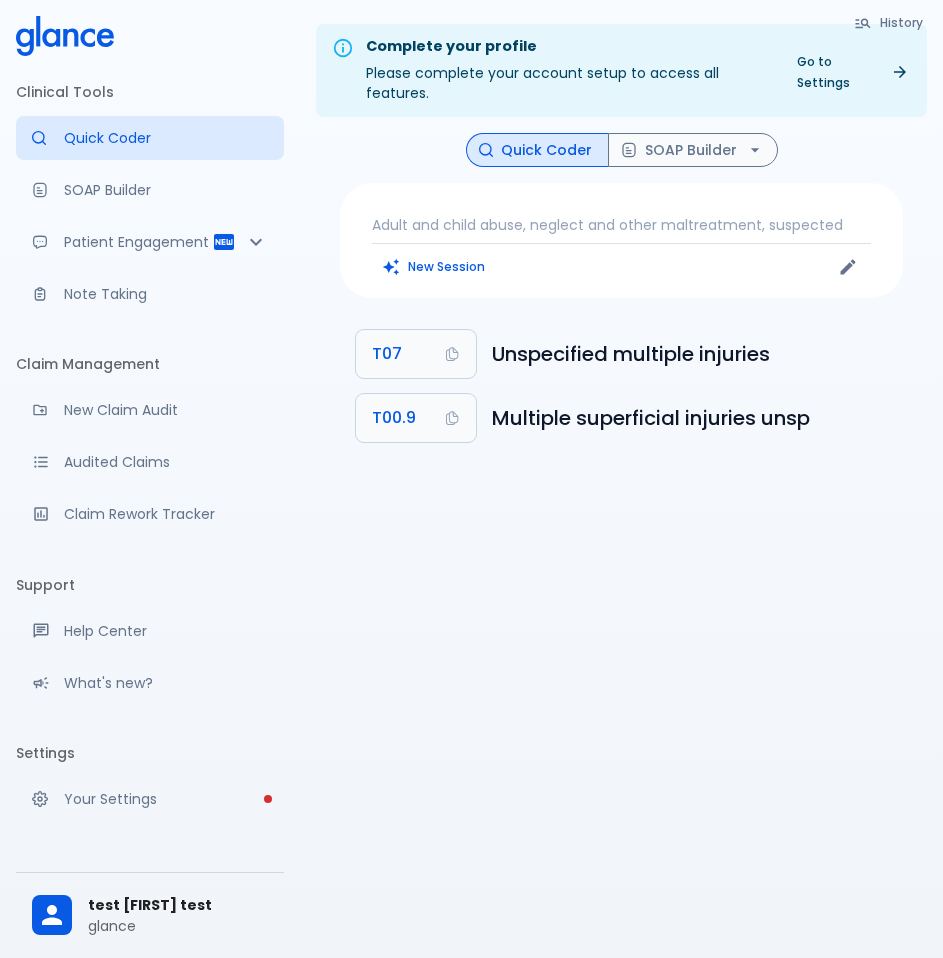 click on "Adult and child abuse, neglect and other maltreatment, suspected" at bounding box center (621, 225) 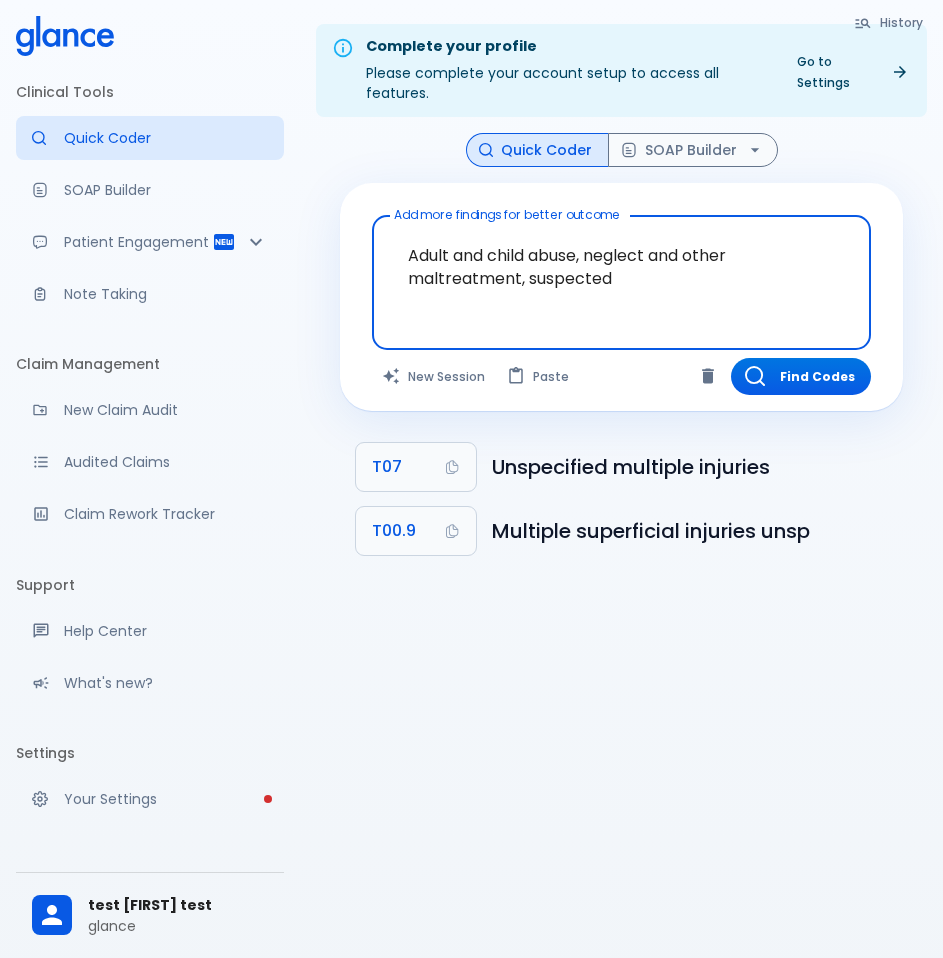 click on "Adult and child abuse, neglect and other maltreatment, suspected" at bounding box center [621, 267] 